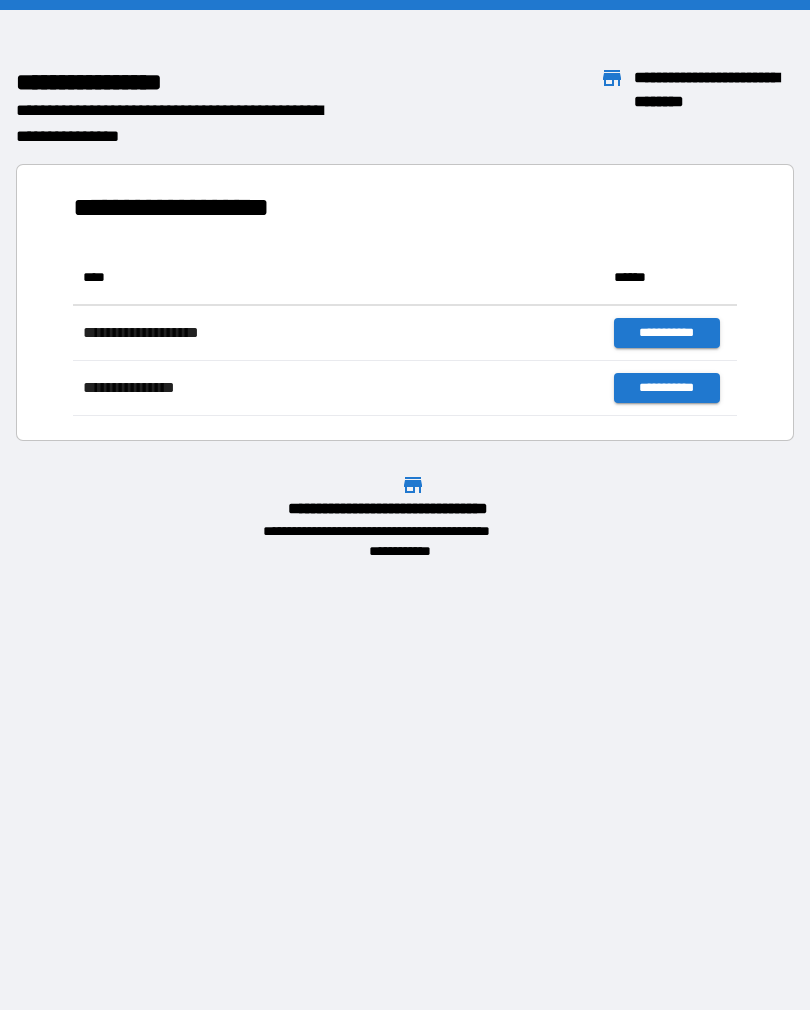 scroll, scrollTop: 0, scrollLeft: 0, axis: both 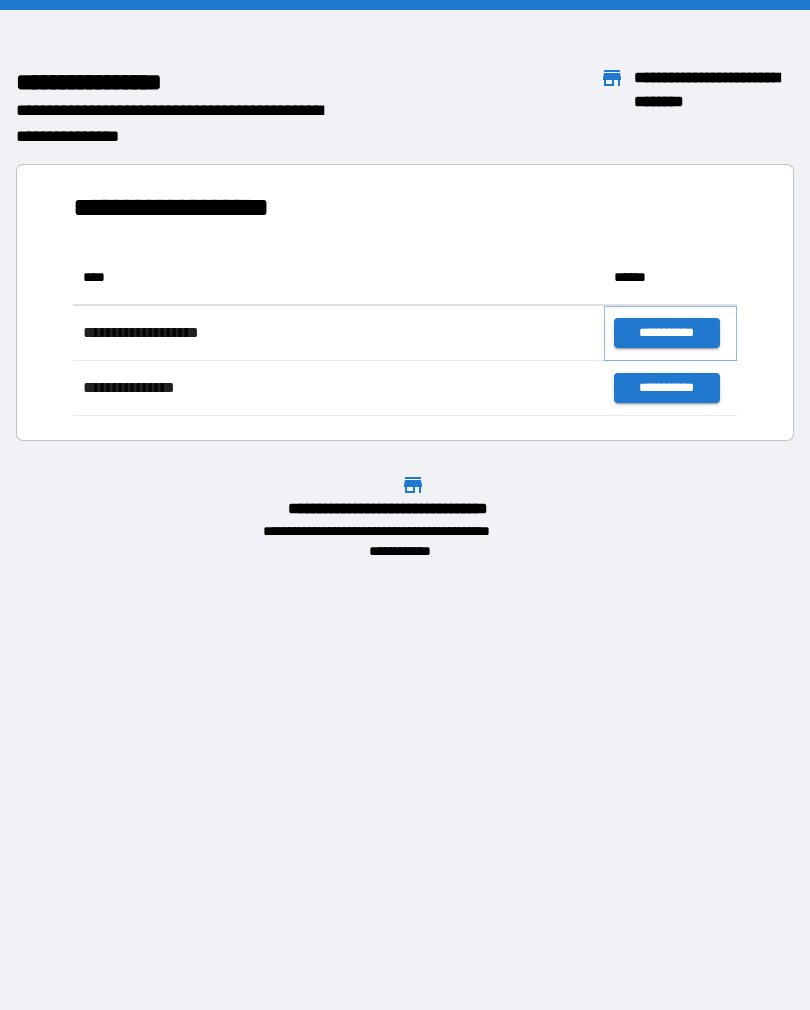 click on "**********" at bounding box center [666, 333] 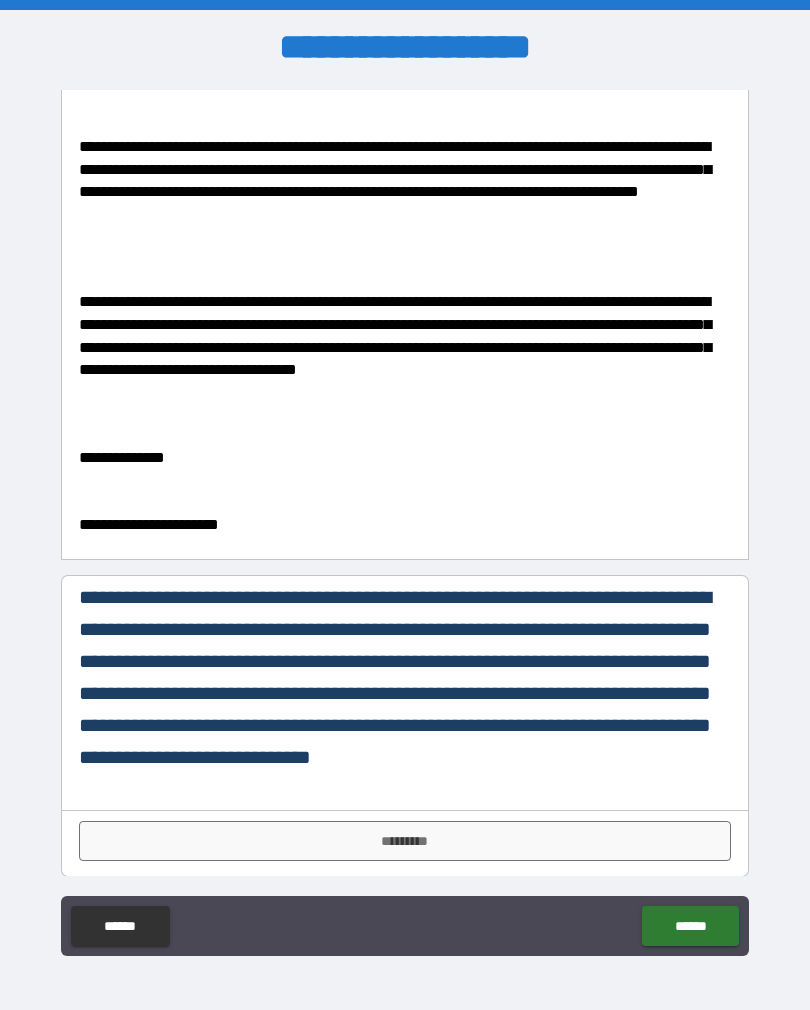 scroll, scrollTop: 249, scrollLeft: 0, axis: vertical 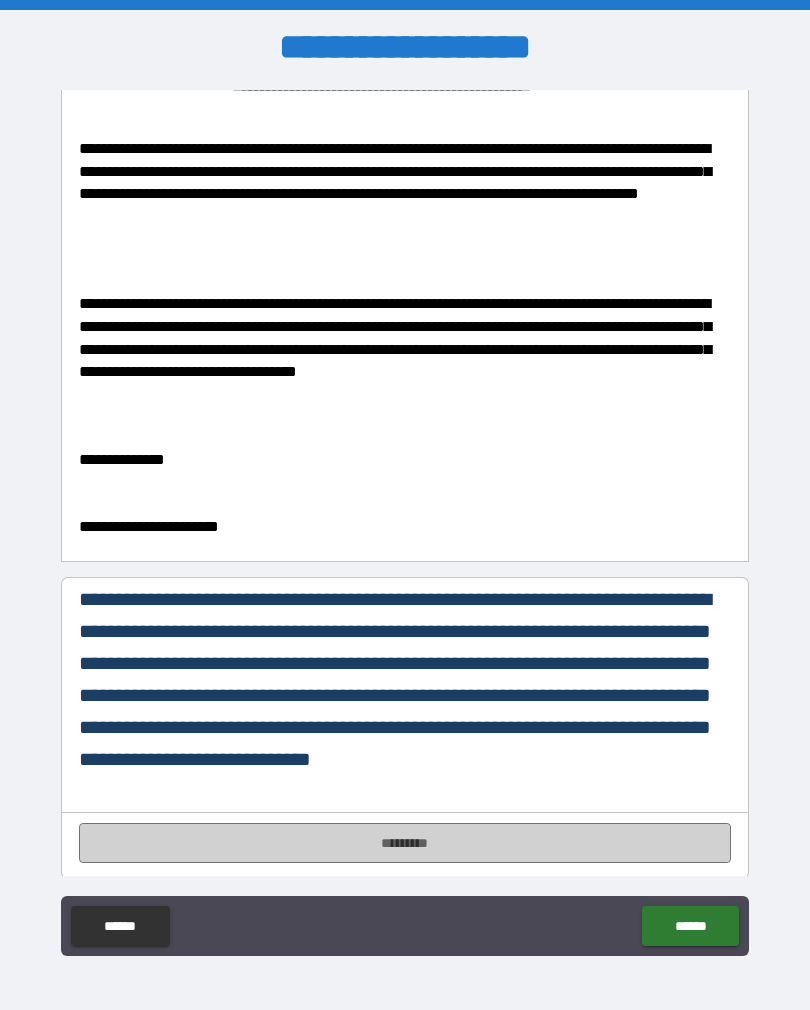 click on "*********" at bounding box center [405, 843] 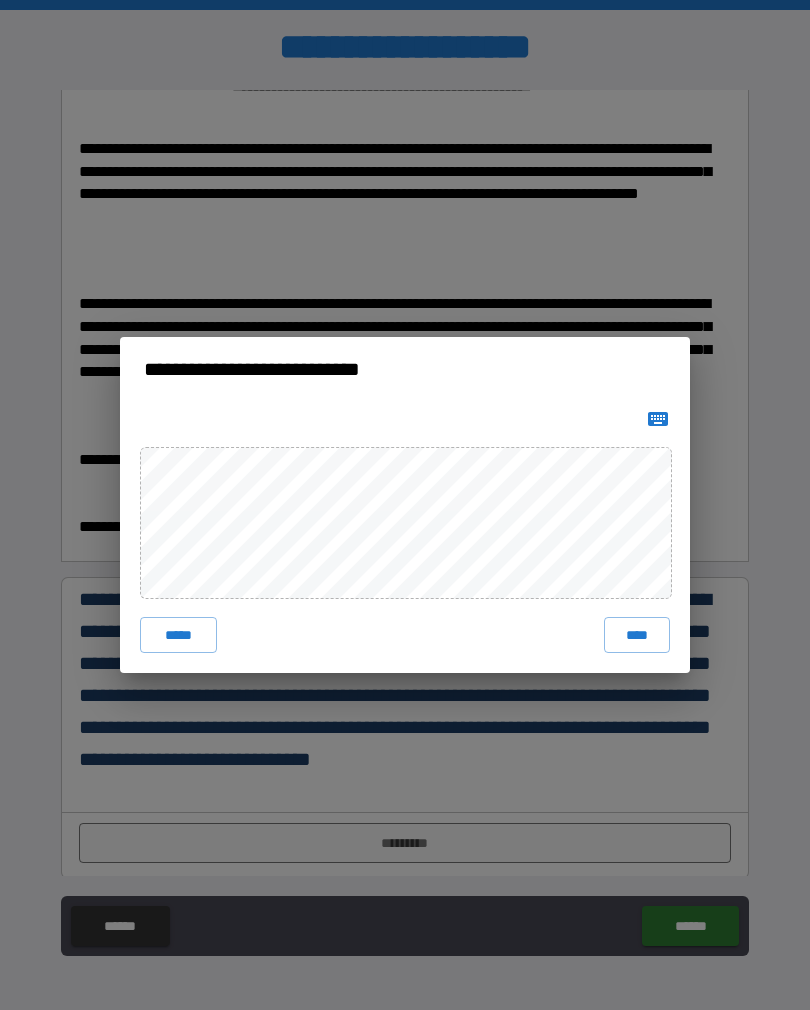 click on "****" at bounding box center [637, 635] 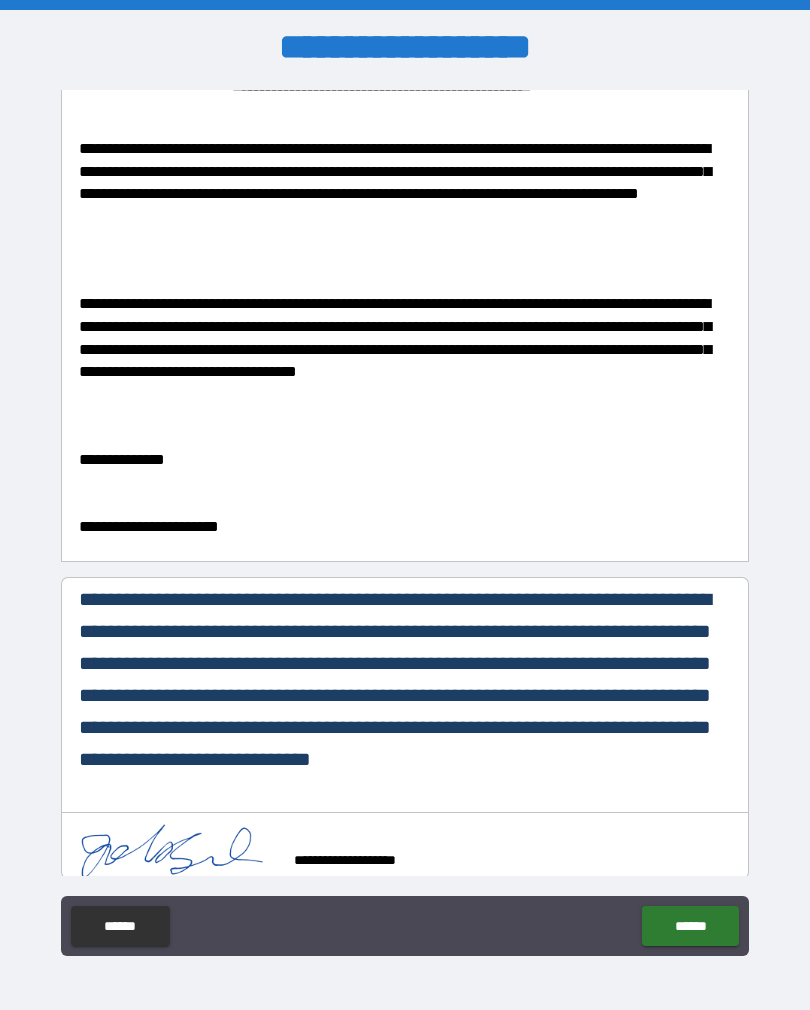 scroll, scrollTop: 239, scrollLeft: 0, axis: vertical 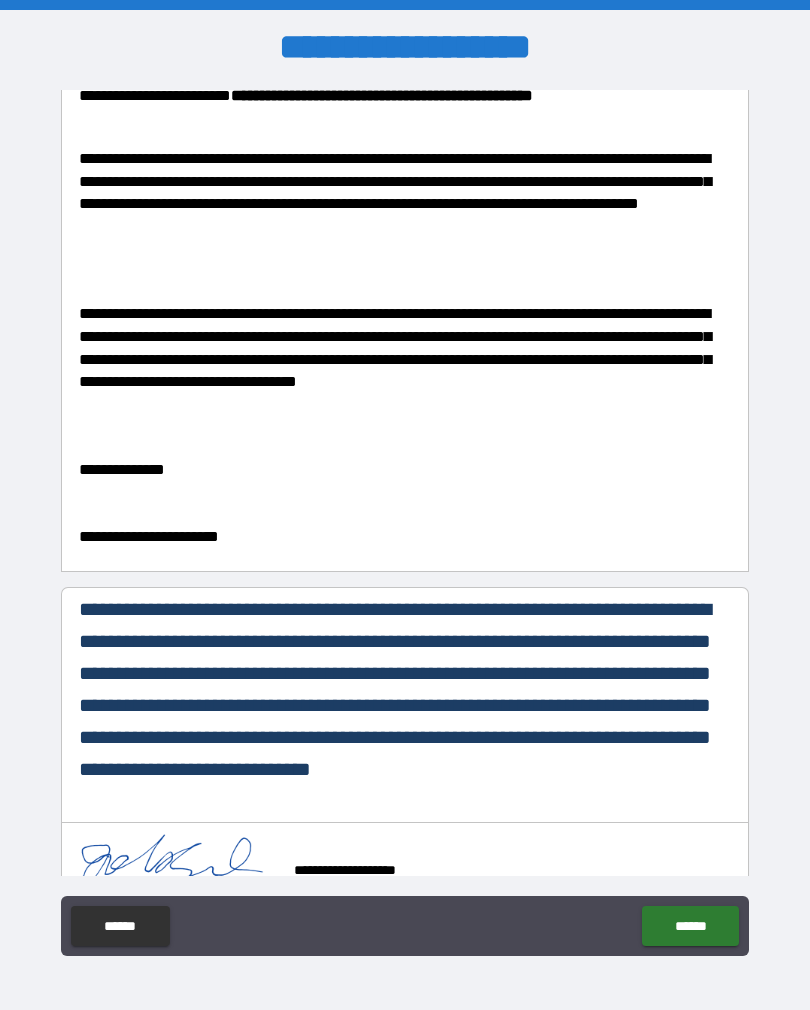 click on "******" at bounding box center [690, 926] 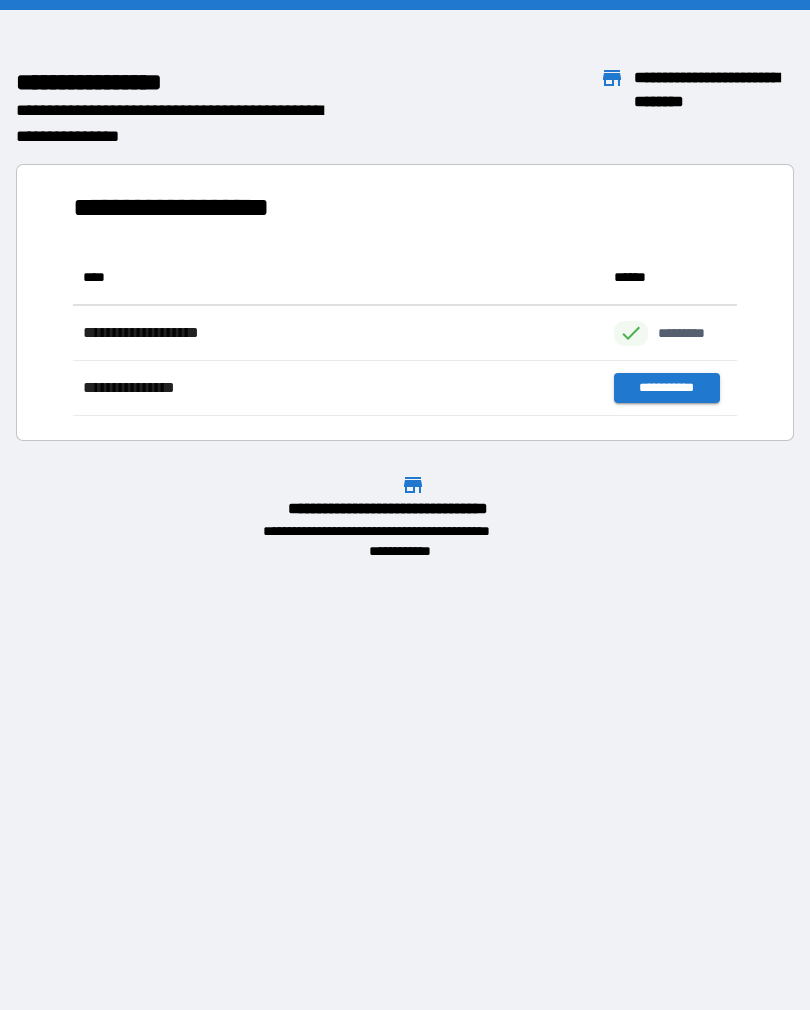 scroll, scrollTop: 1, scrollLeft: 1, axis: both 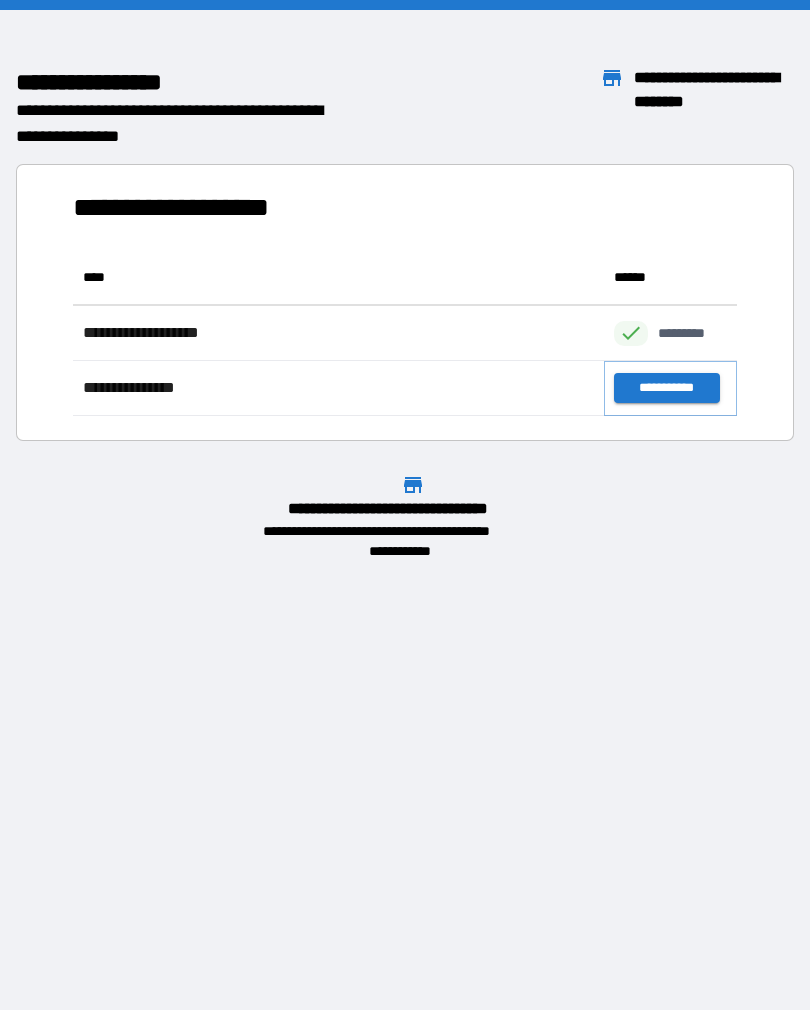 click on "**********" at bounding box center (666, 388) 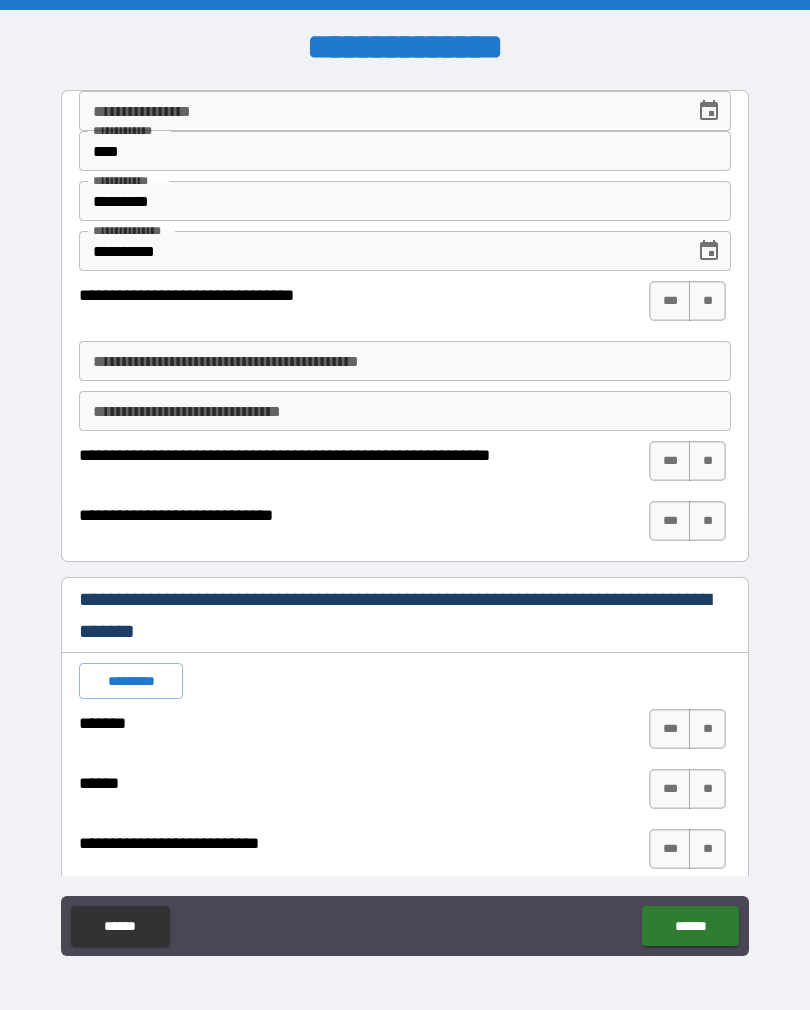 click on "**" at bounding box center (707, 301) 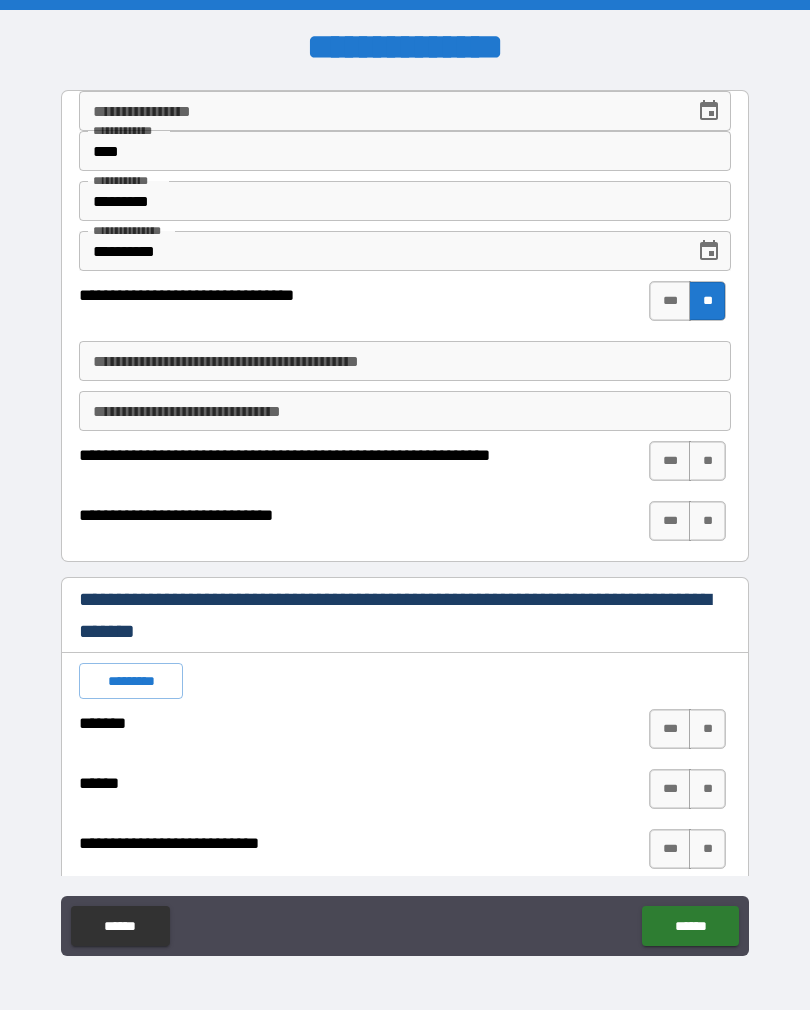 click on "**" at bounding box center [707, 521] 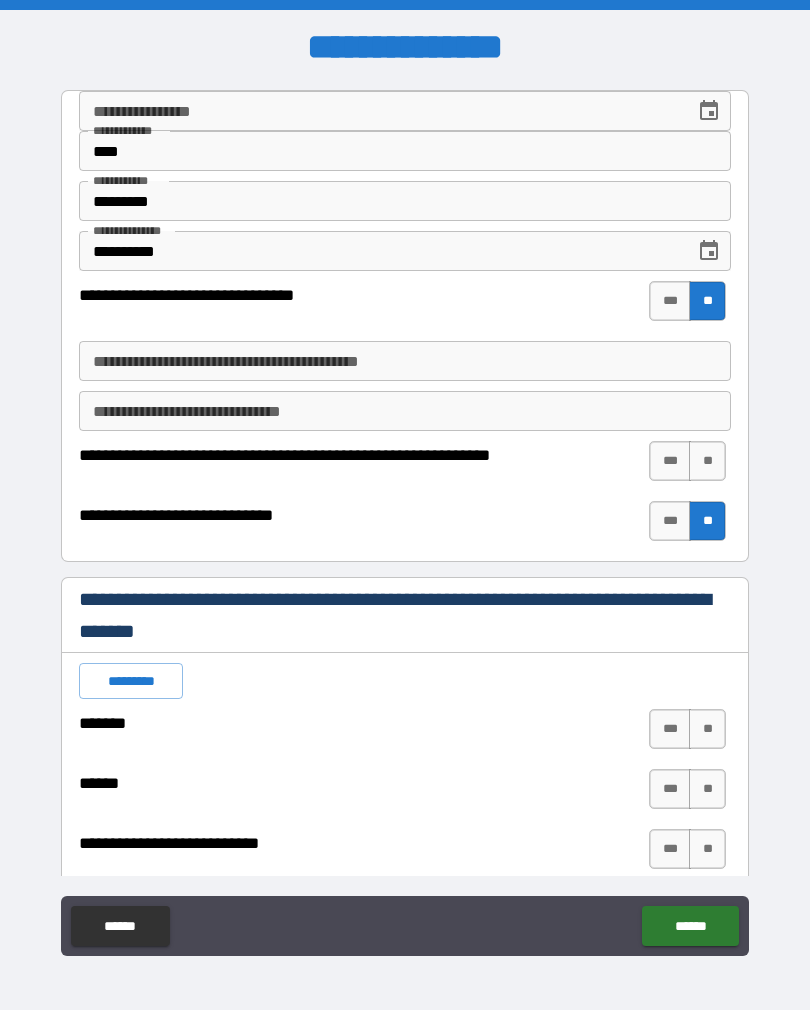 click on "***" at bounding box center [670, 461] 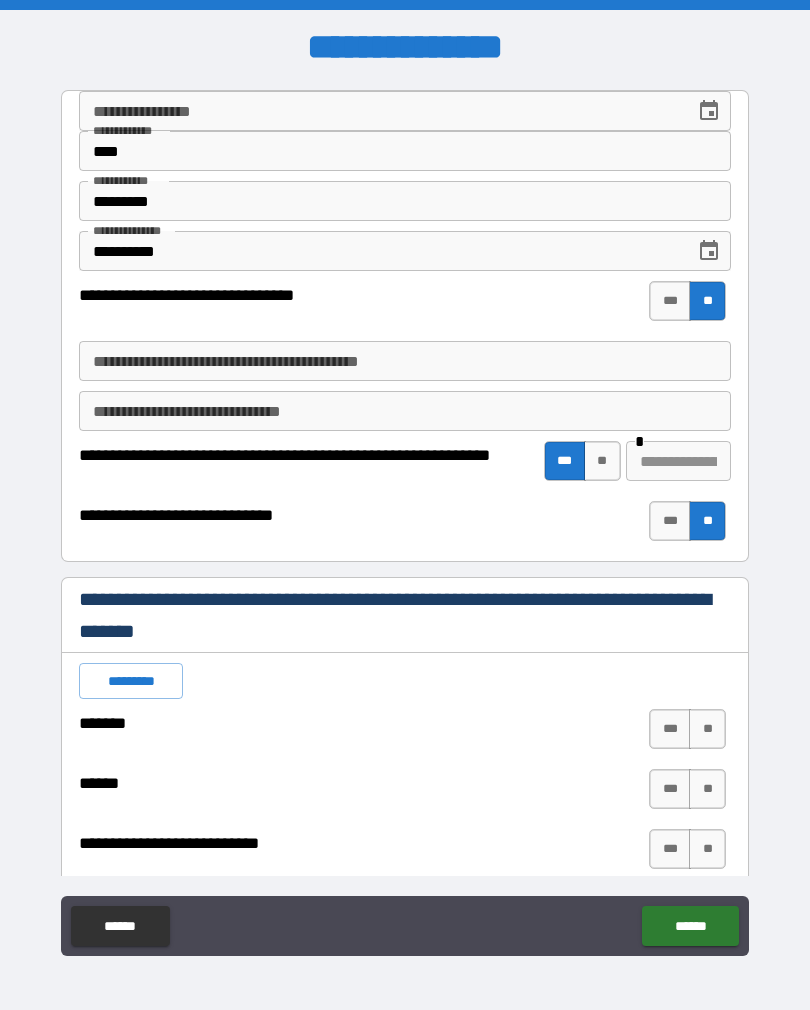 type on "*" 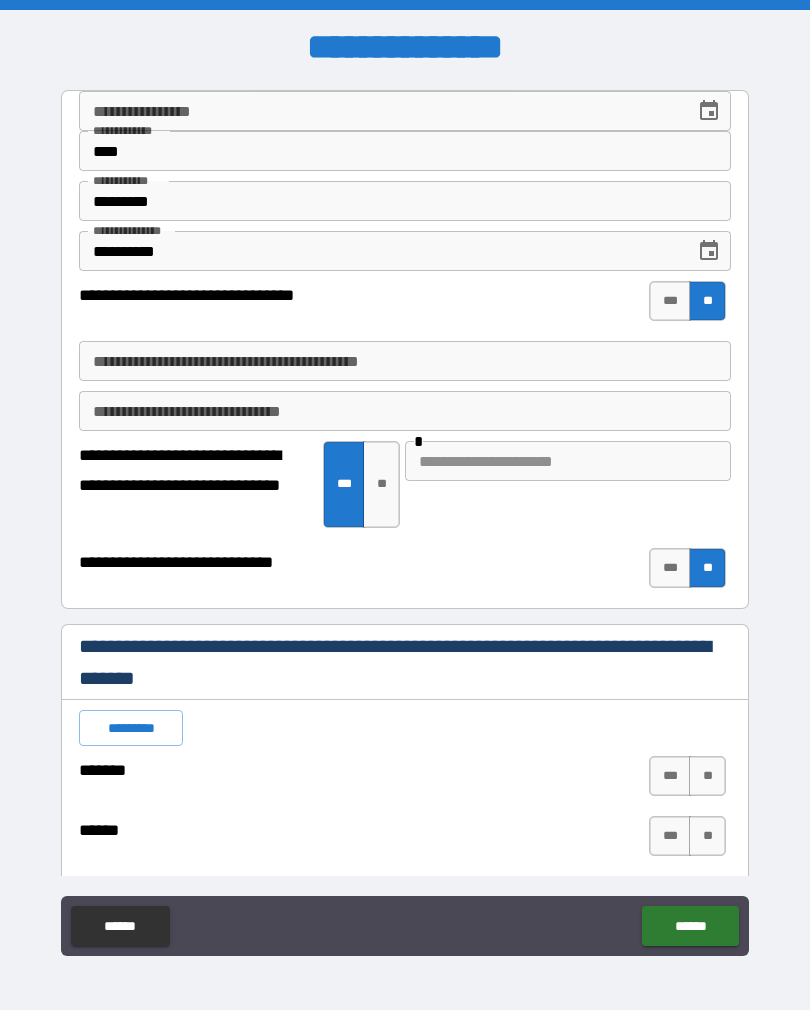 click on "**********" at bounding box center (405, 361) 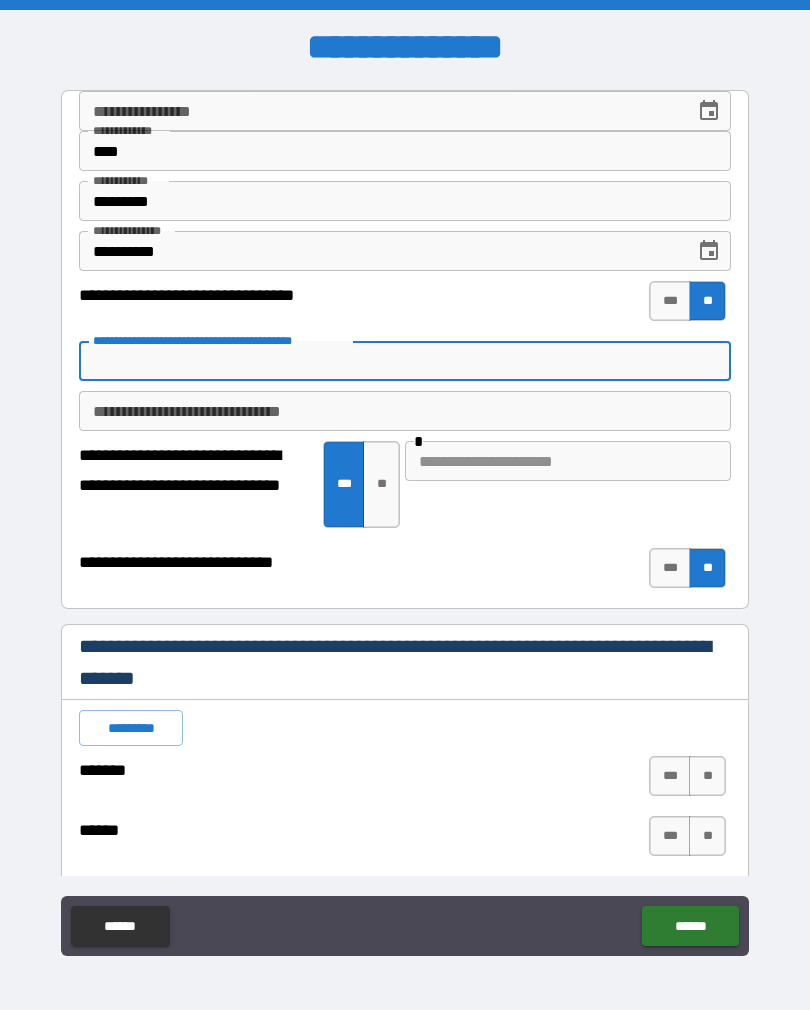 type on "*" 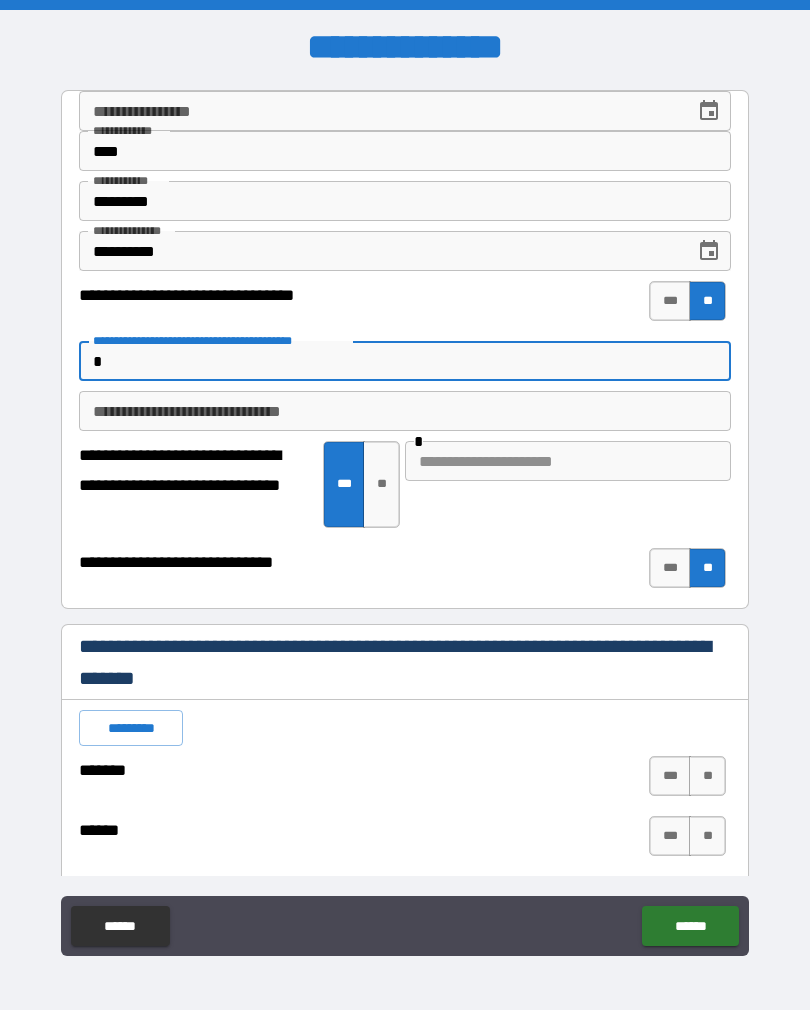 type on "*" 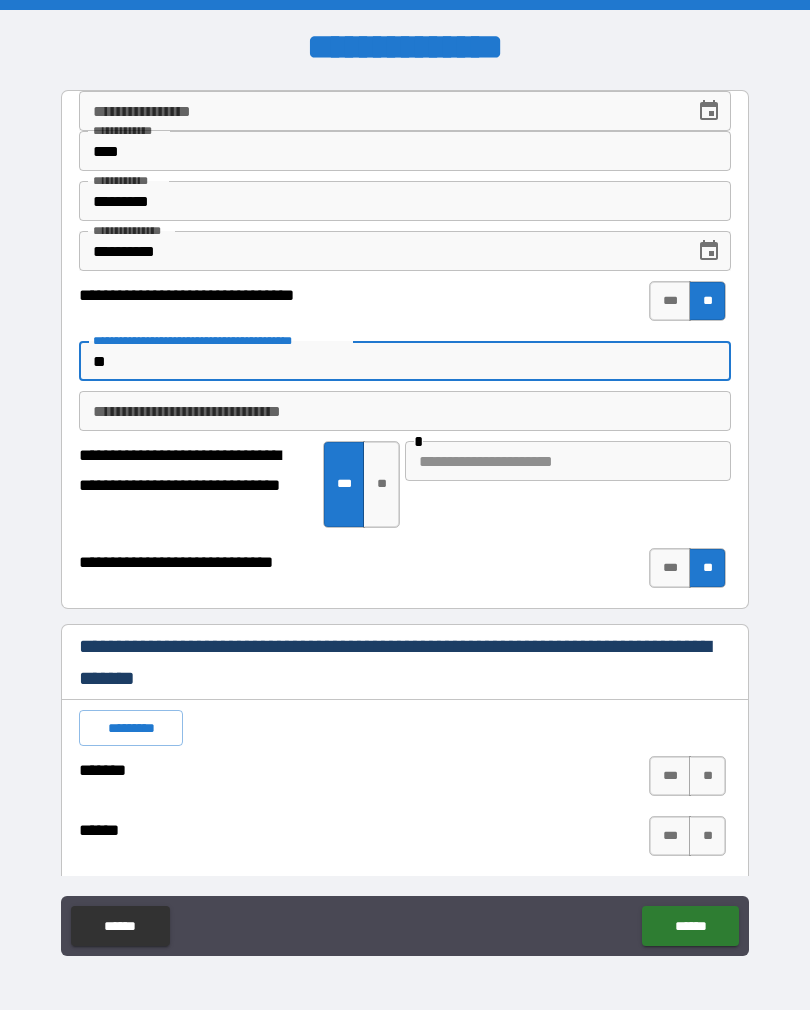 type on "*" 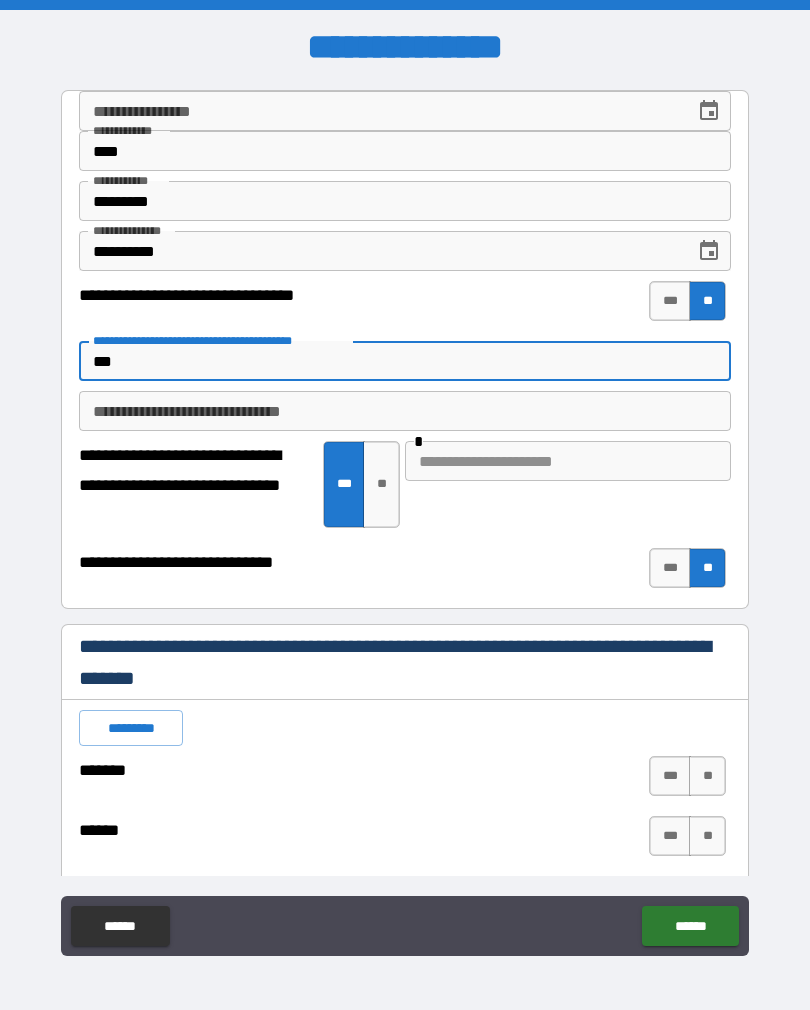 type on "*" 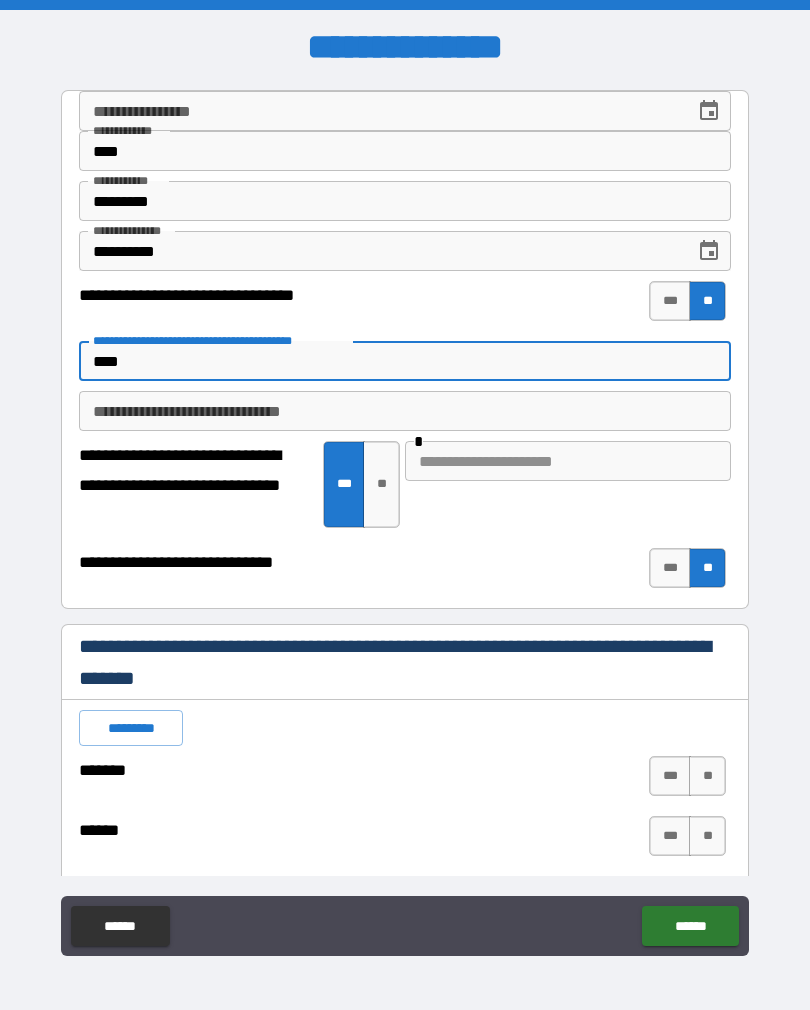 type on "*" 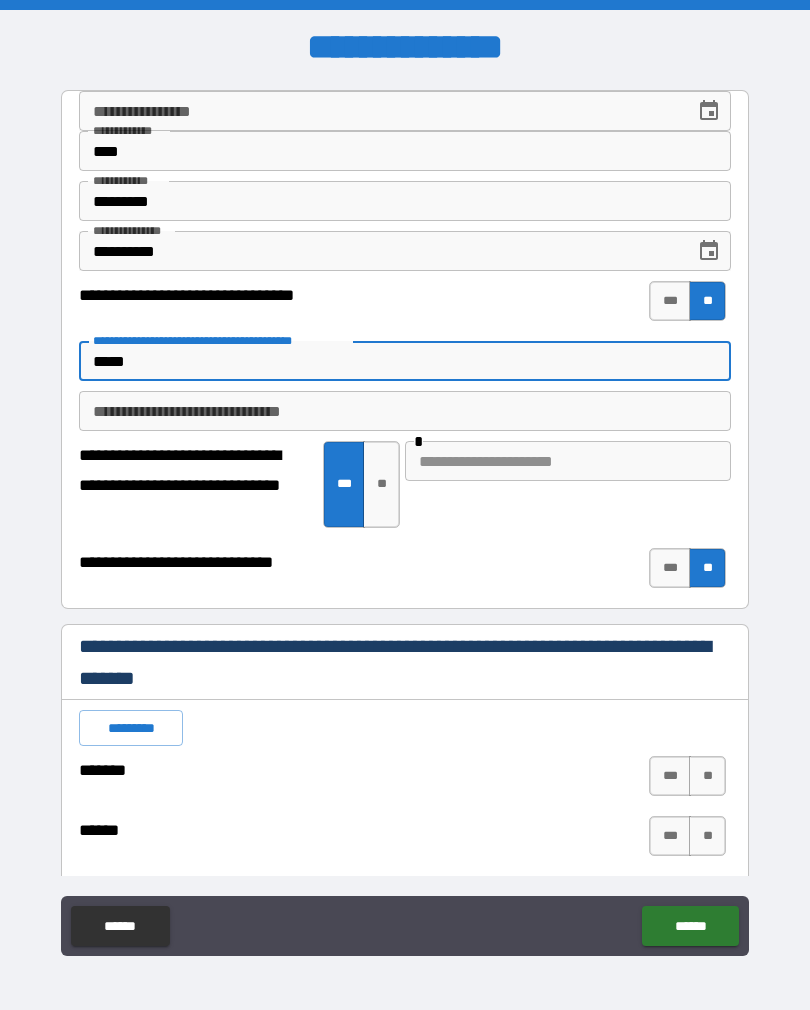 type on "*" 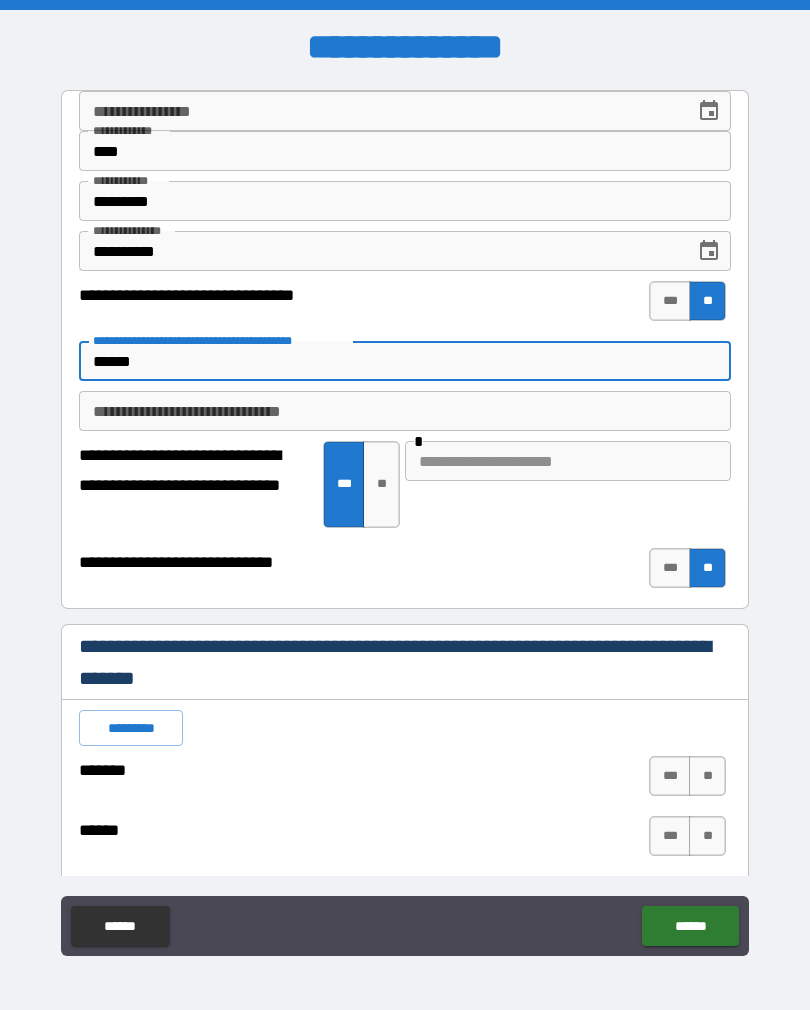 type on "*" 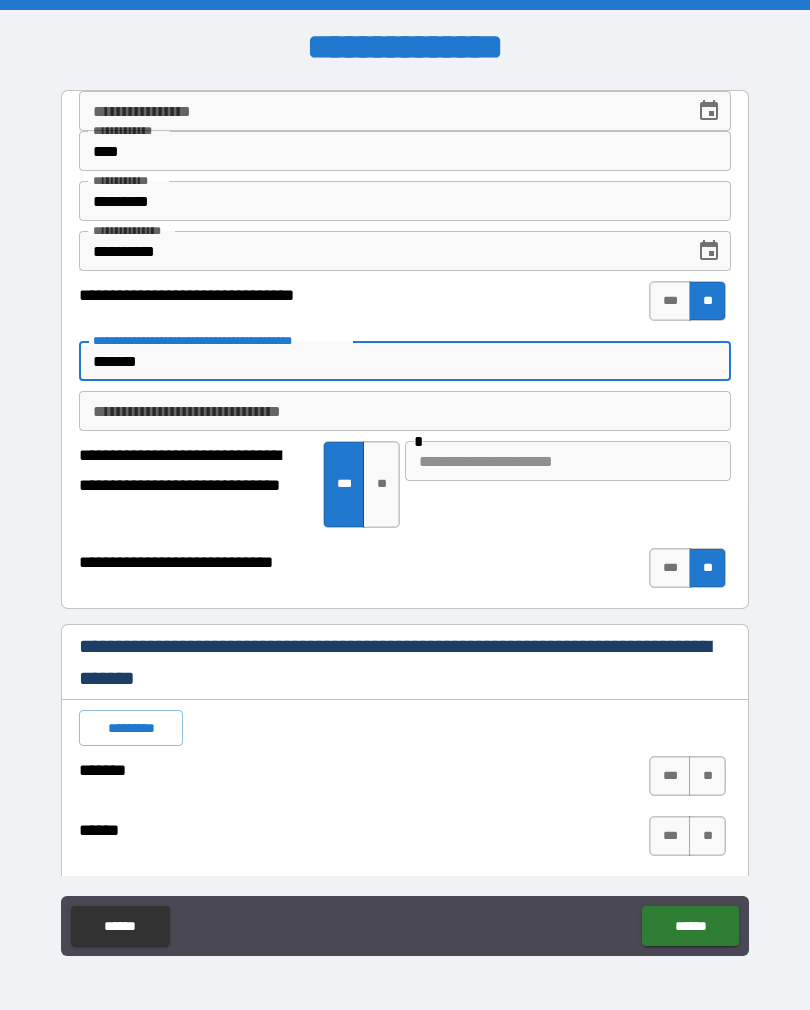 type on "*" 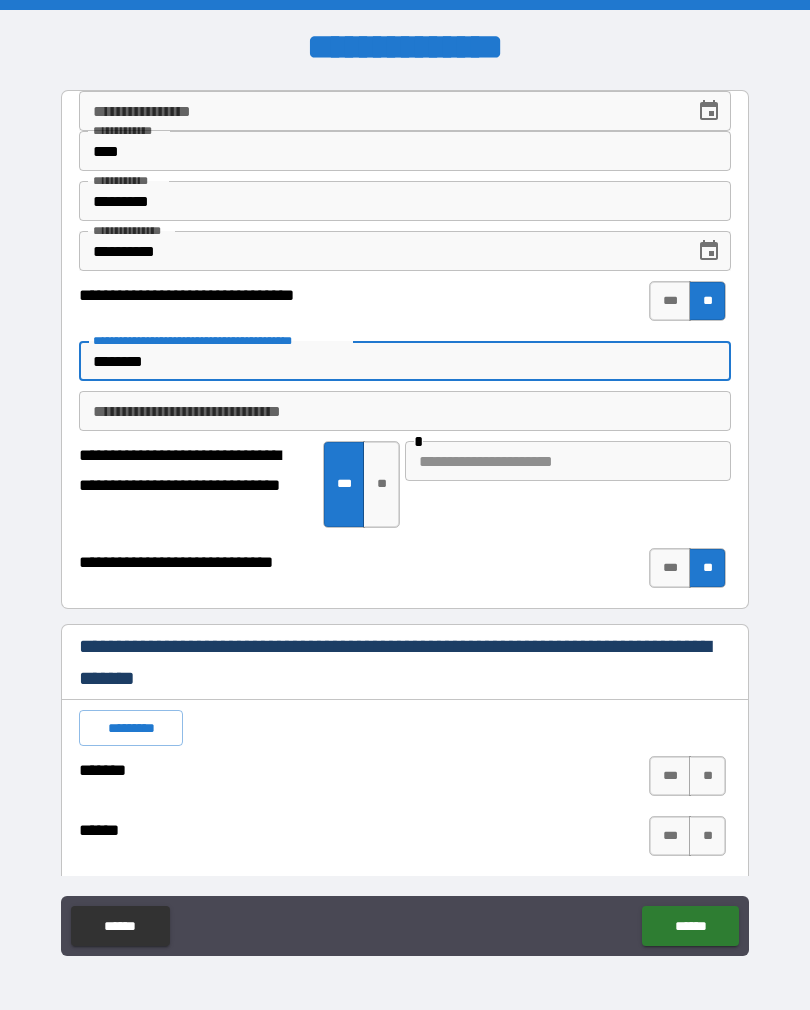 type on "*" 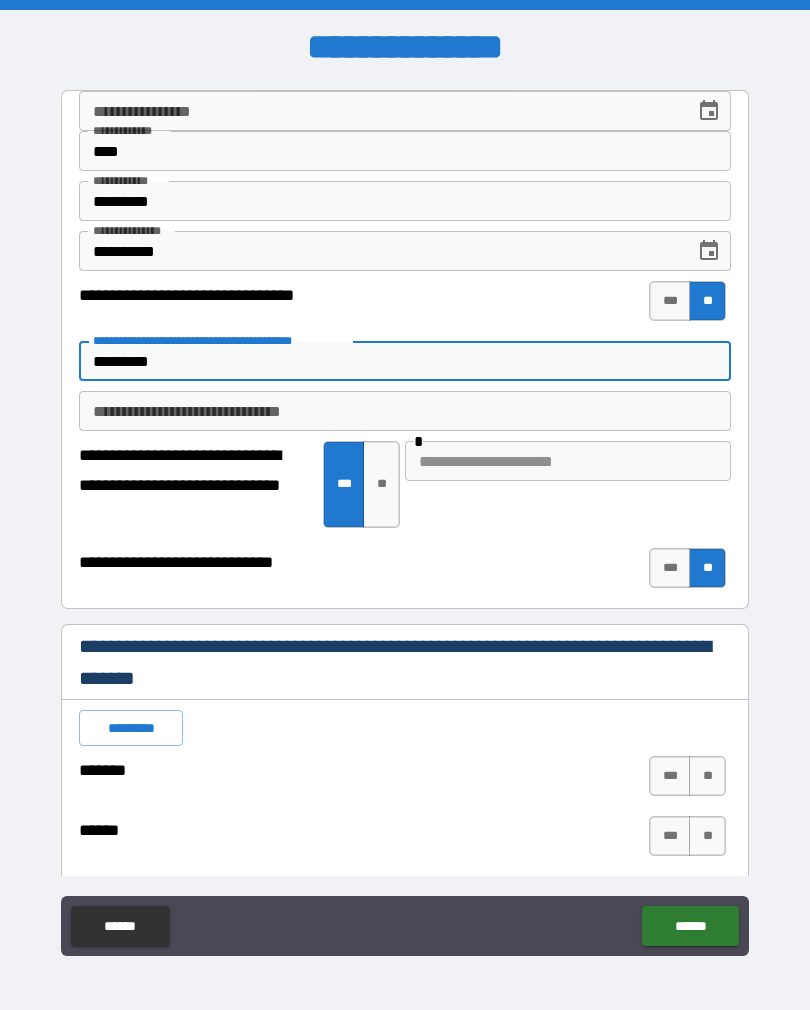 type on "*" 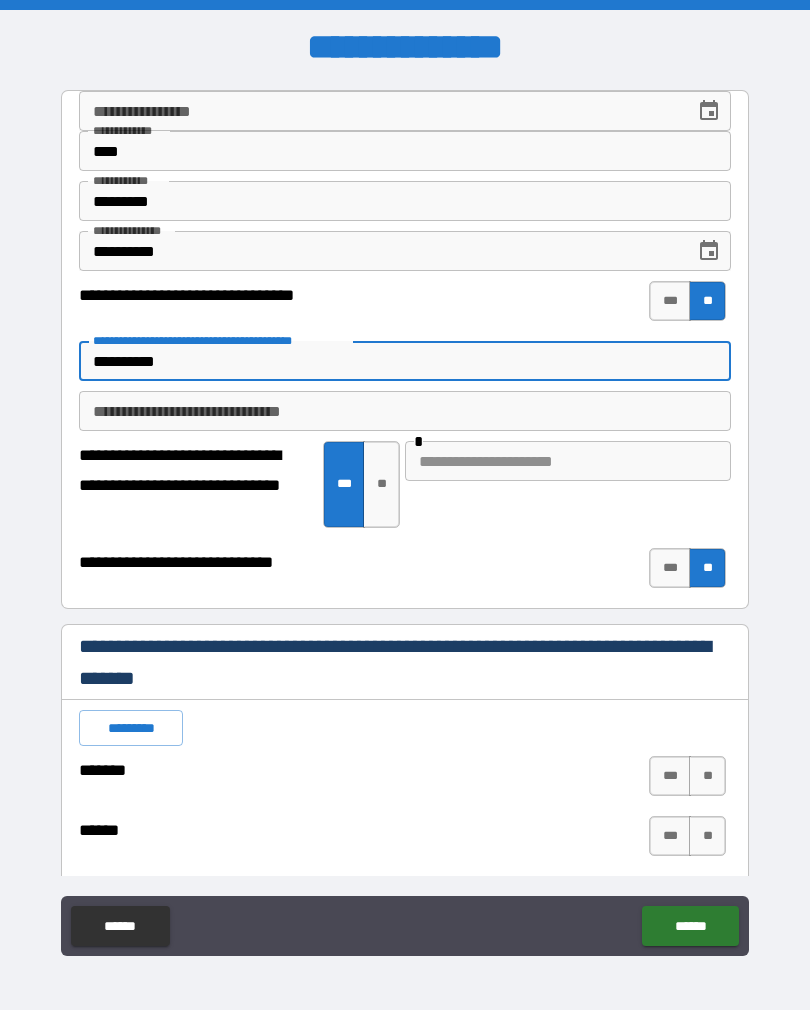 type on "*" 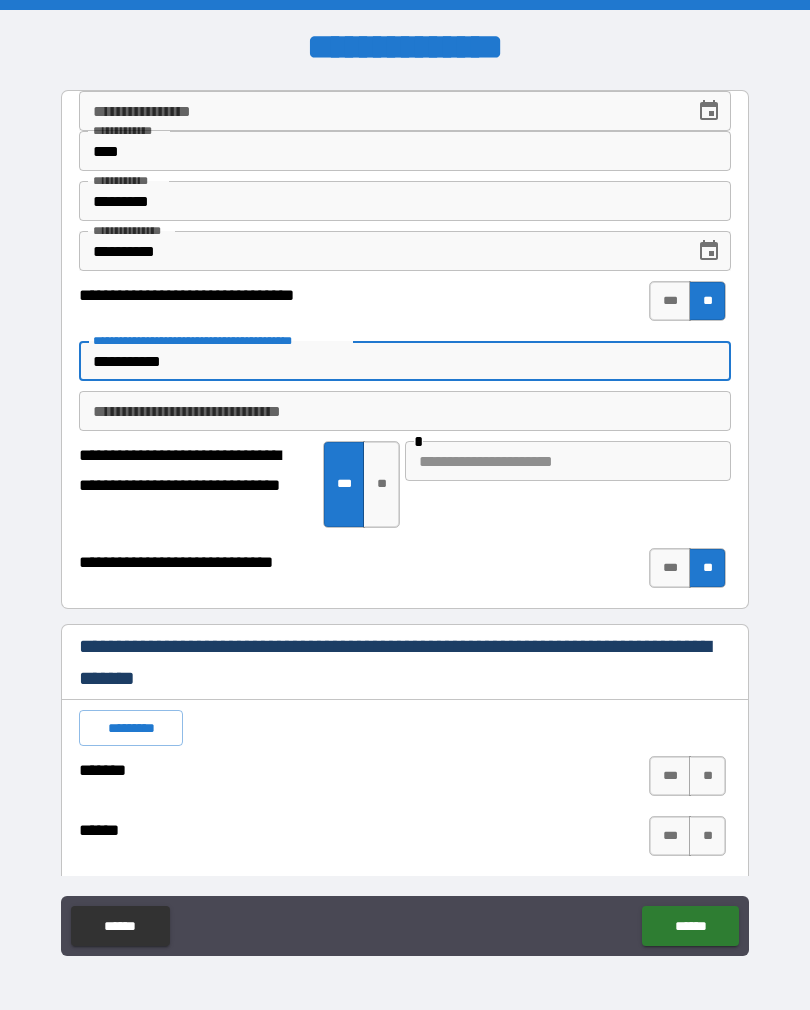 type on "*" 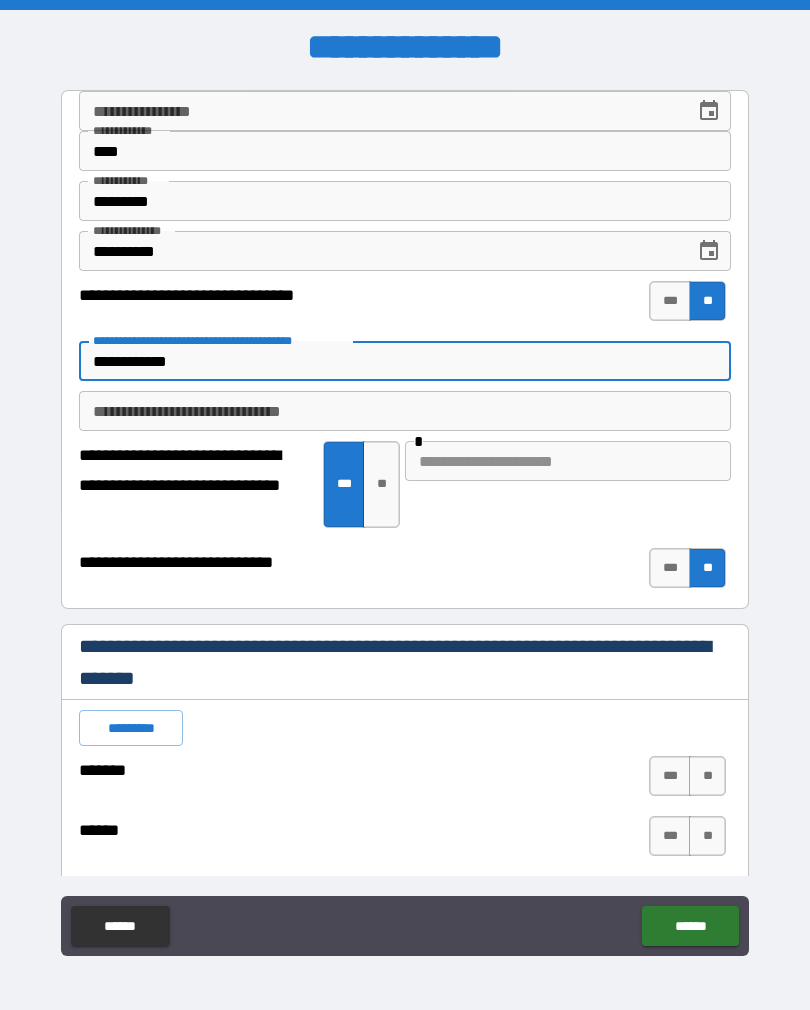 type on "*" 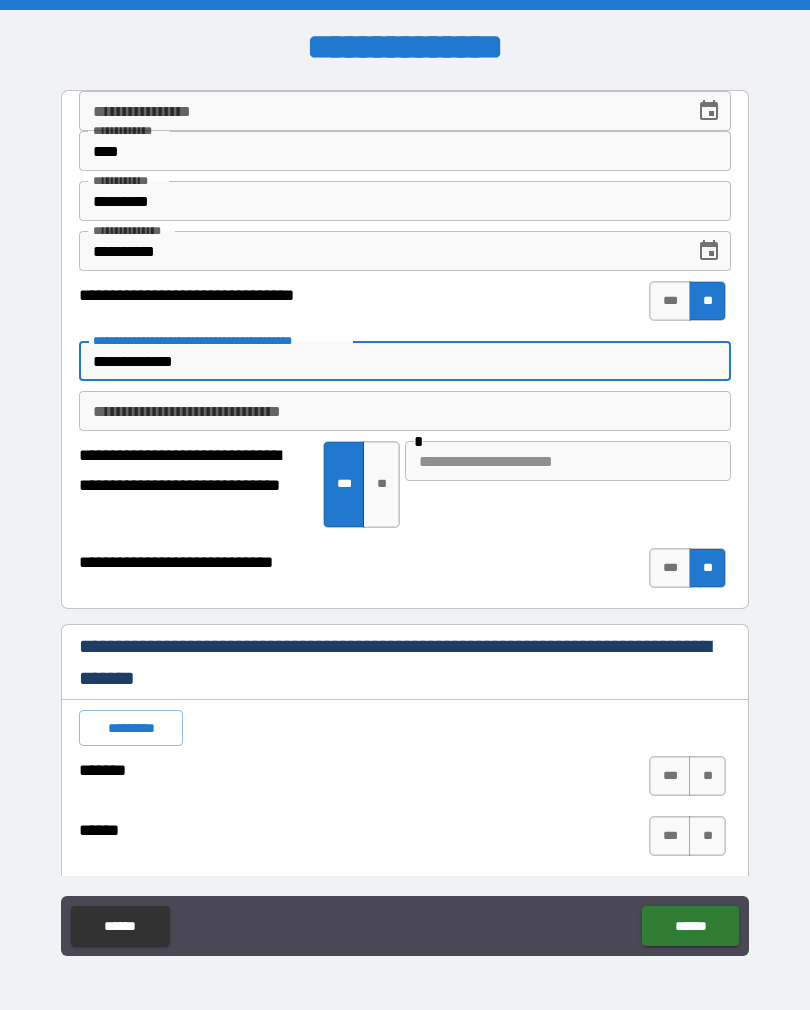 type on "*" 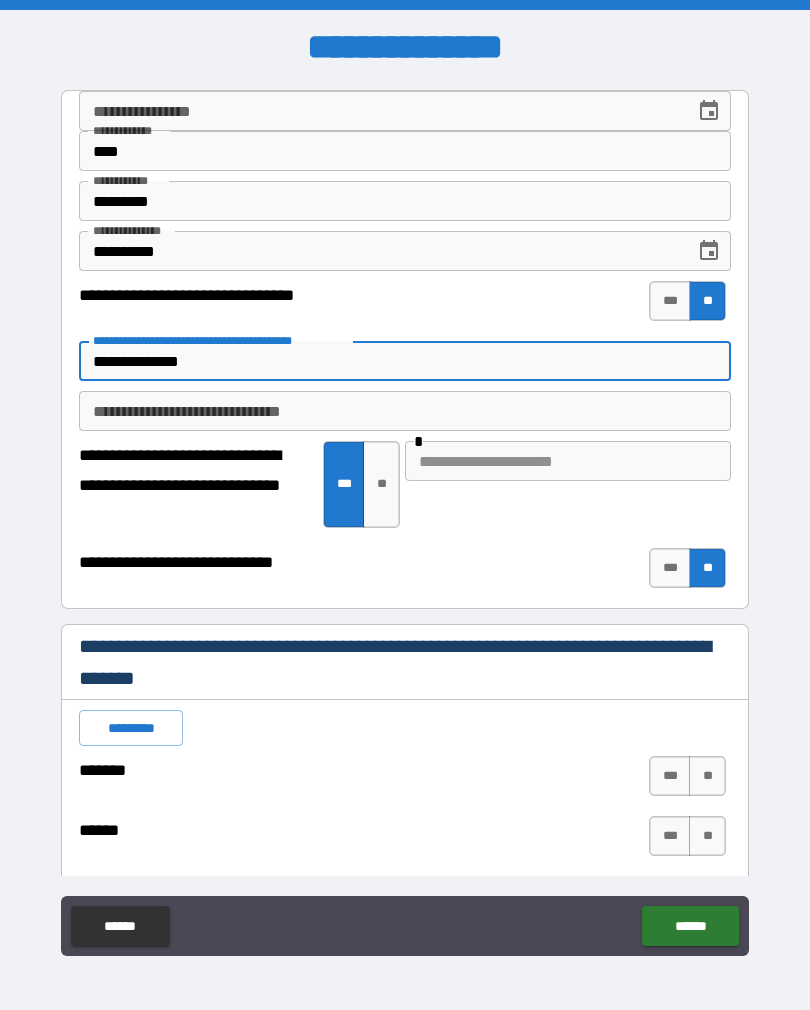 type on "*" 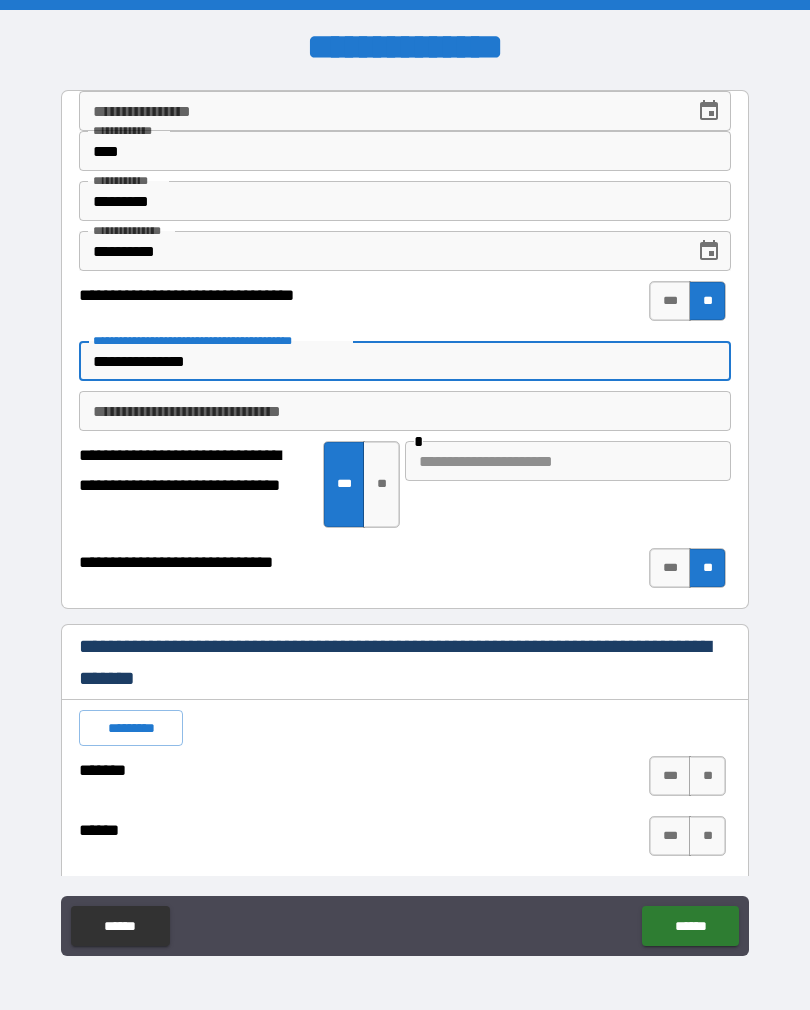 type on "*" 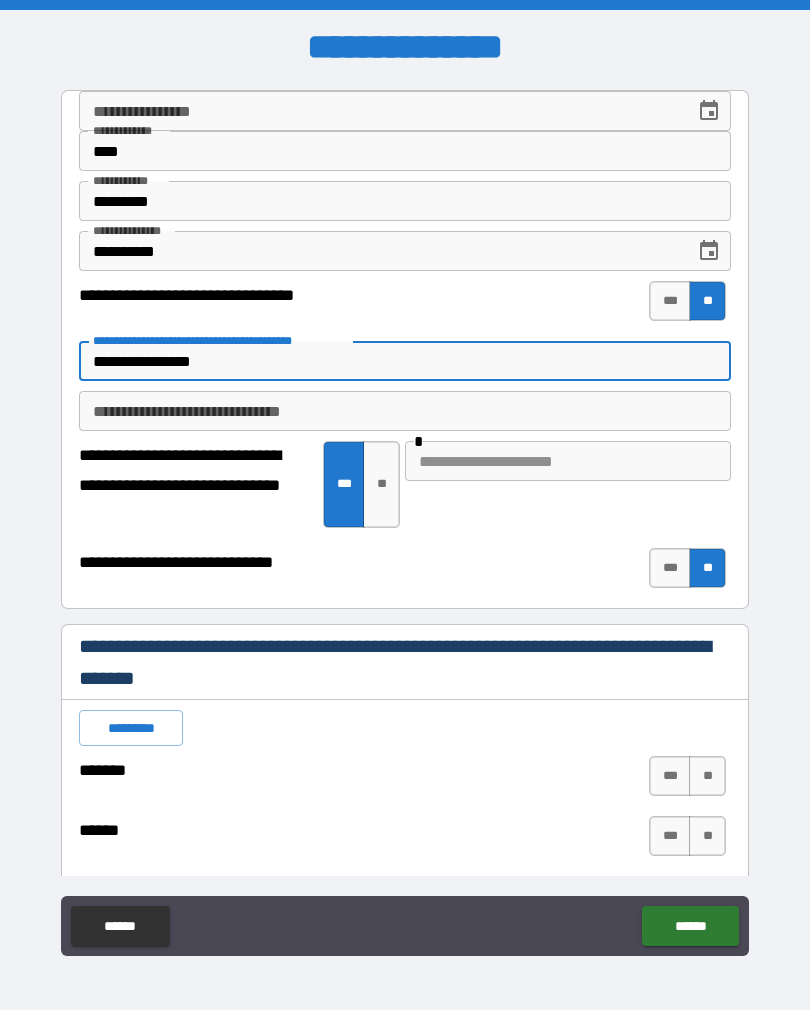 type on "*" 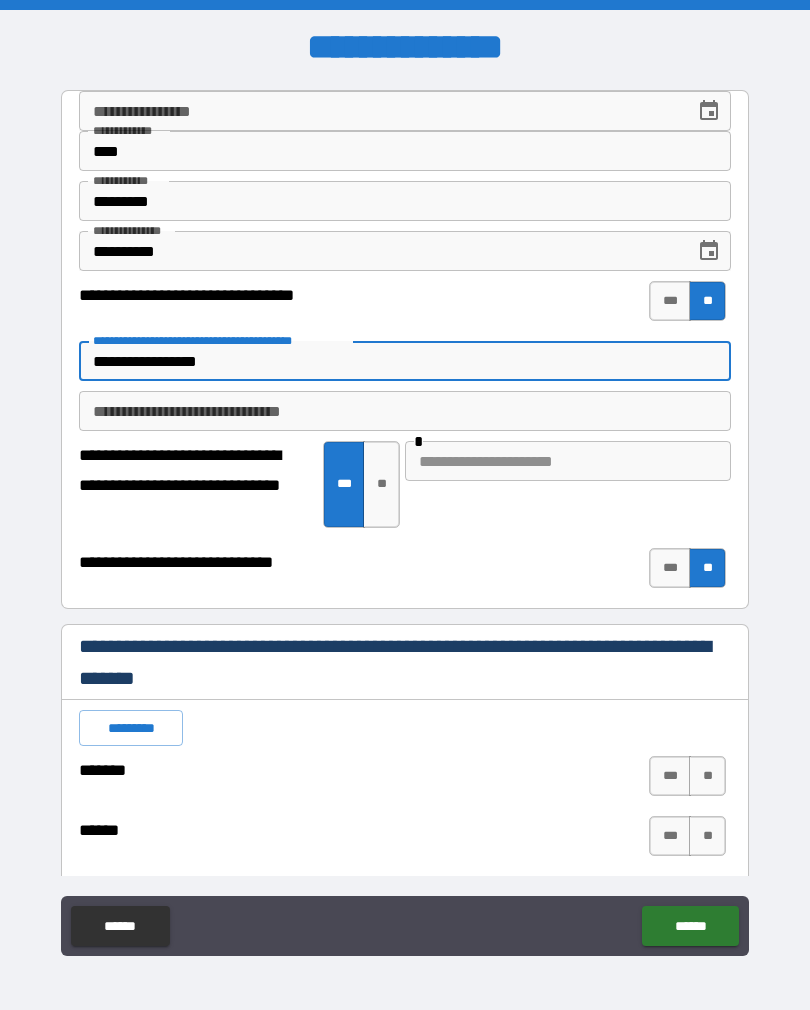 type on "*" 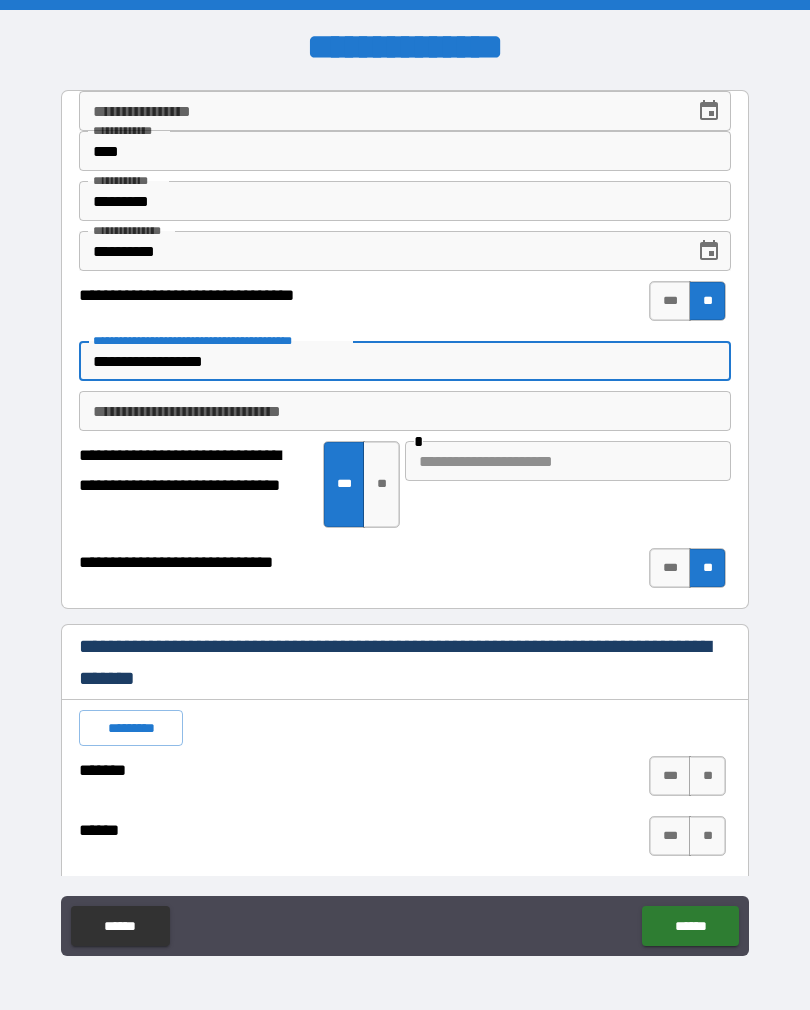 type on "*" 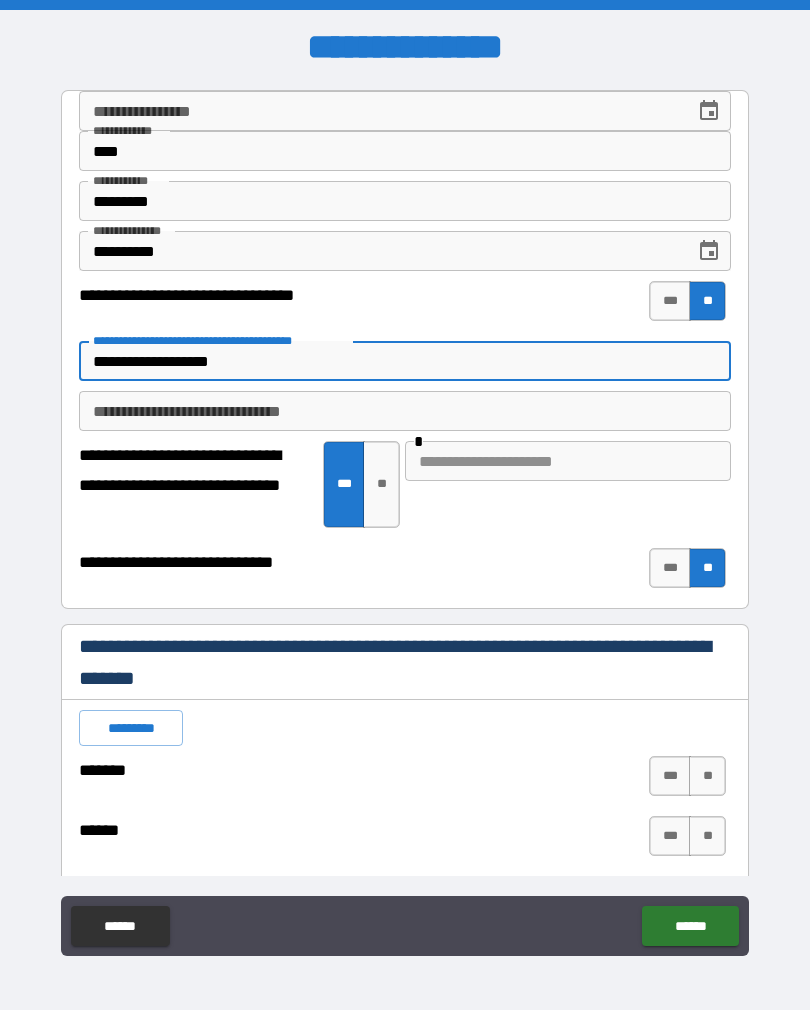 type on "*" 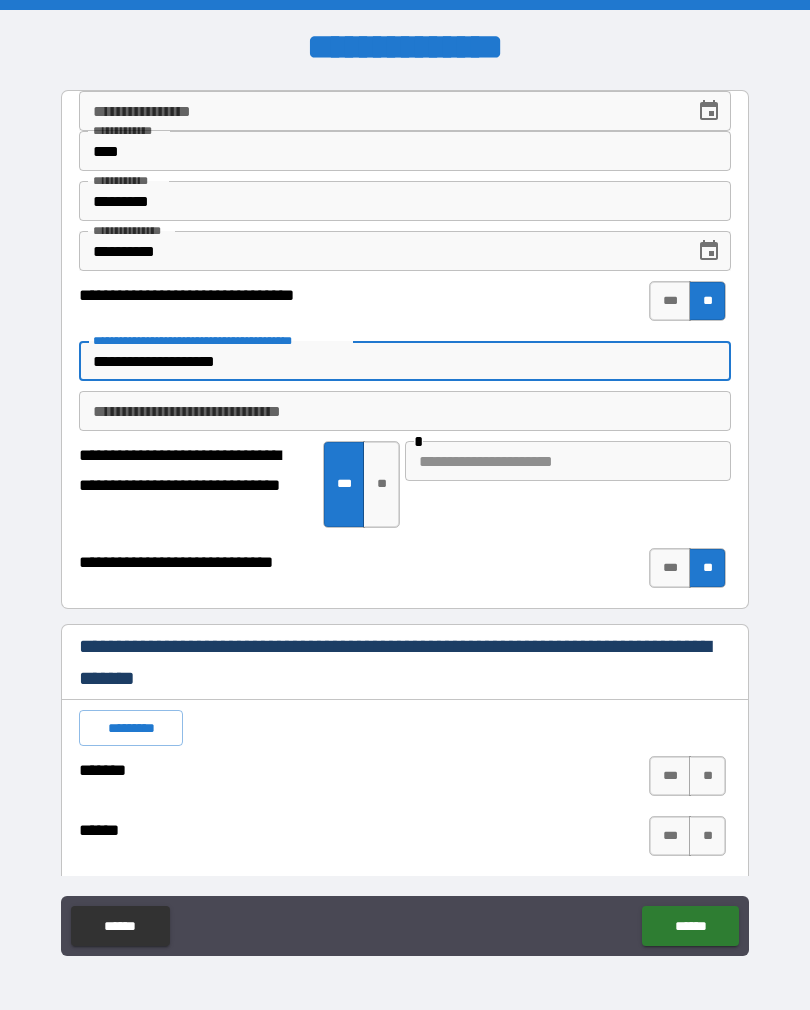 type on "*" 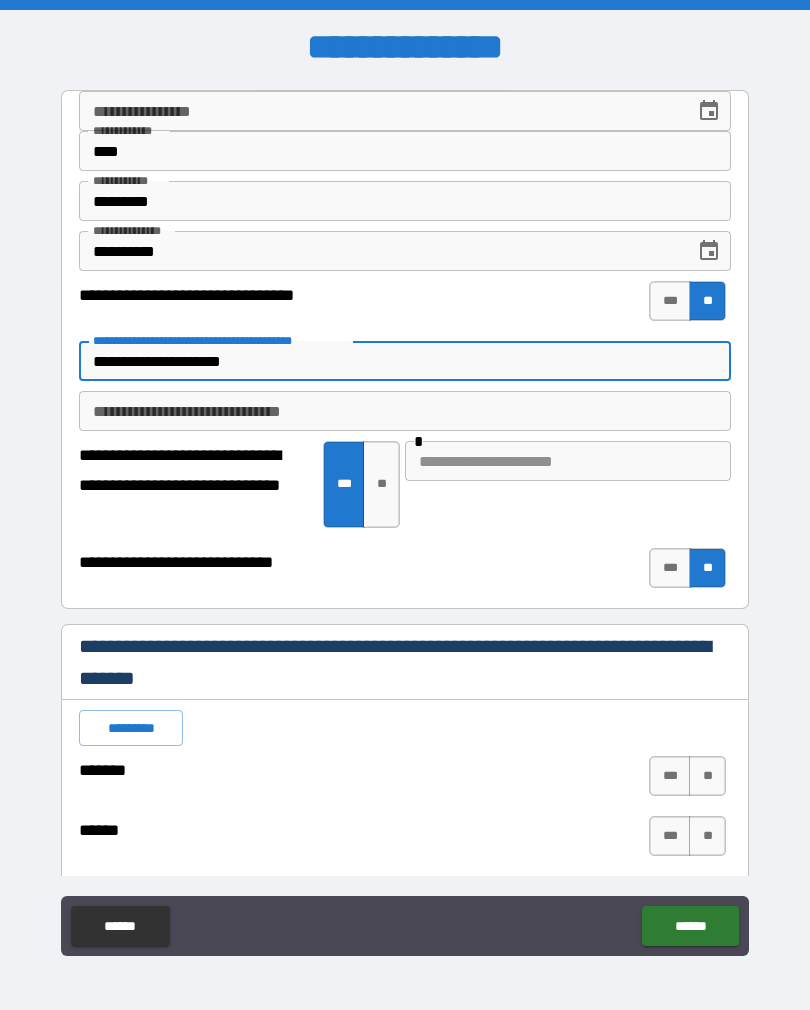type on "*" 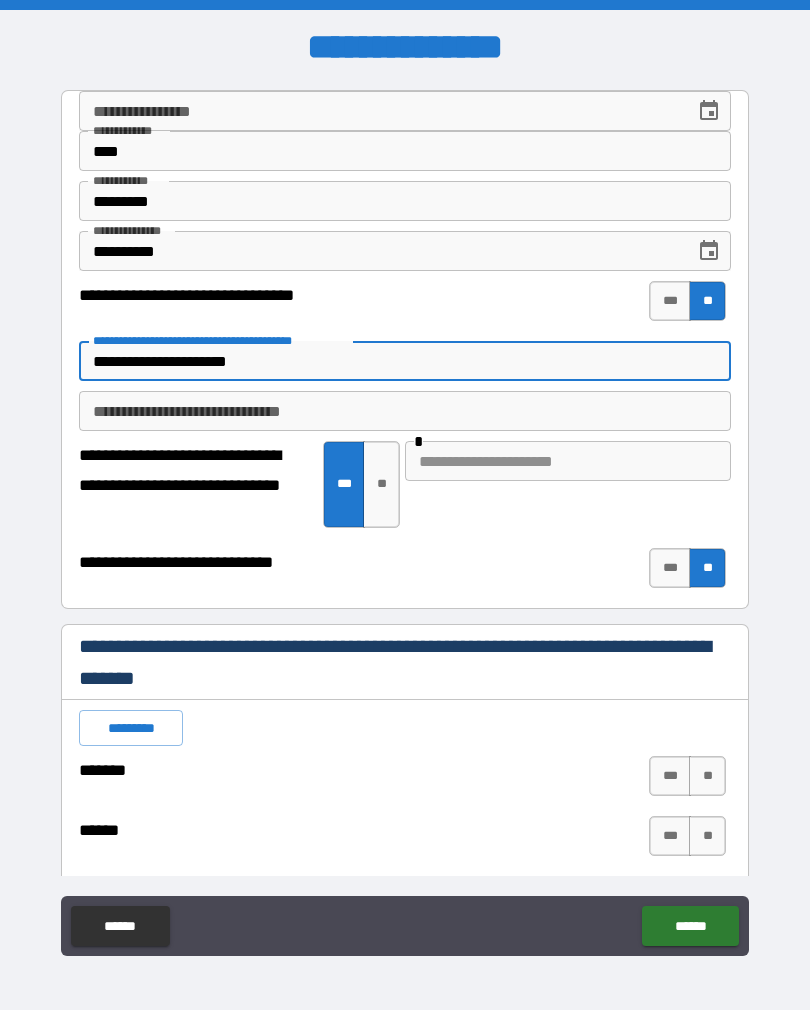 type on "*" 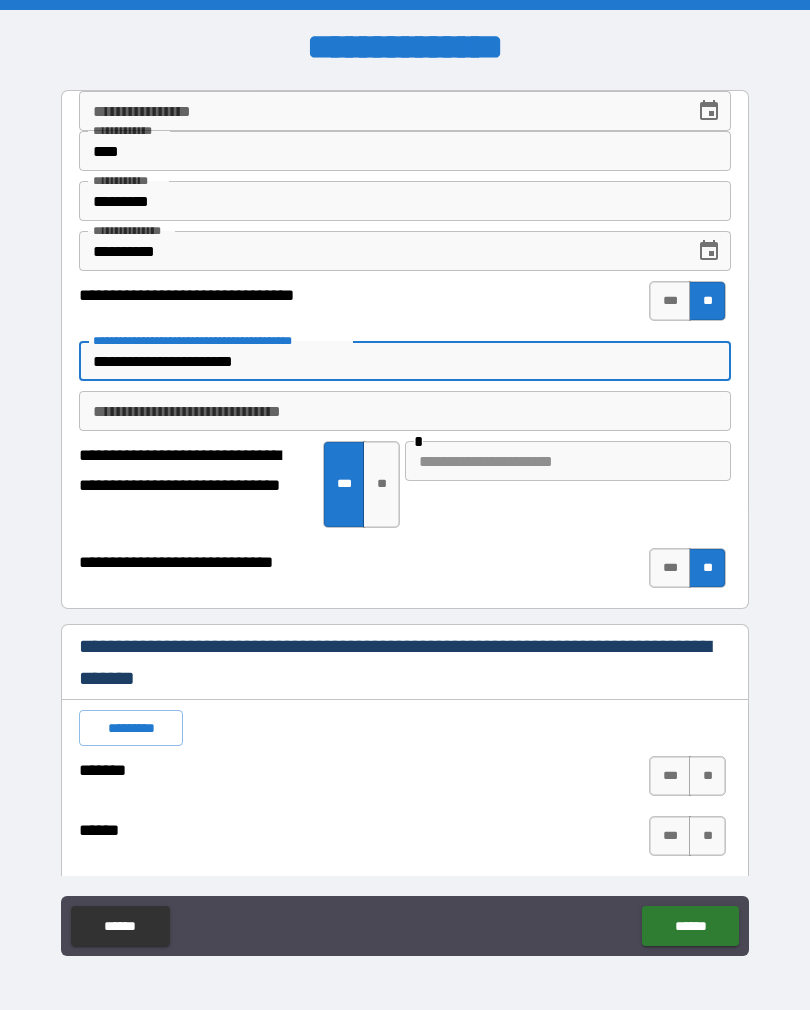 type on "*" 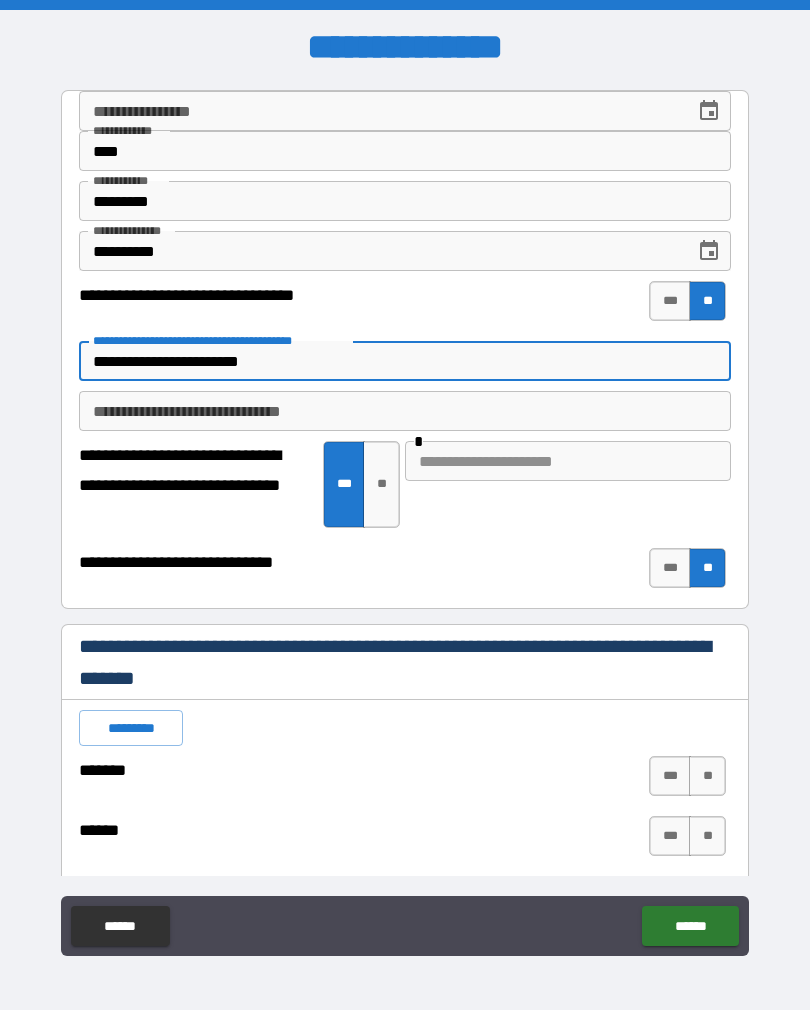 type on "*" 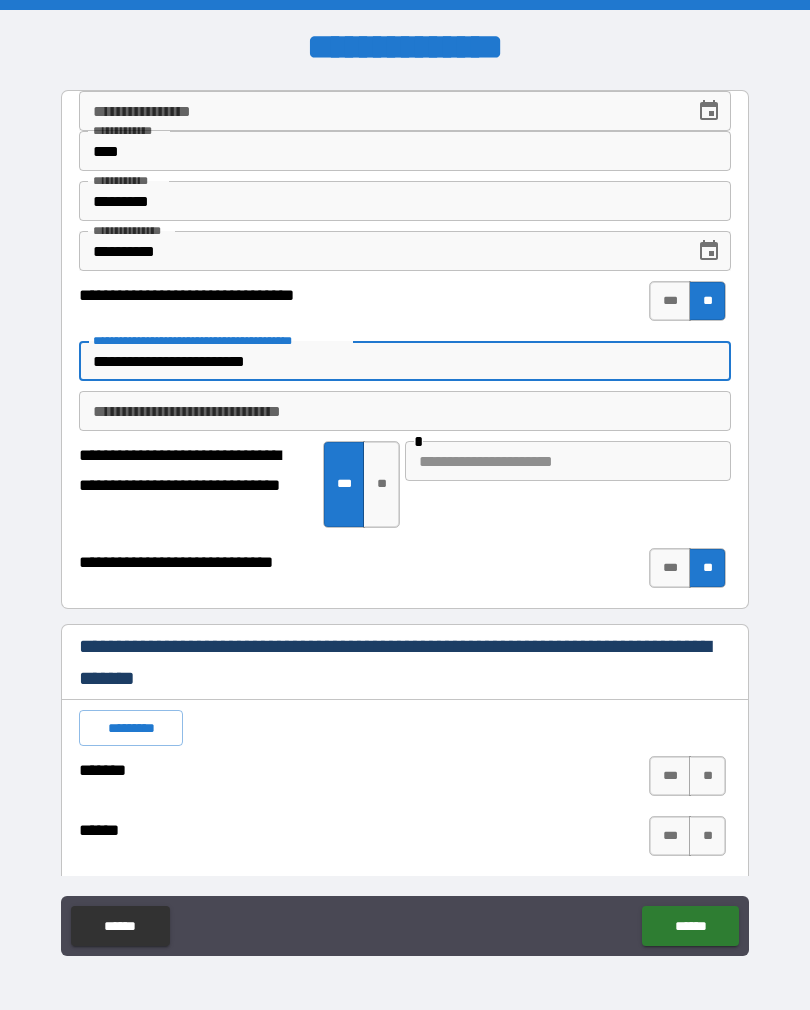 type on "*" 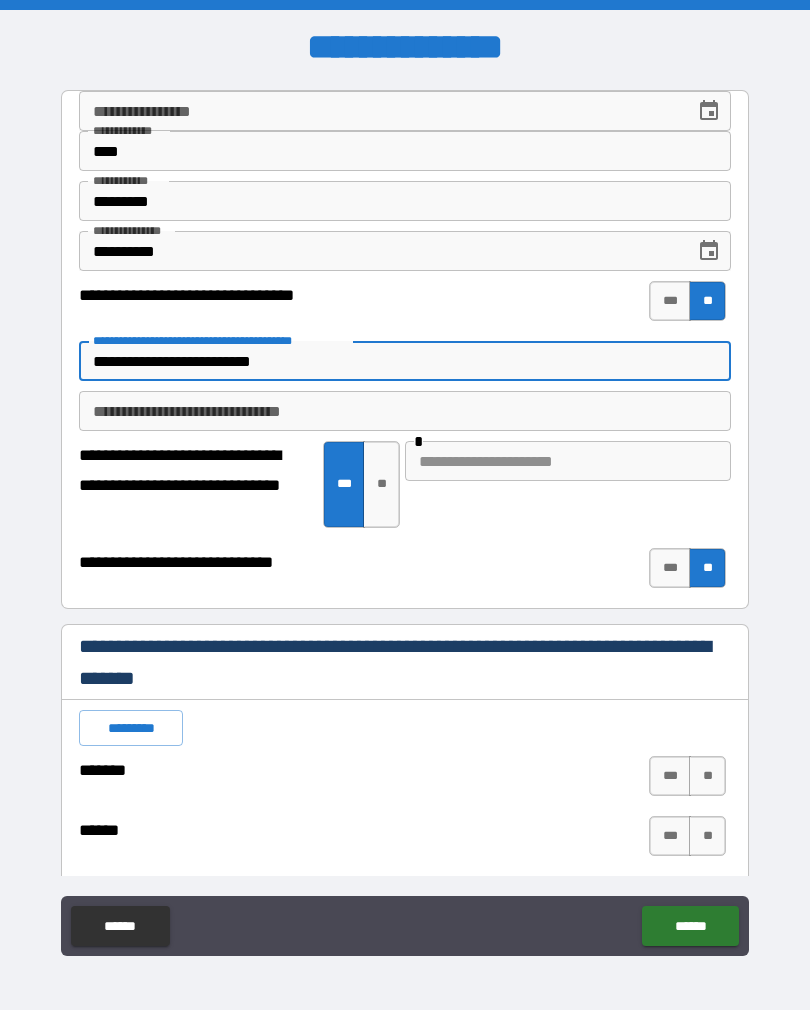 type on "*" 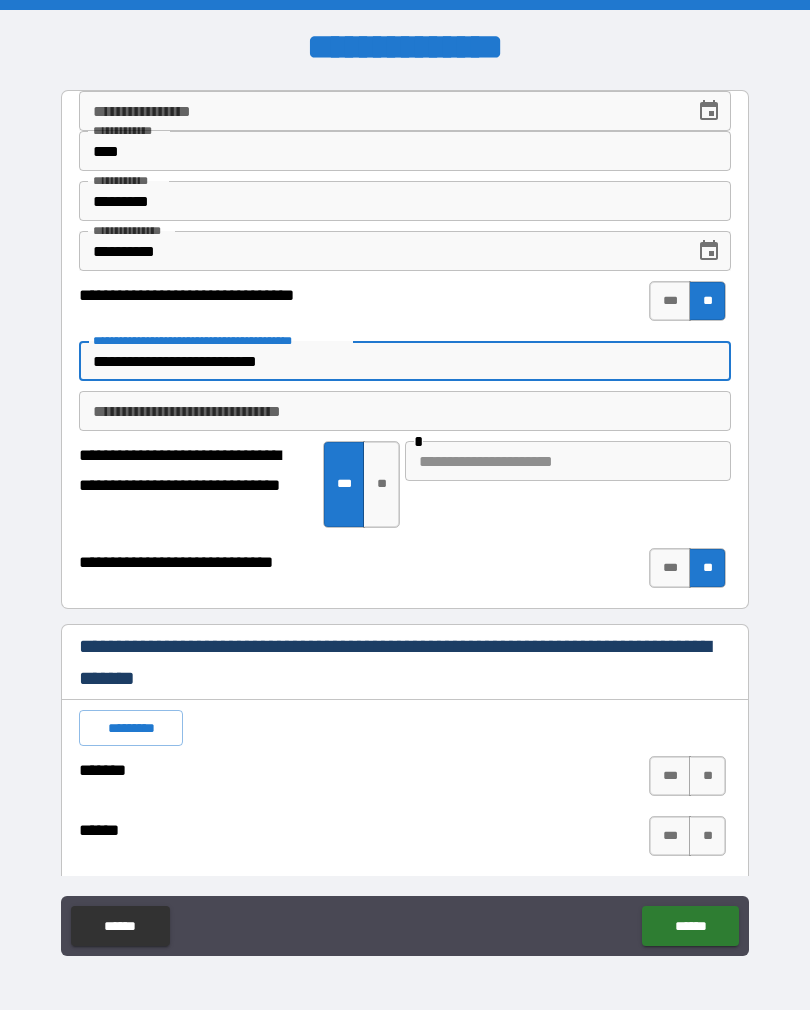 type on "*" 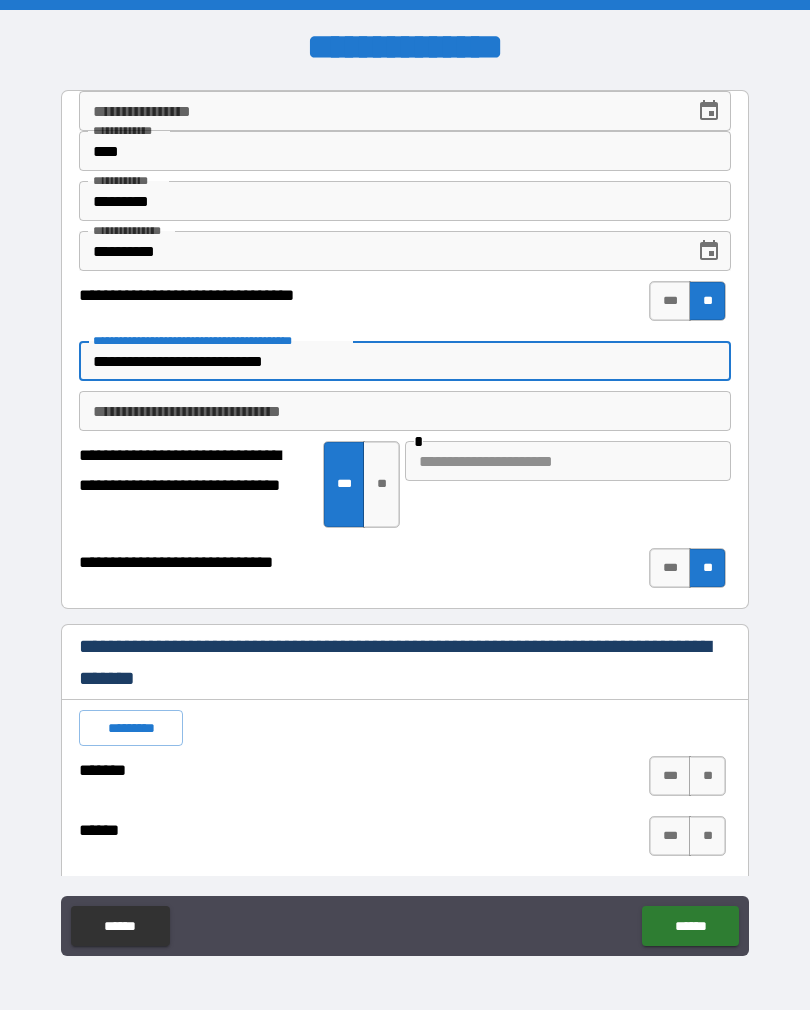 type on "*" 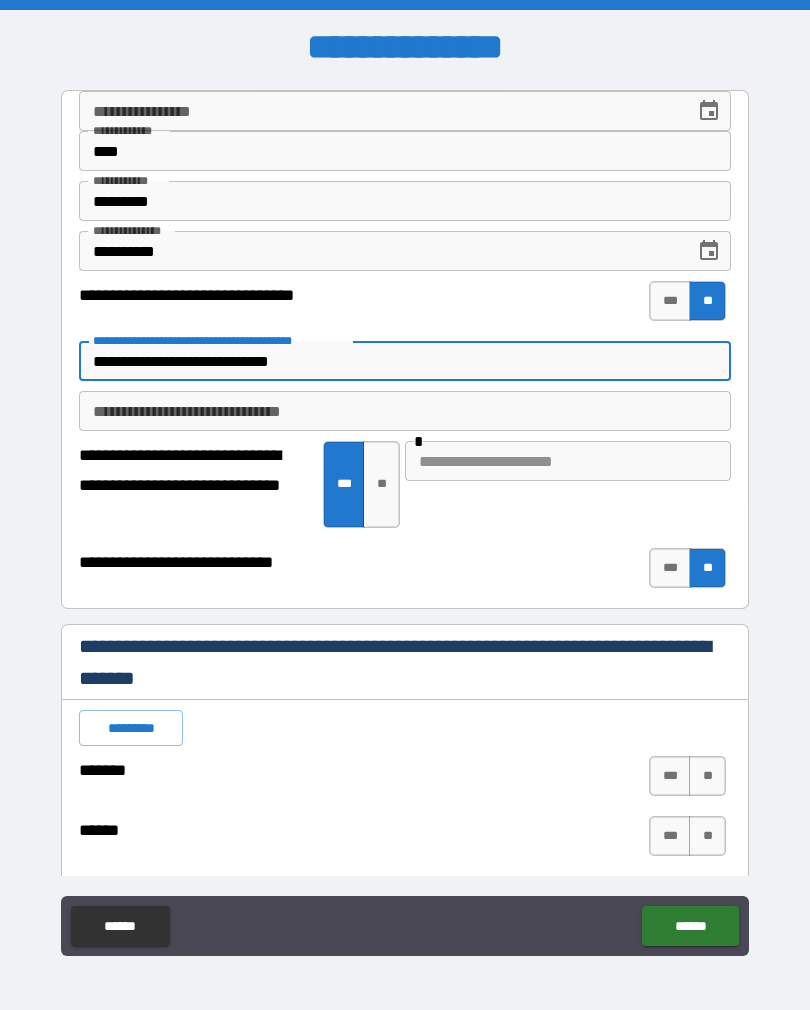 type on "*" 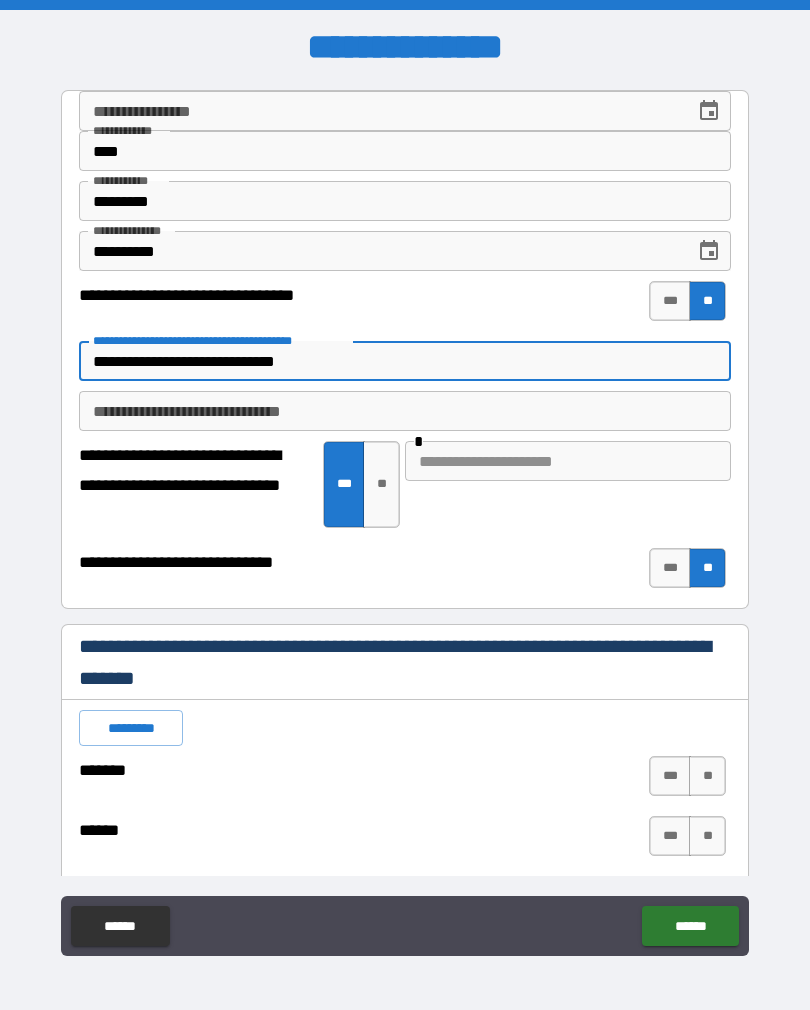 type on "*" 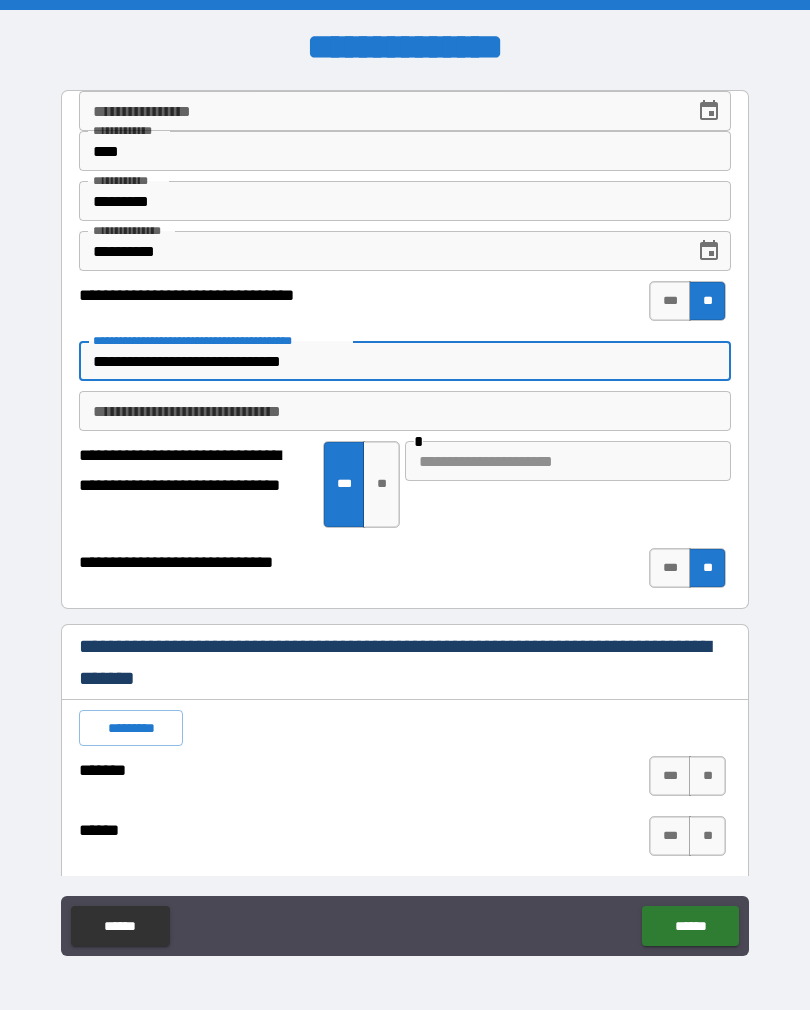 type on "*" 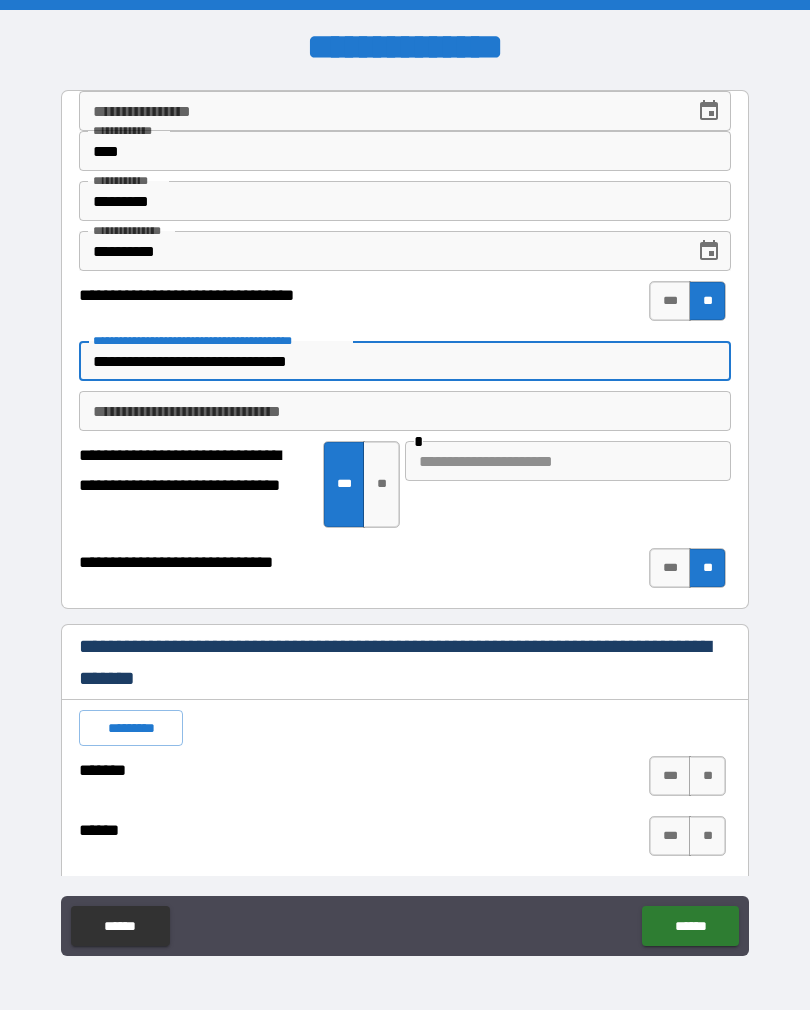 type on "*" 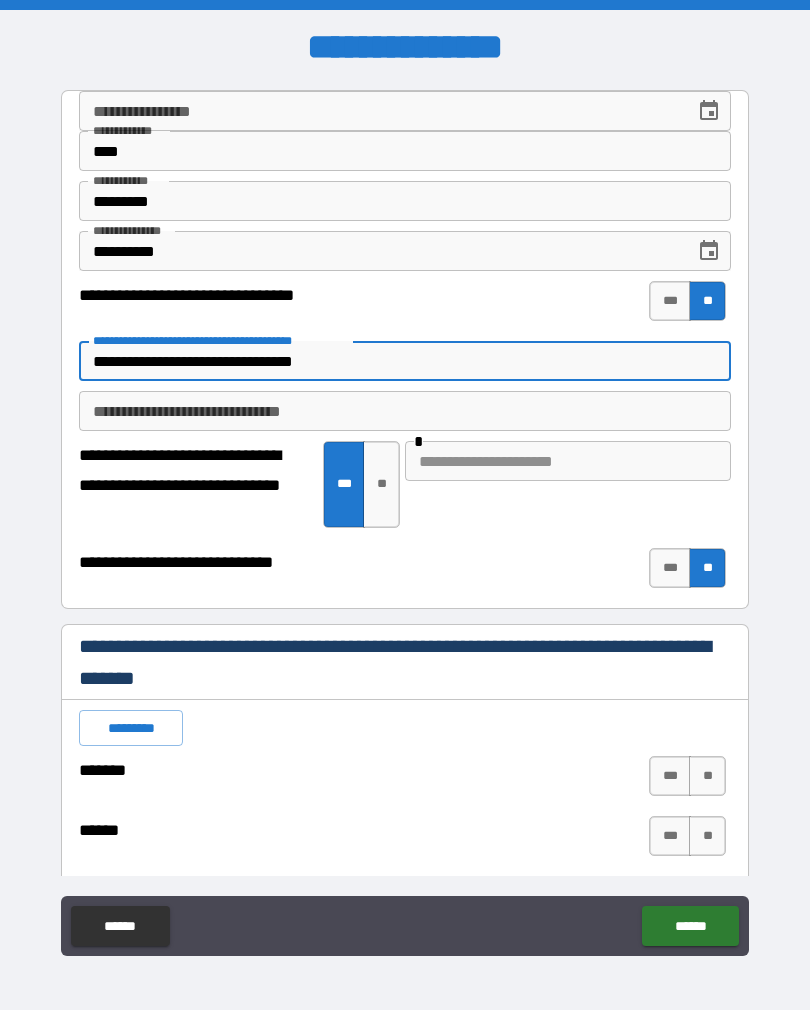 type on "*" 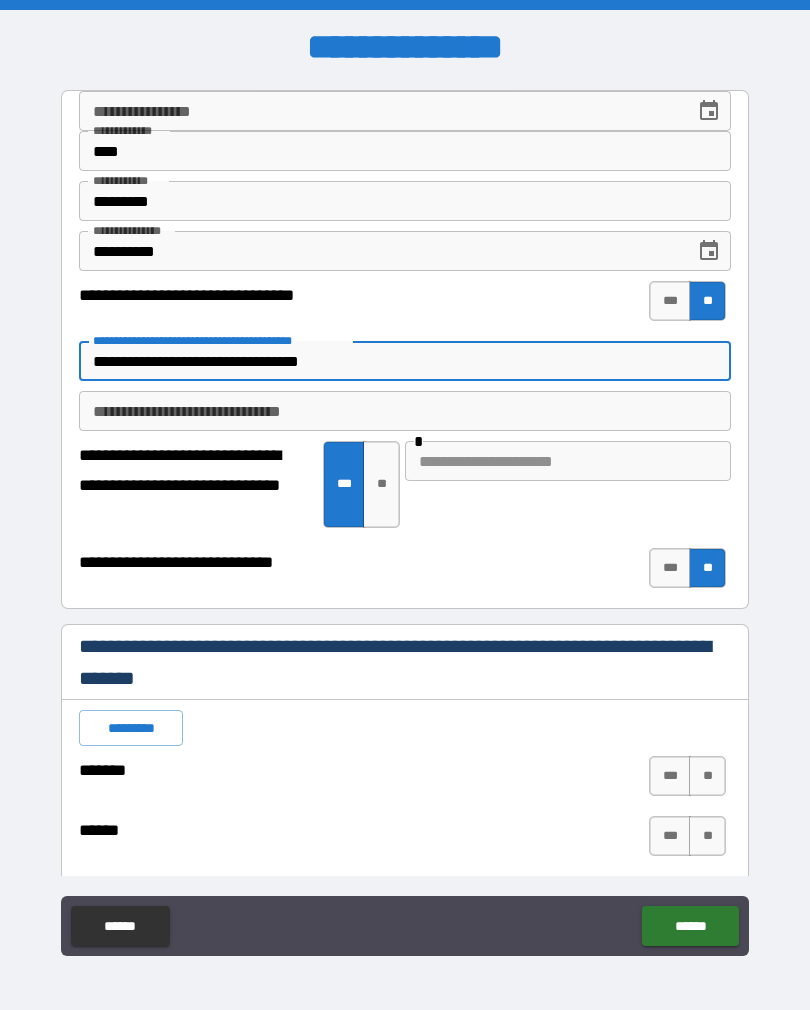 type on "*" 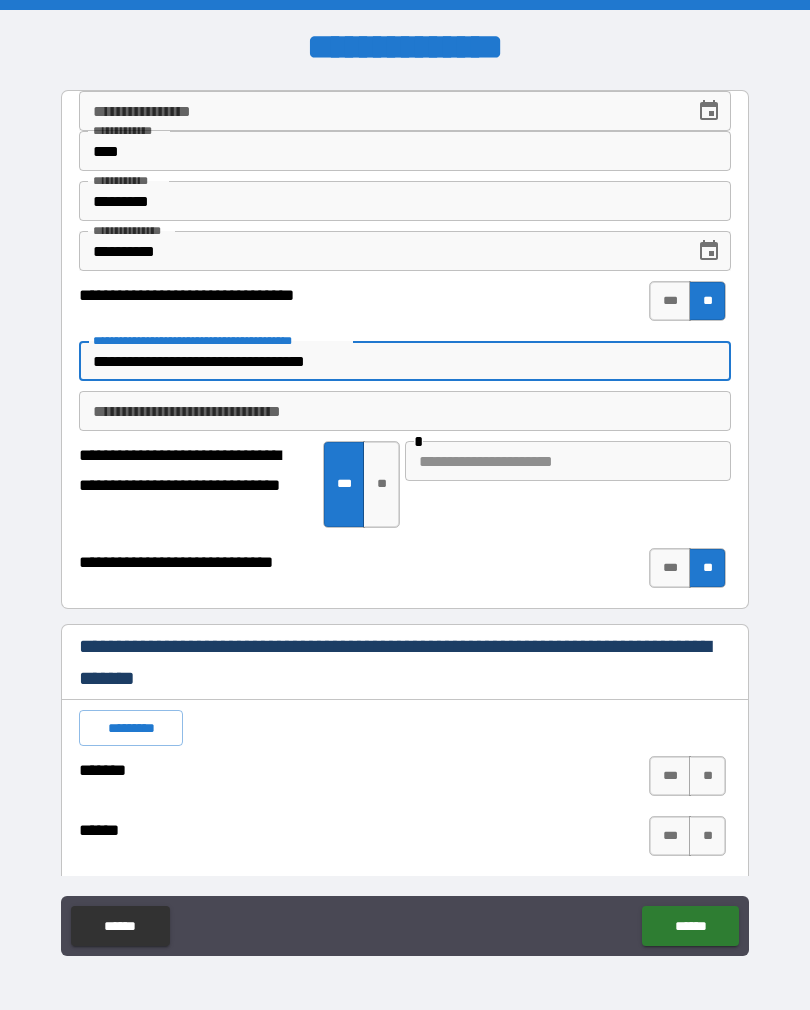 type on "*" 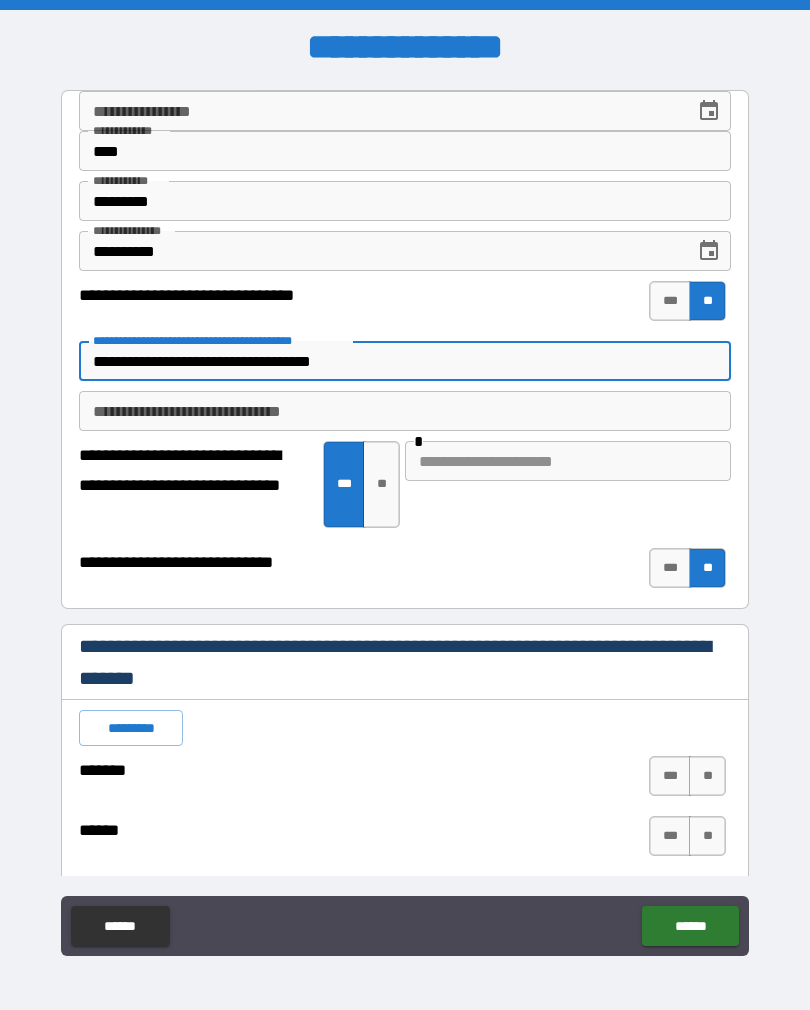 type on "*" 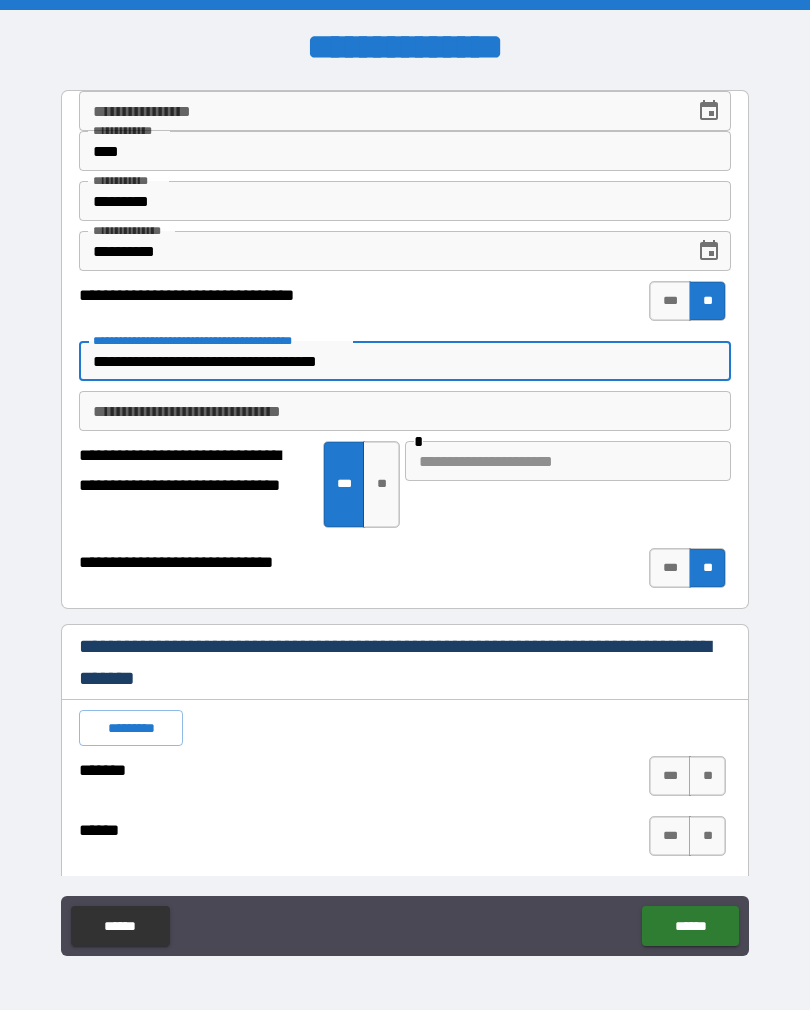 type on "*" 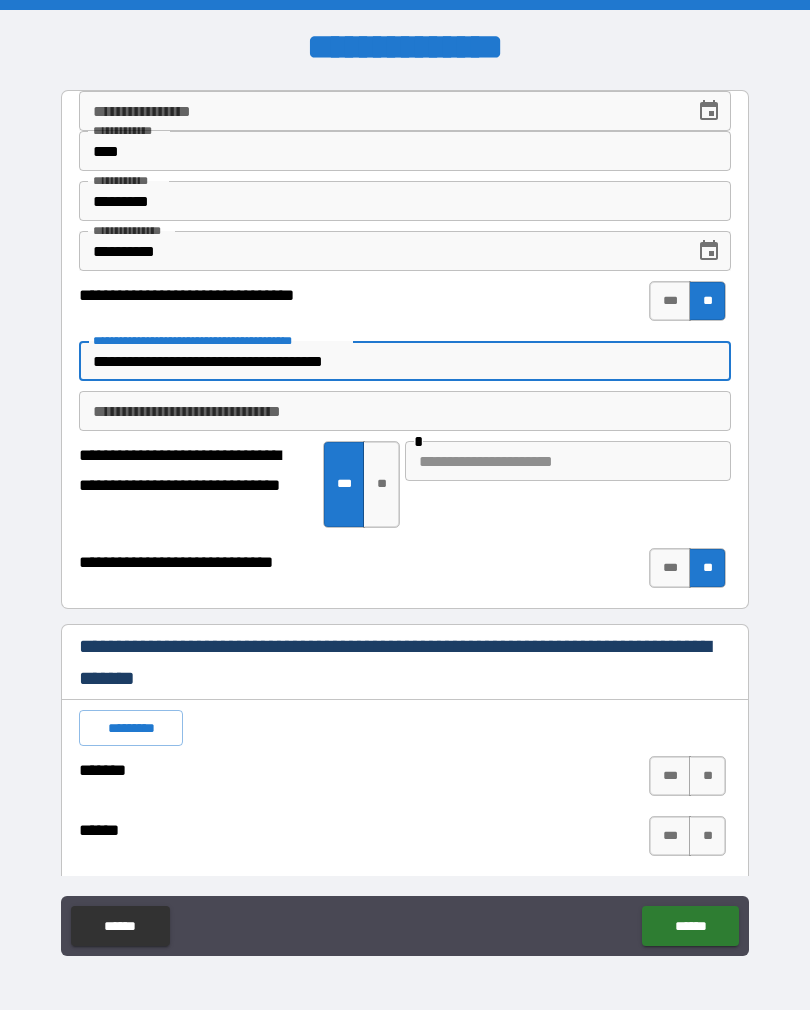 type on "*" 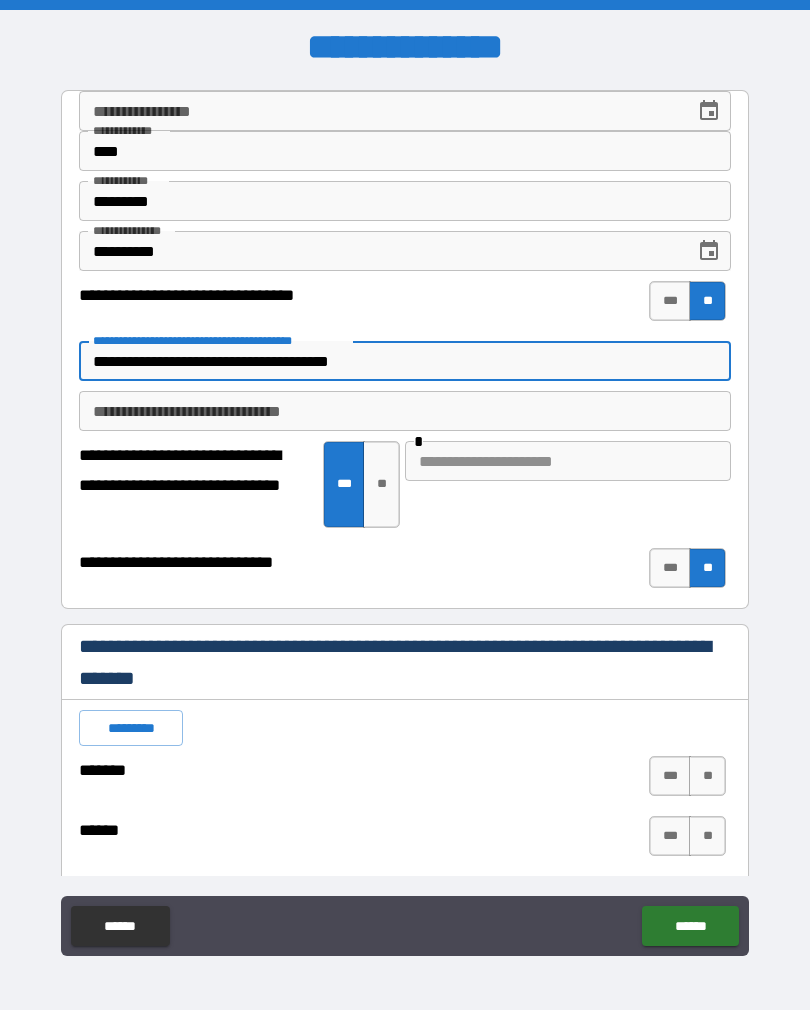 type on "*" 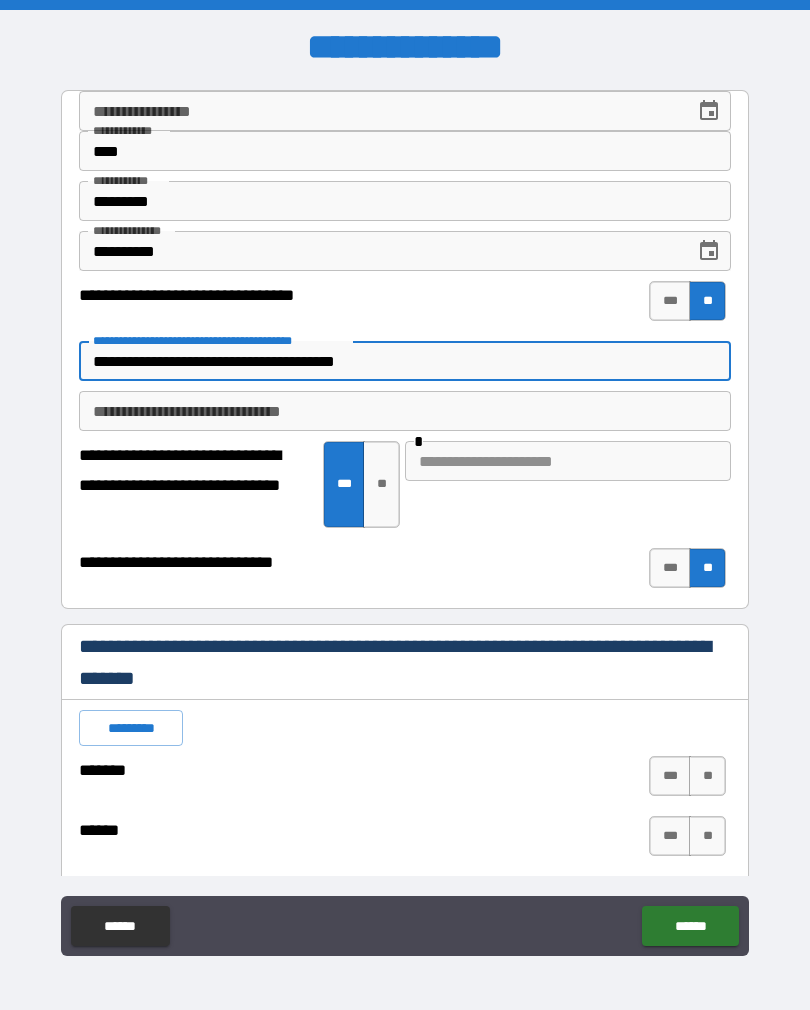 type on "*" 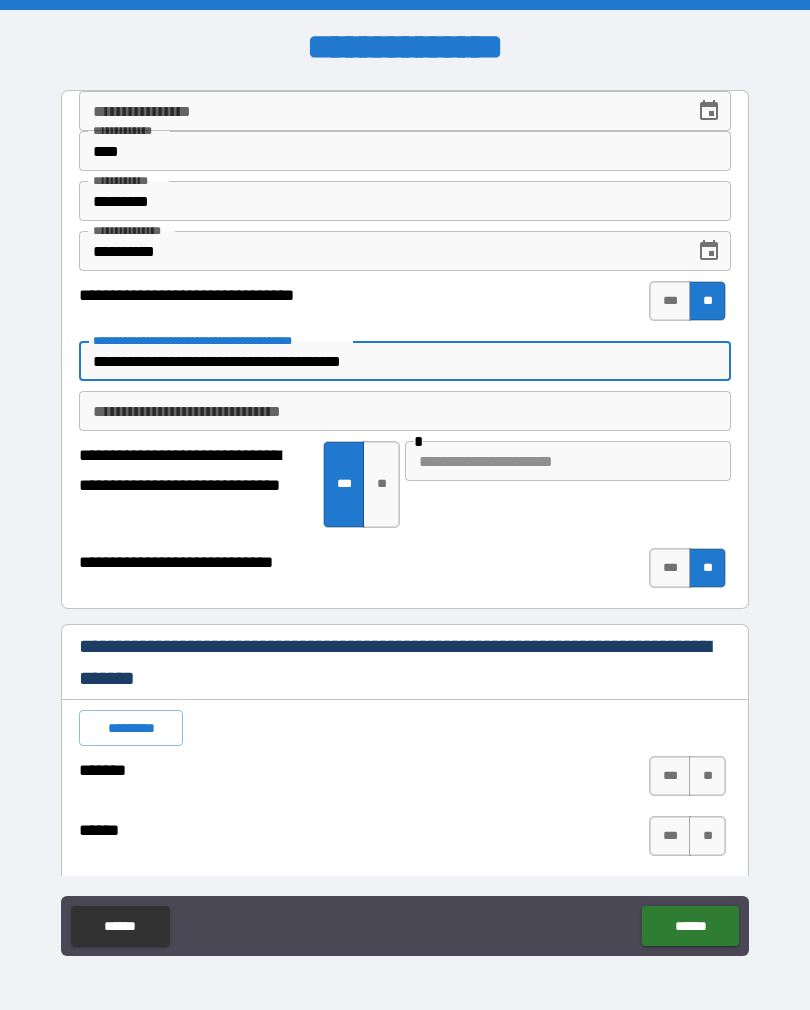 type on "*" 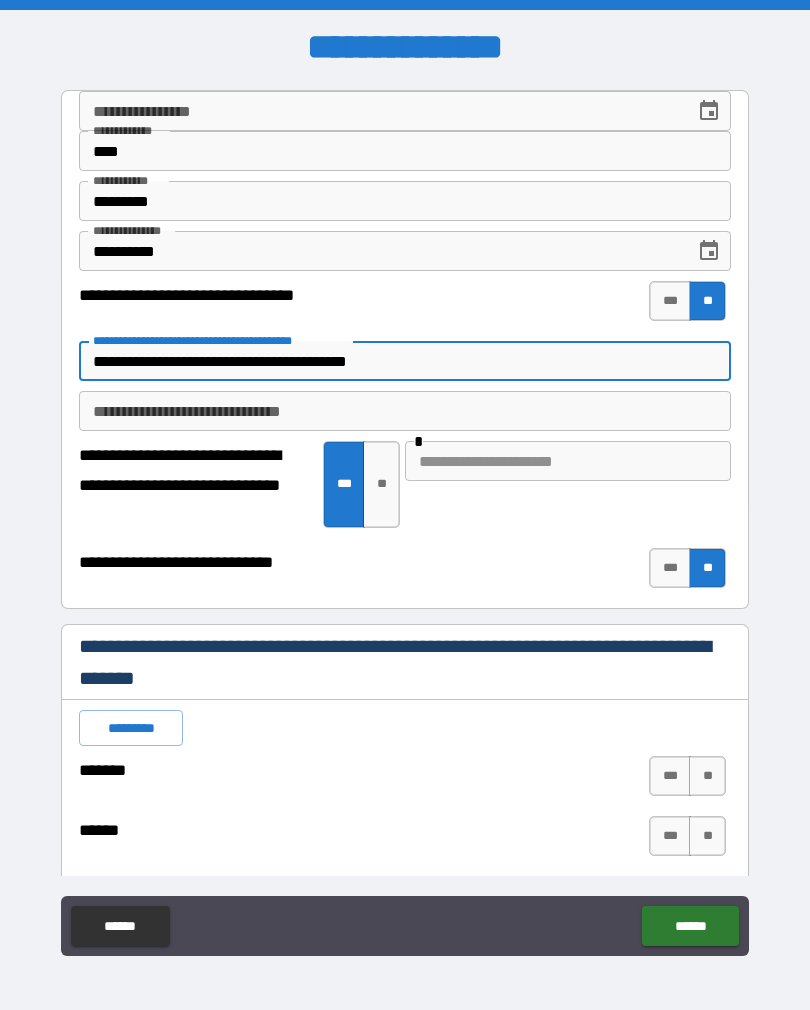 type on "*" 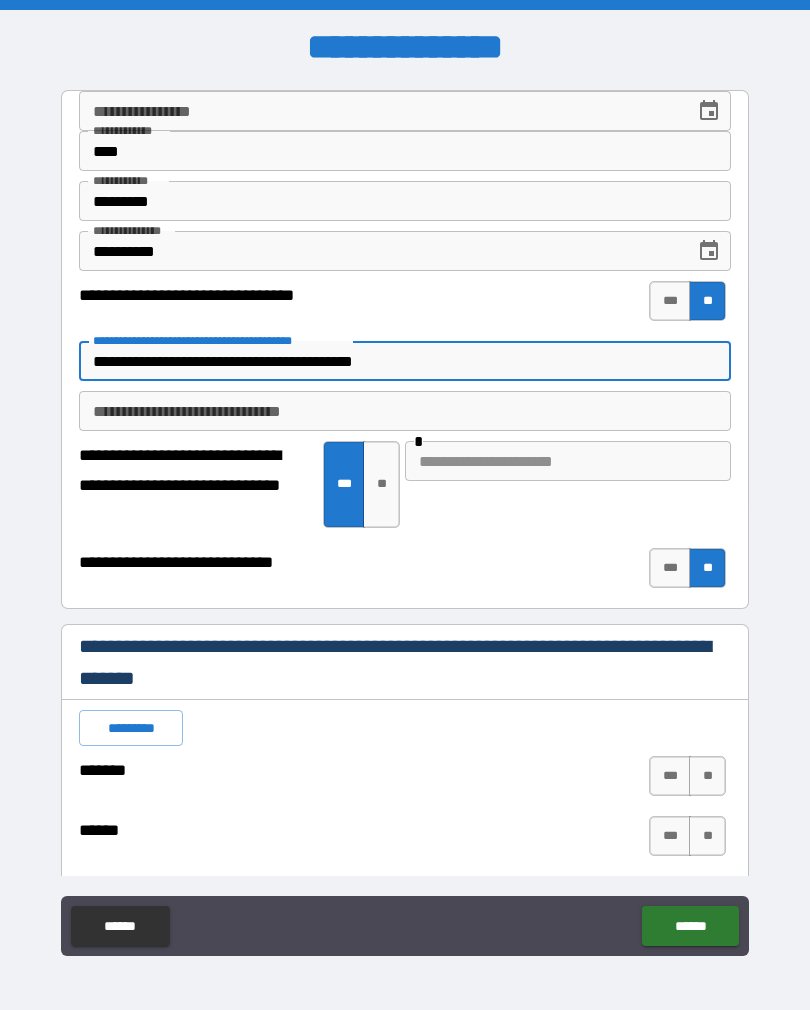 type on "*" 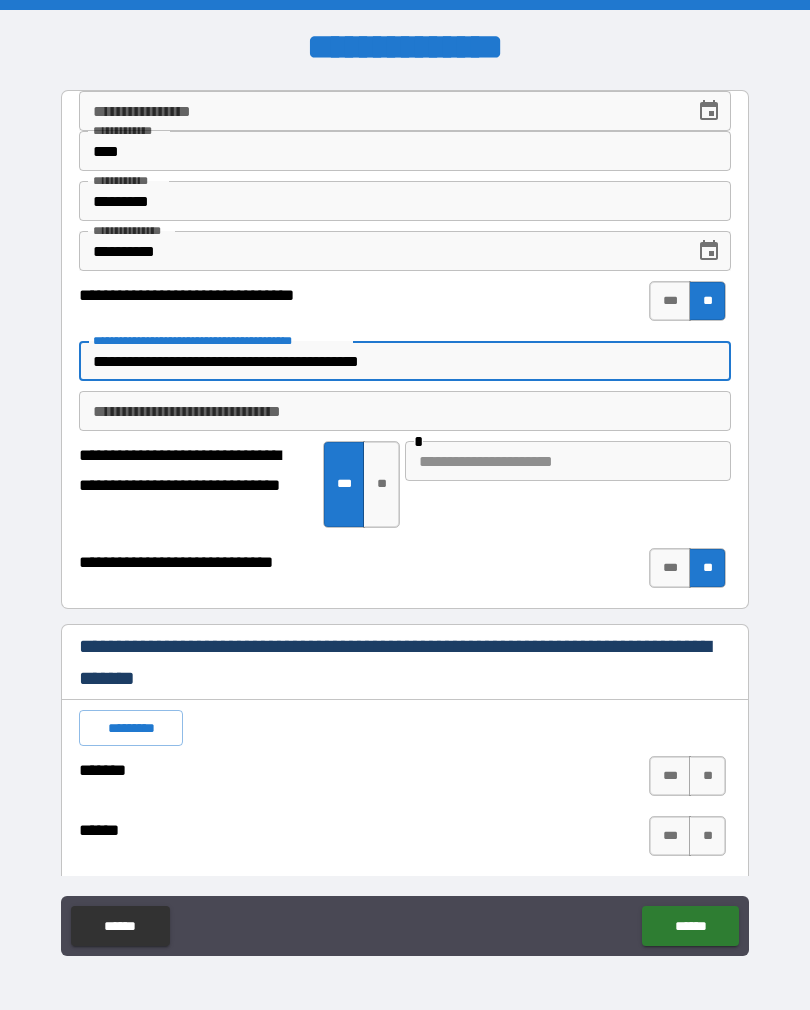 type on "*" 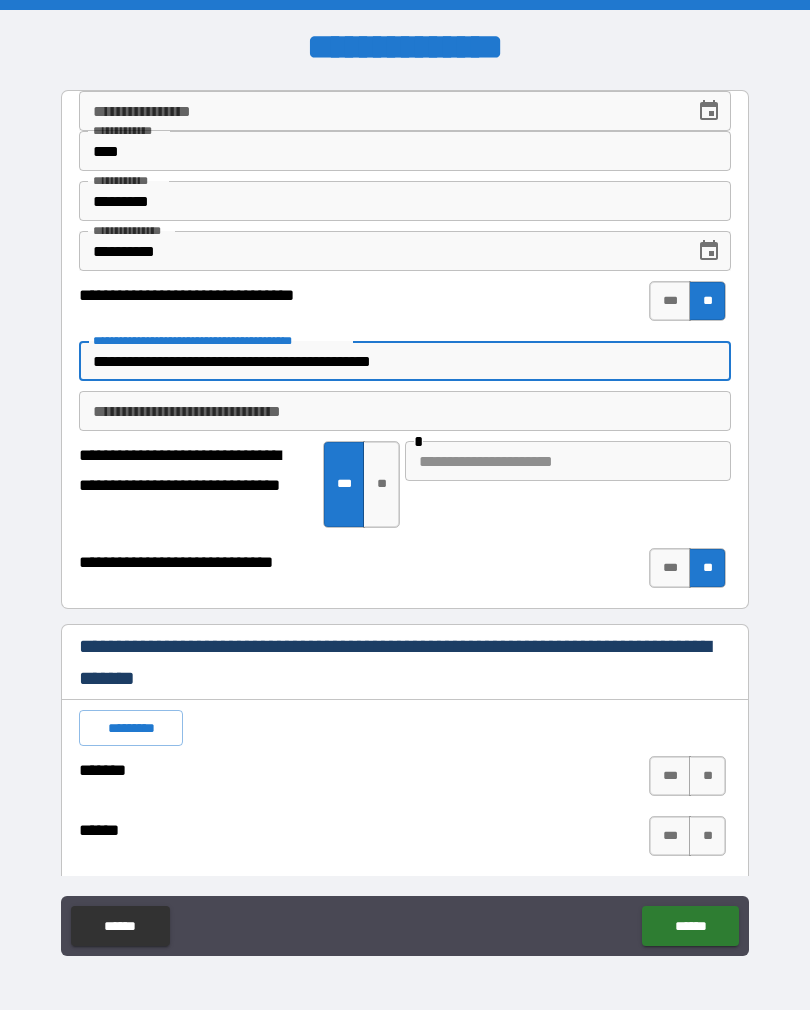 type on "*" 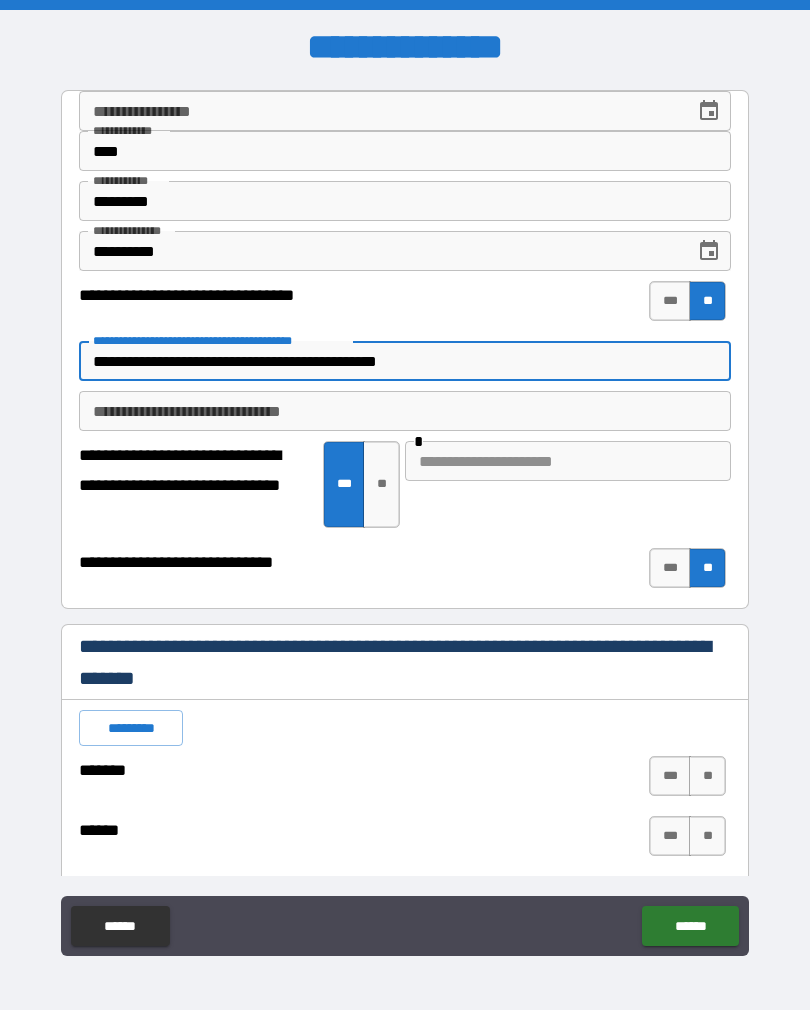 type on "*" 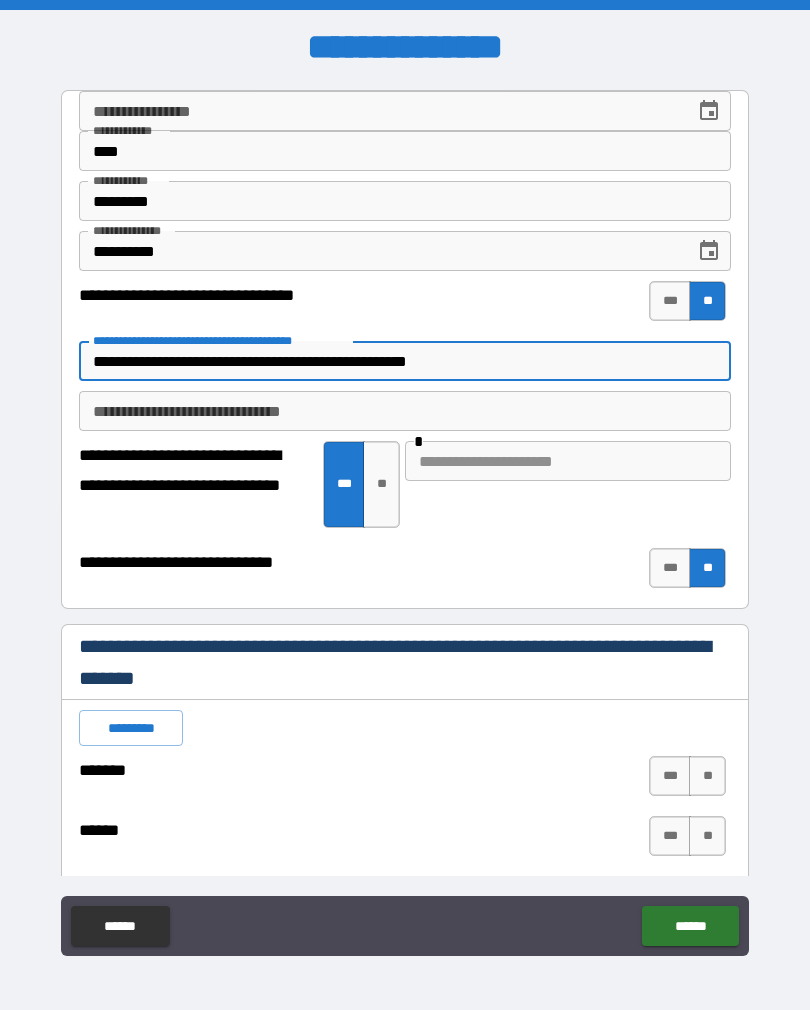 type on "*" 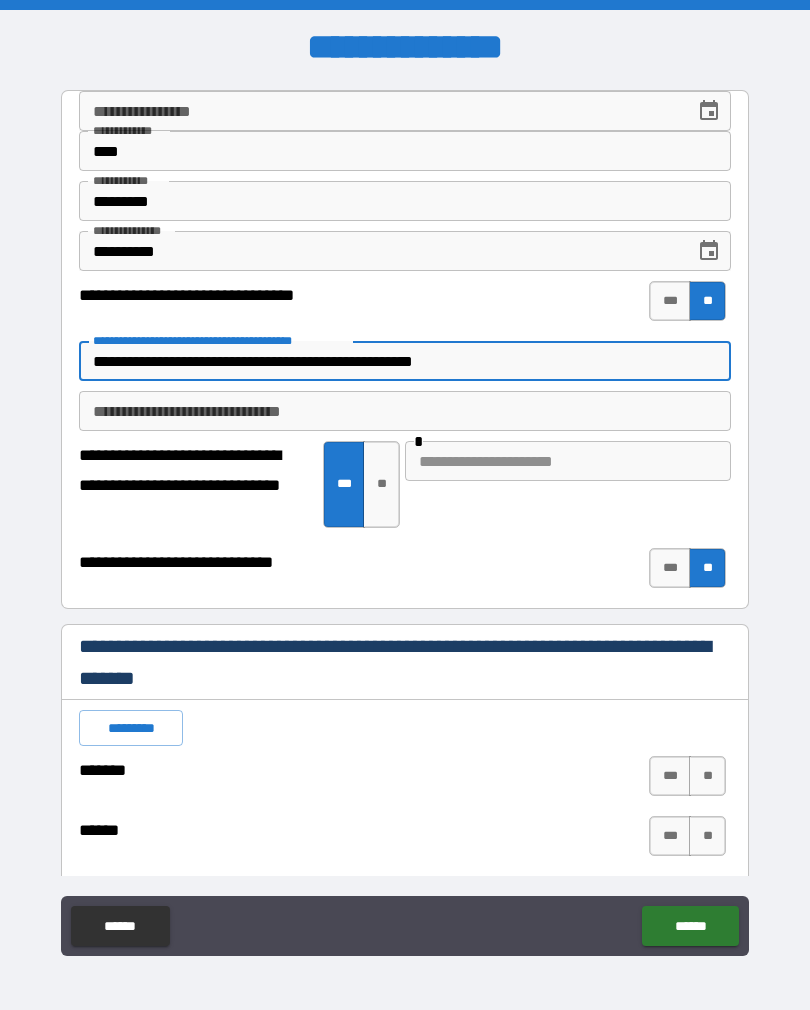 type on "*" 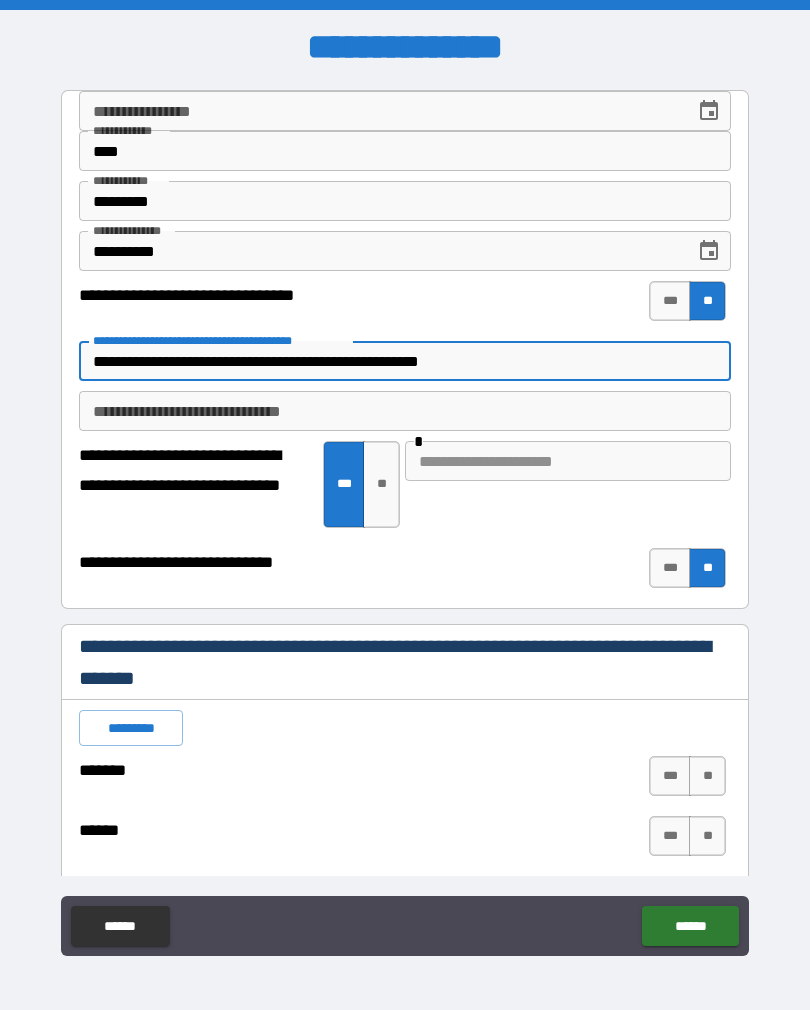 type on "*" 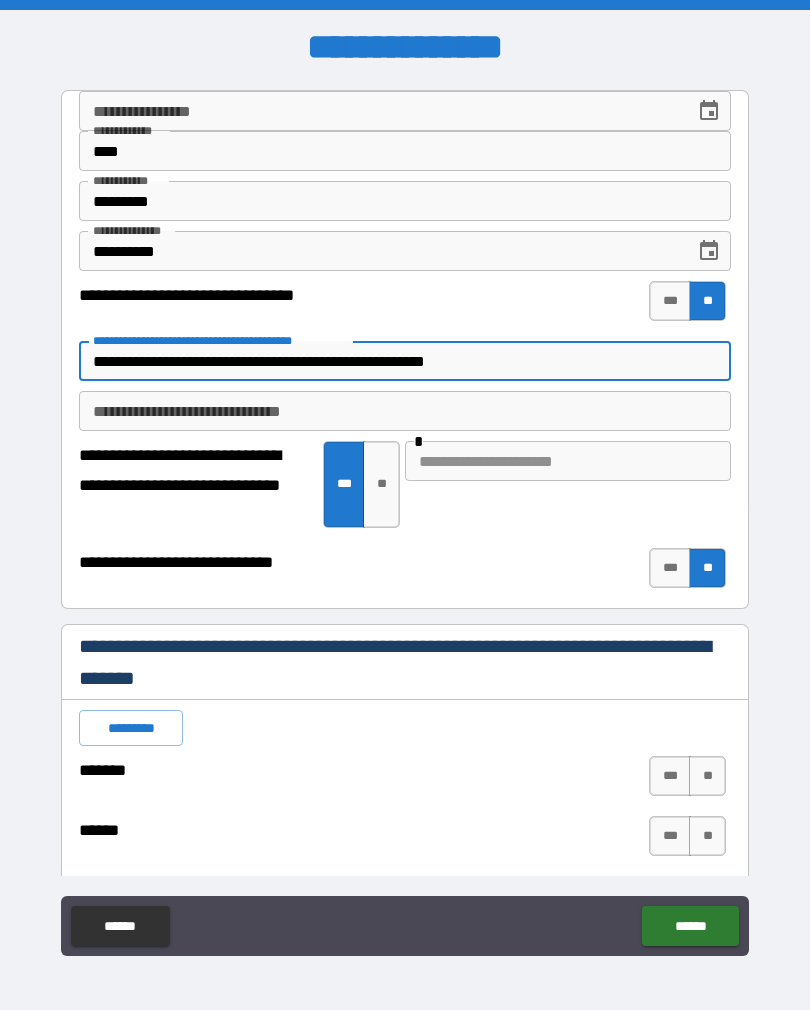 type on "*" 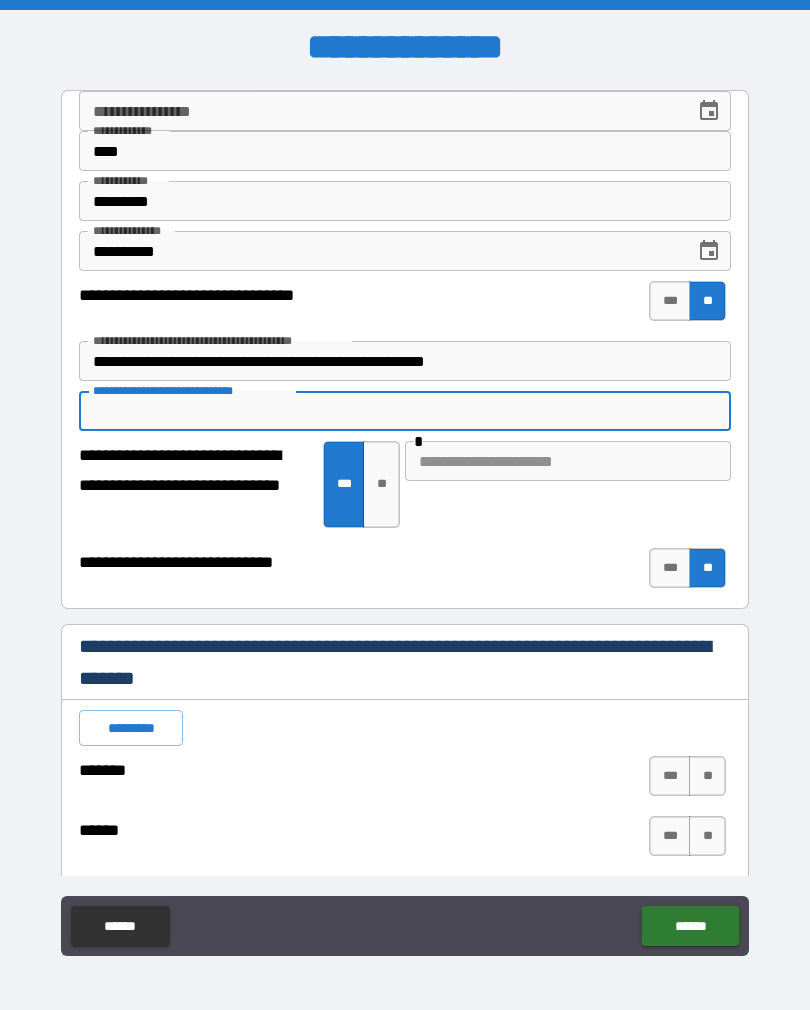 type on "*" 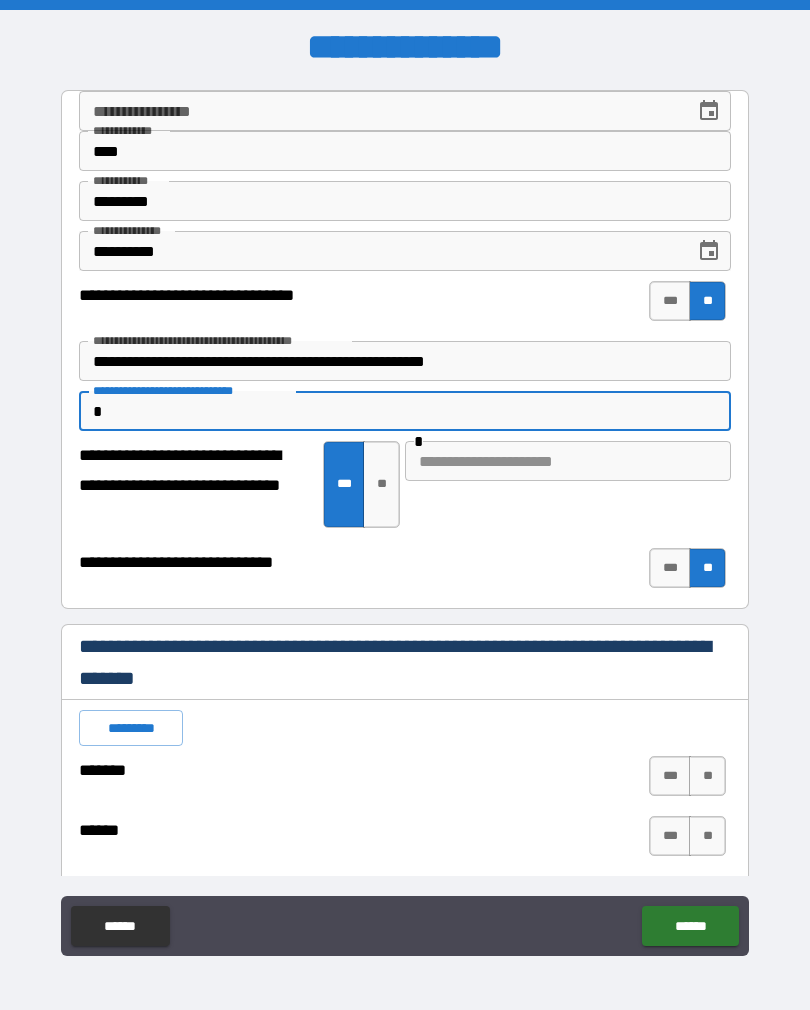 type on "*" 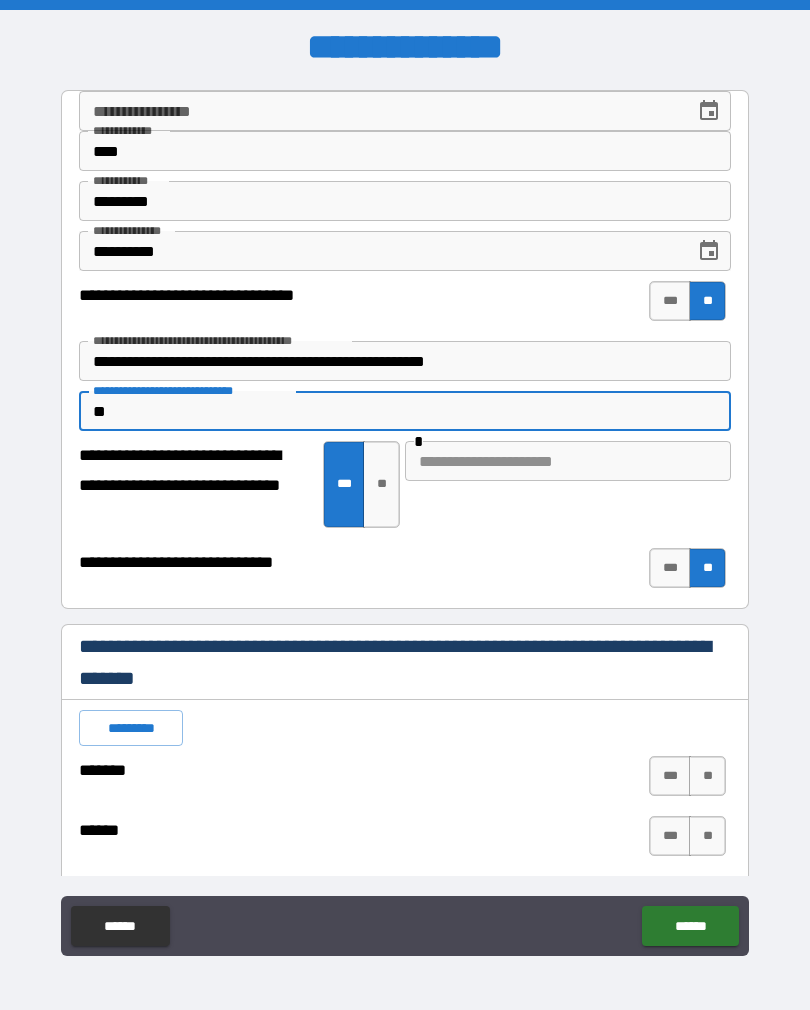 type on "*" 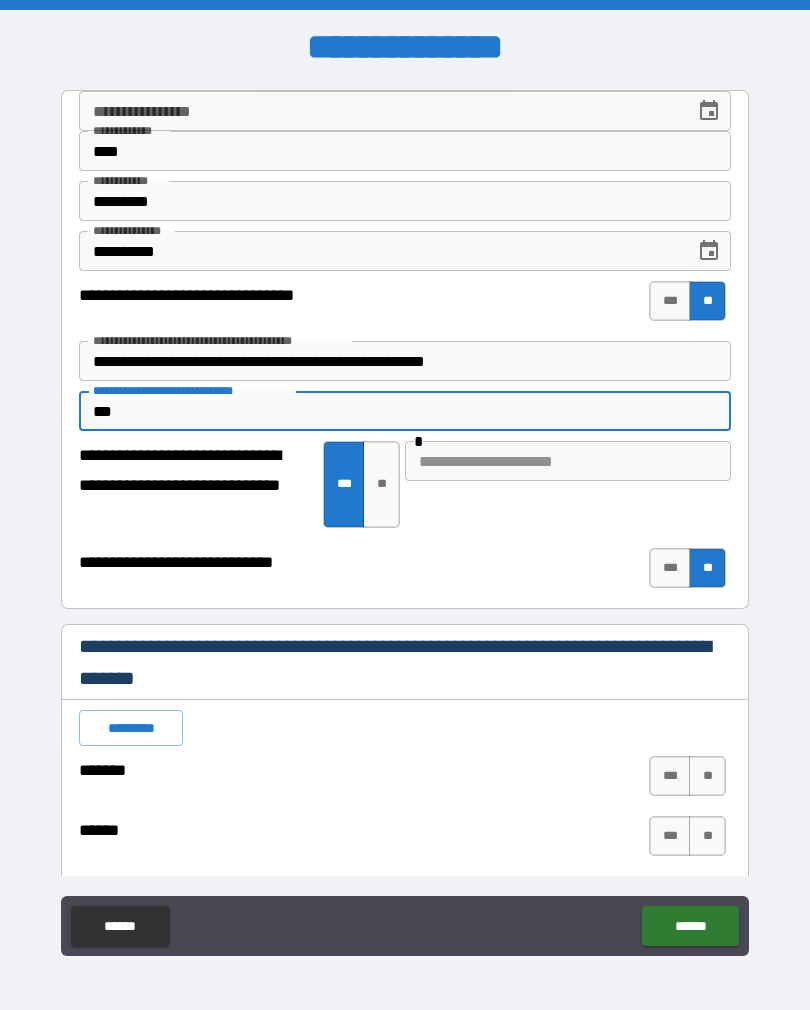 type on "*" 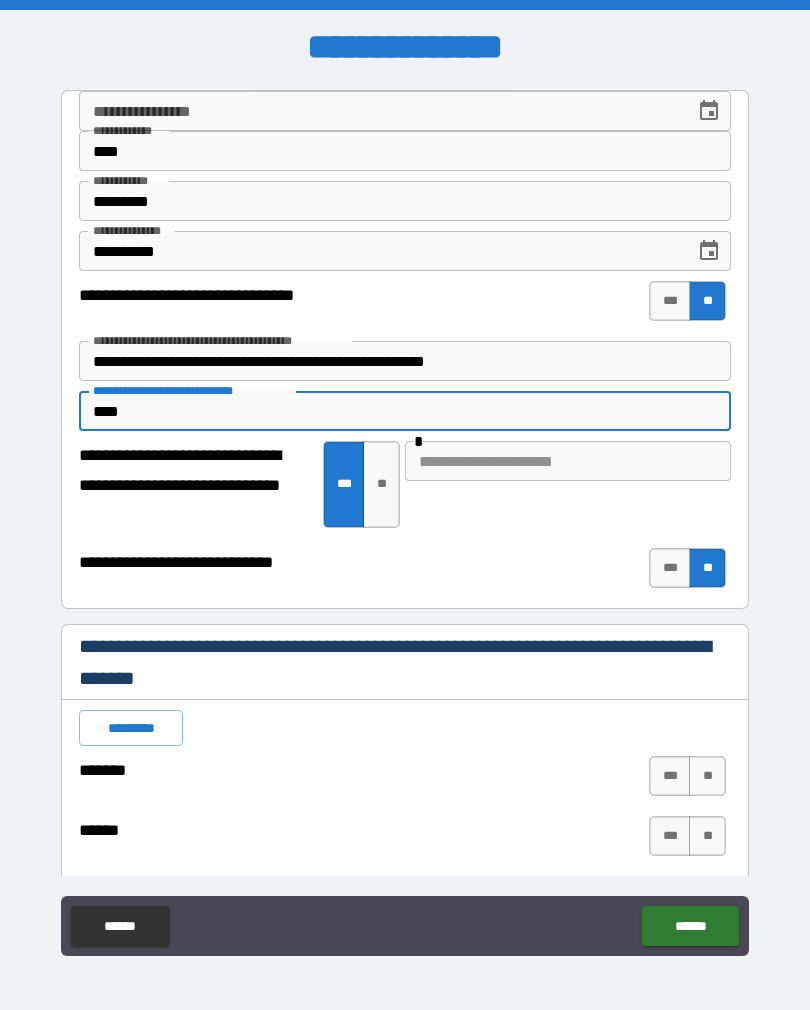 type on "*" 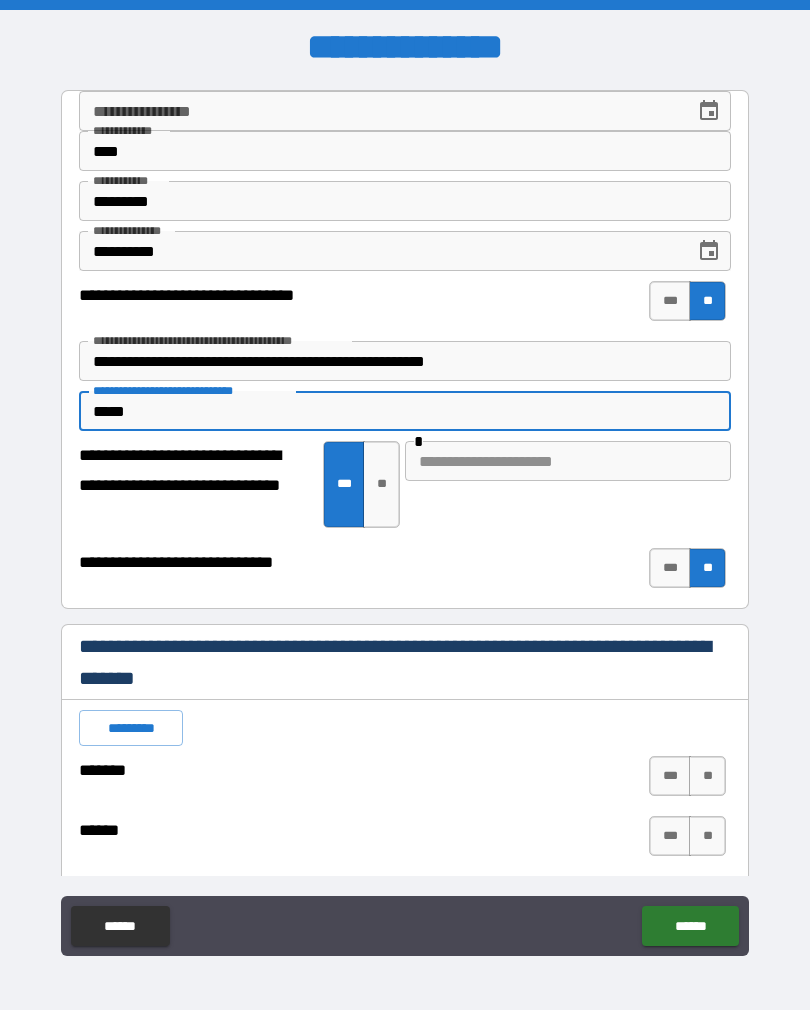 type on "*" 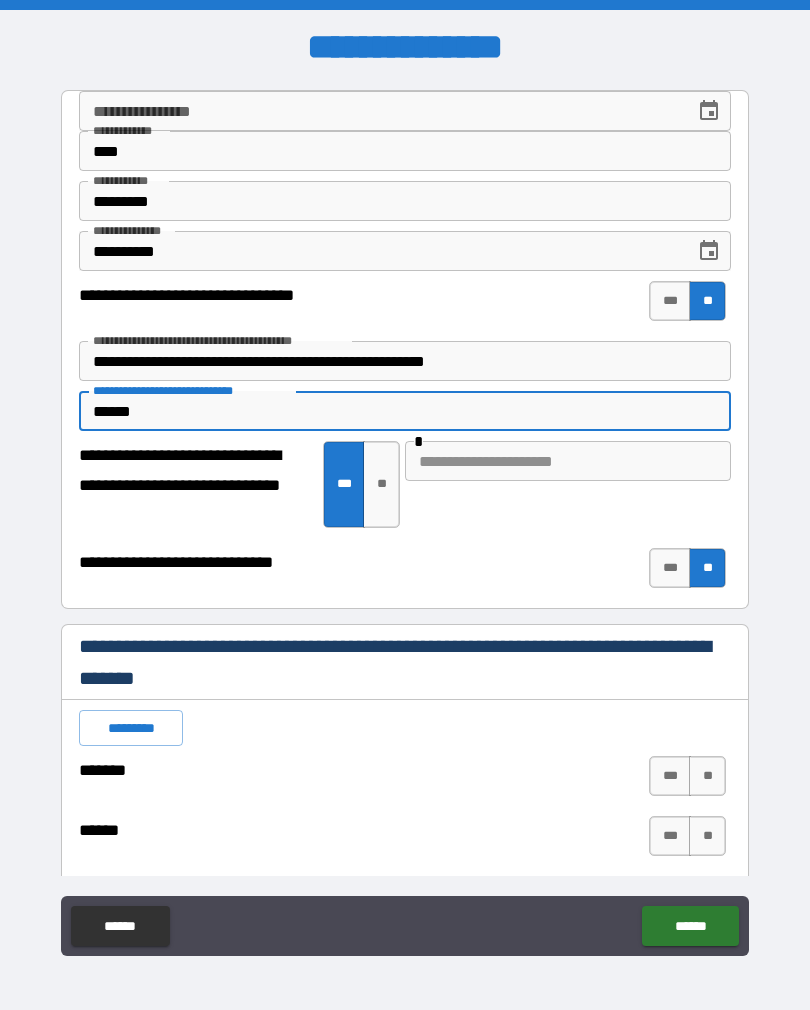 type on "*" 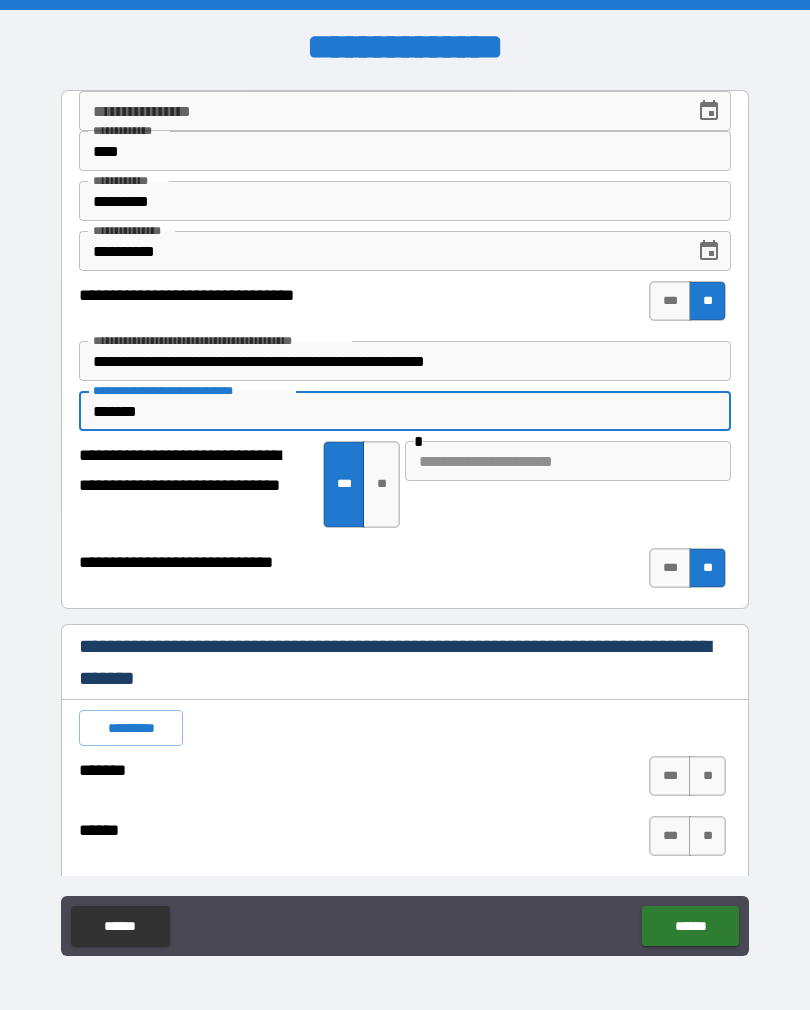 type on "*" 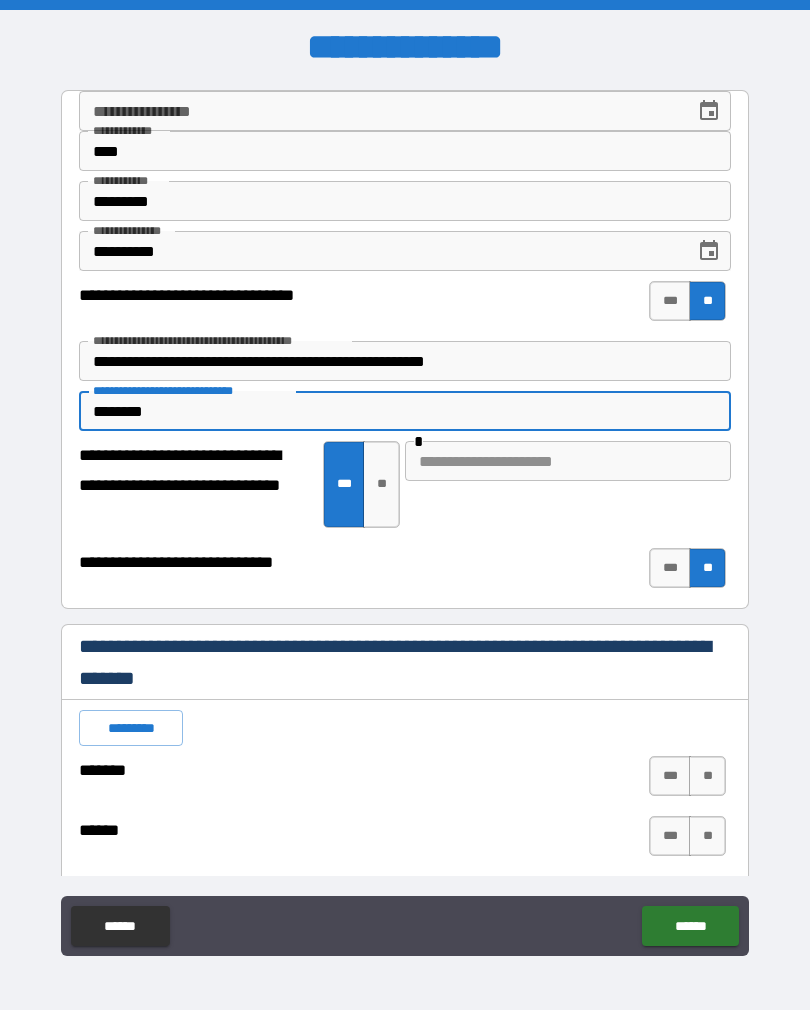 type on "*" 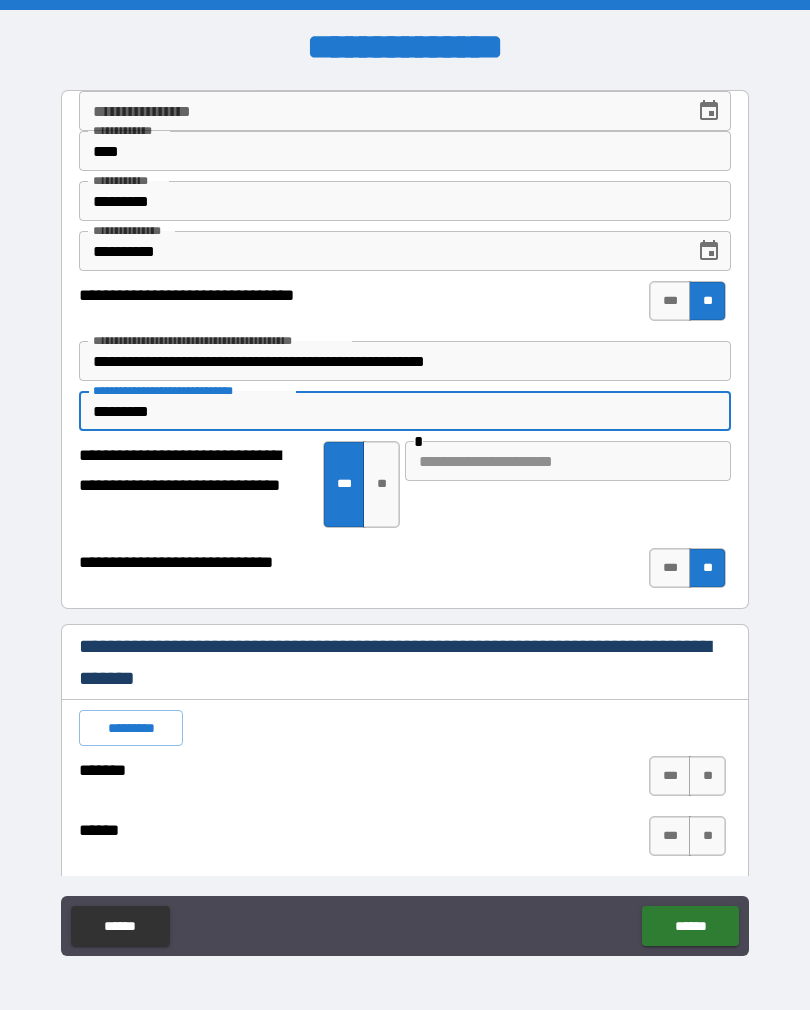 type on "*" 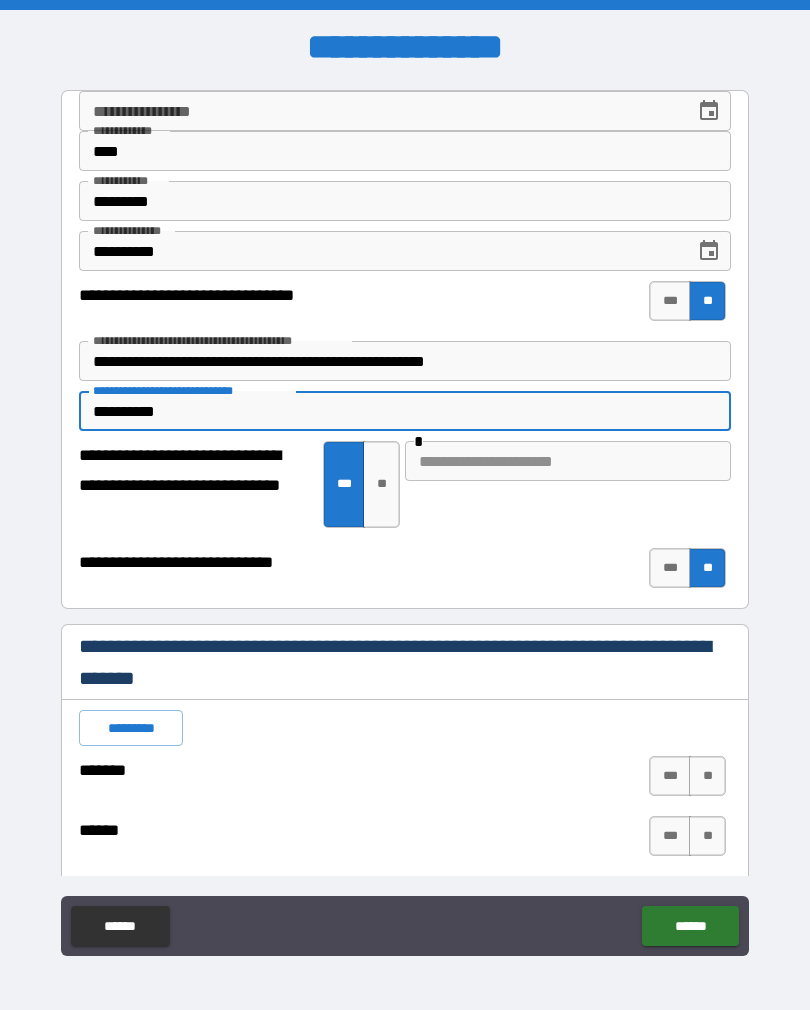 type on "*" 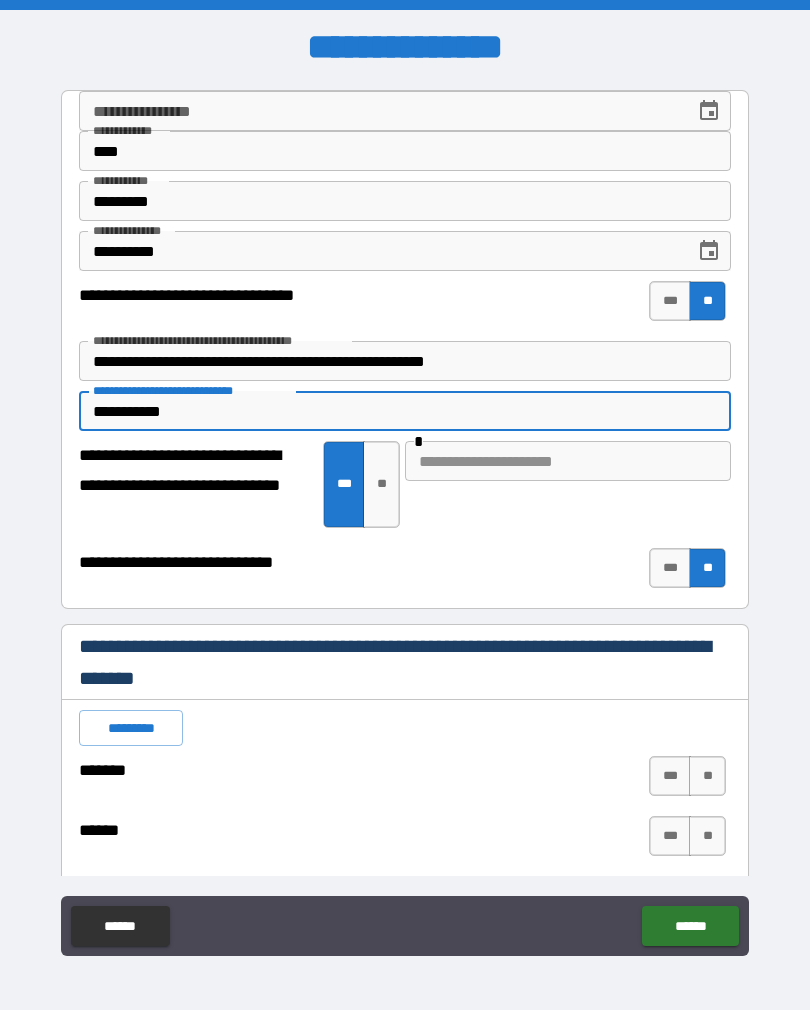 type on "*" 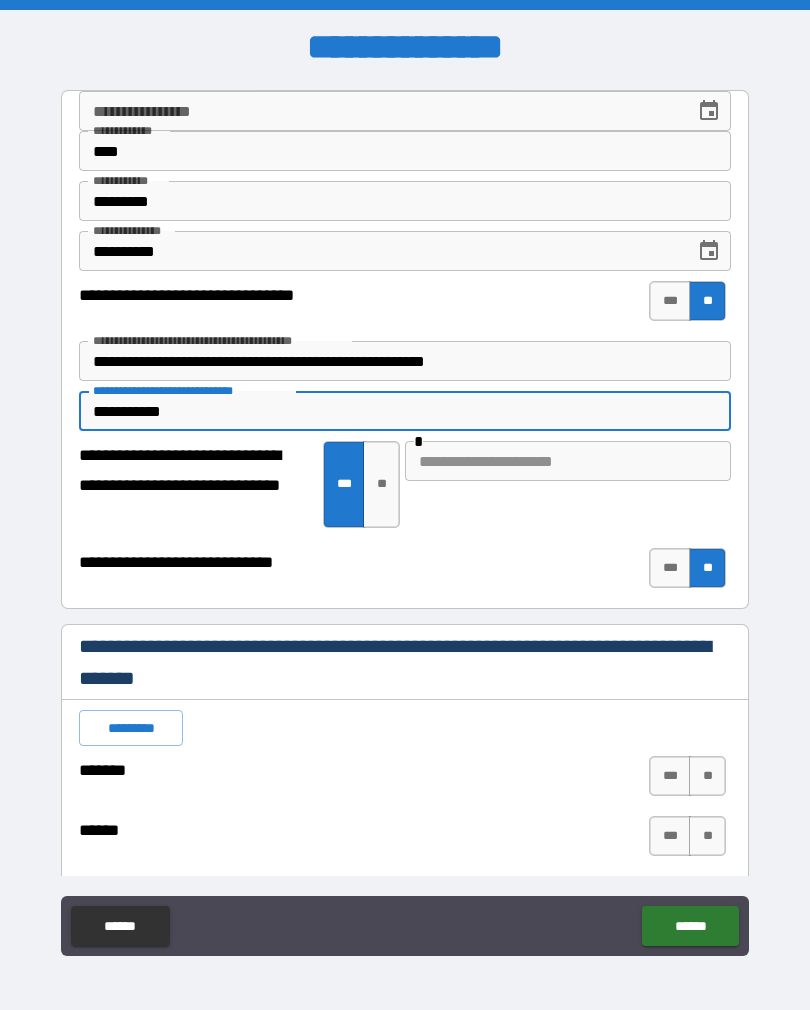 type on "**********" 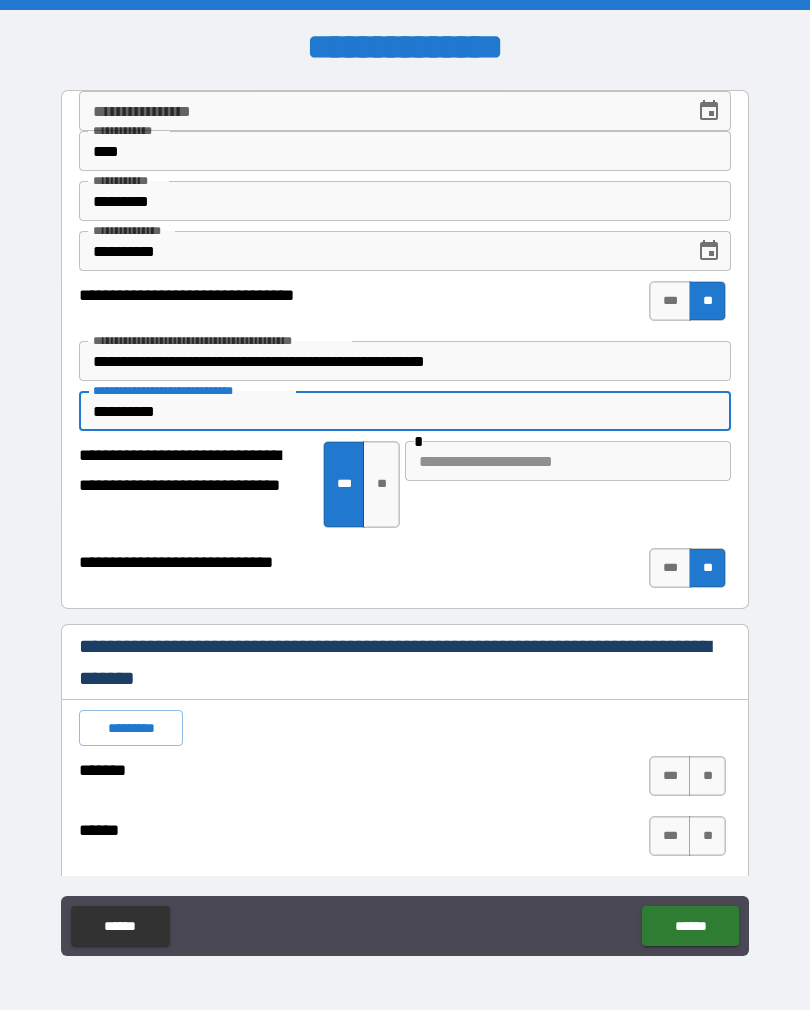 type on "*" 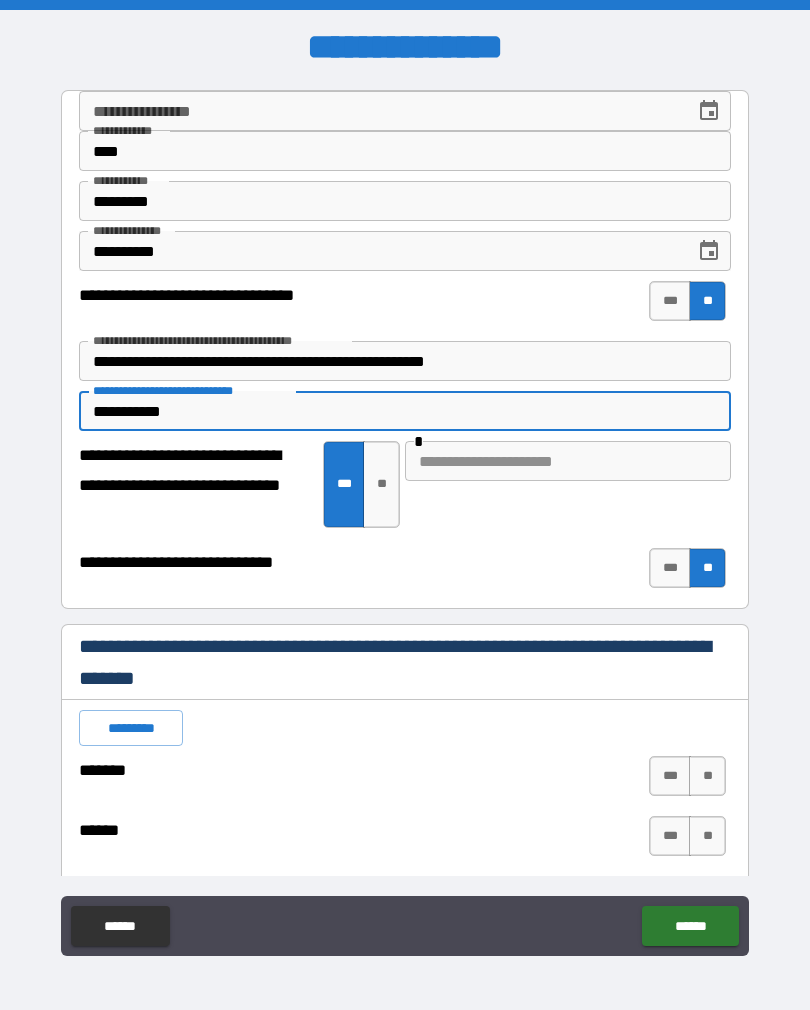 type on "*" 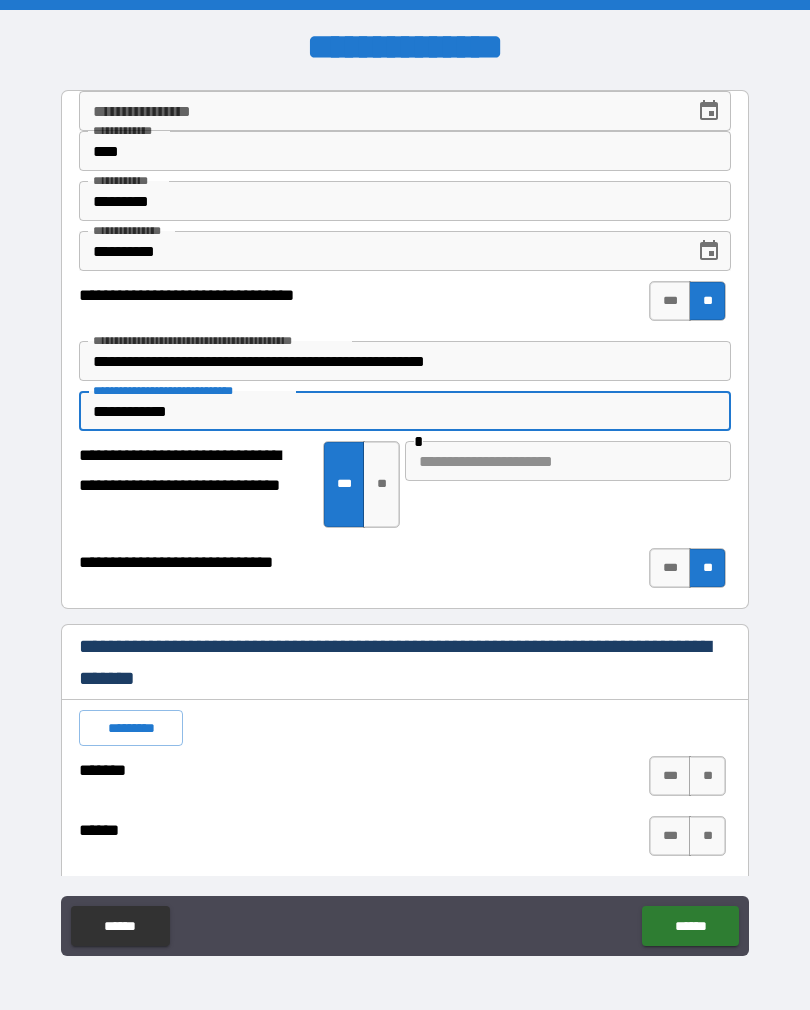 type on "**********" 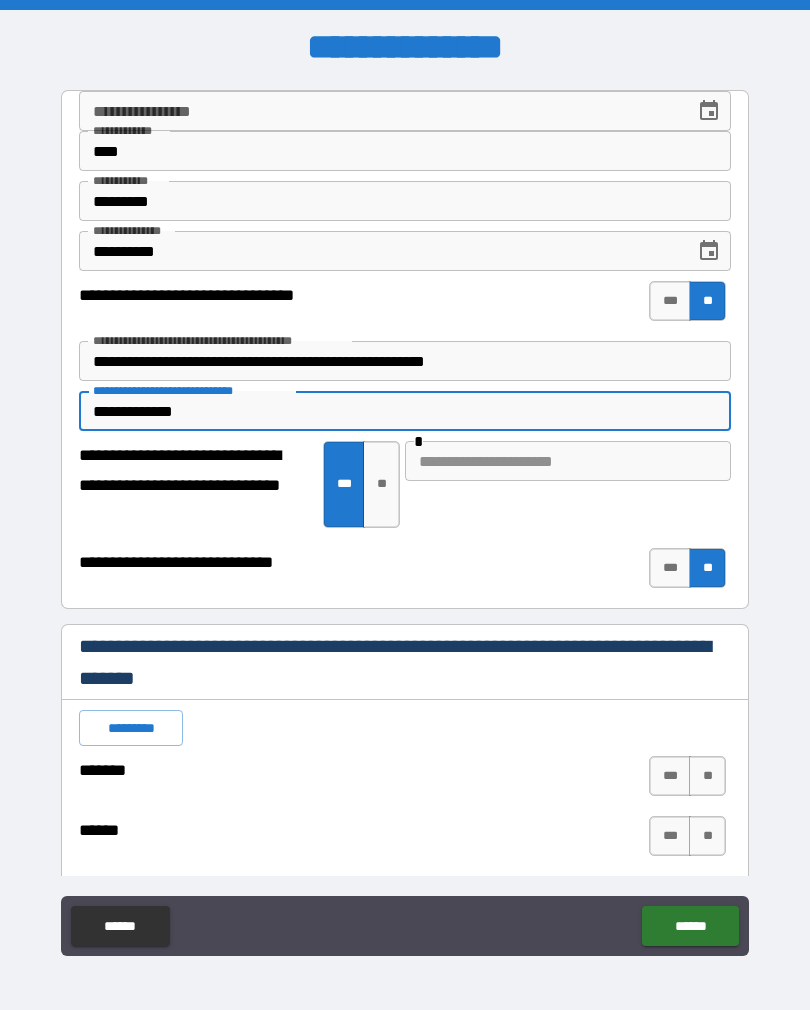type on "*" 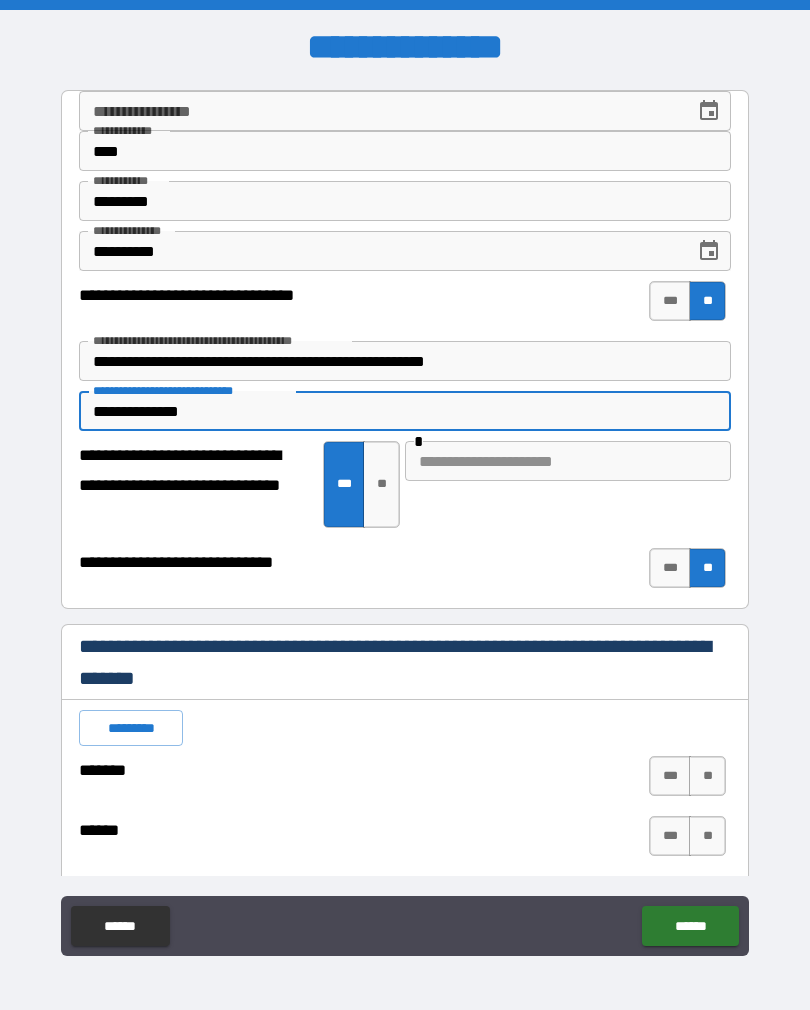 type on "*" 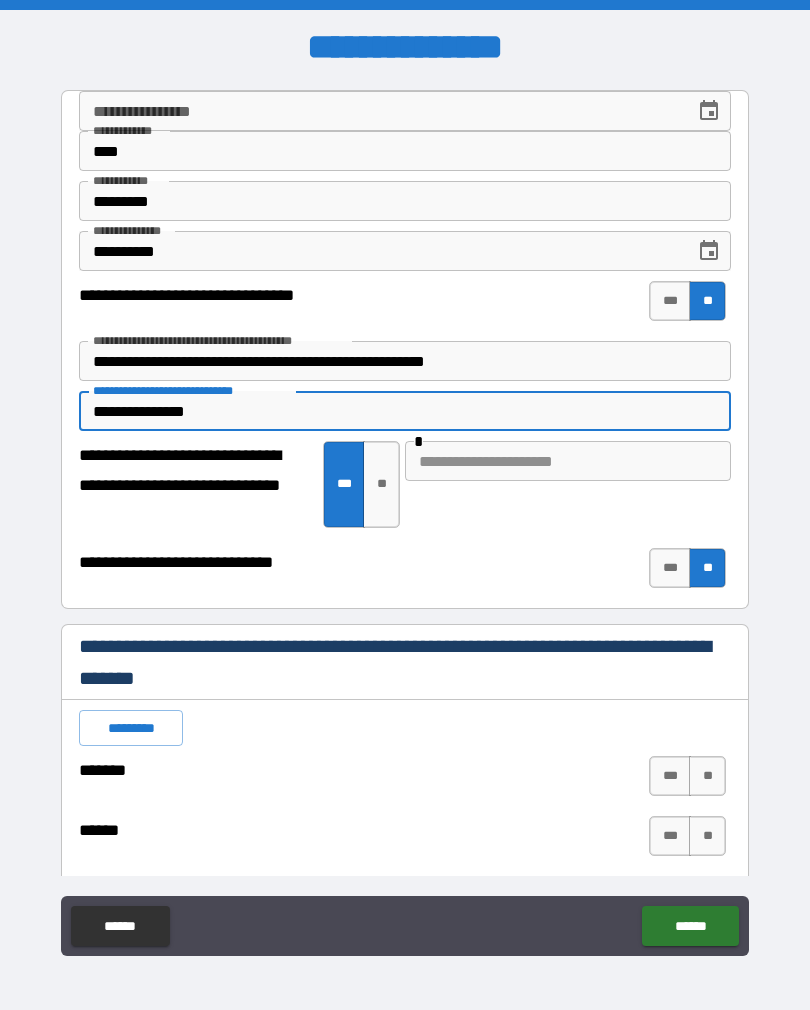type on "*" 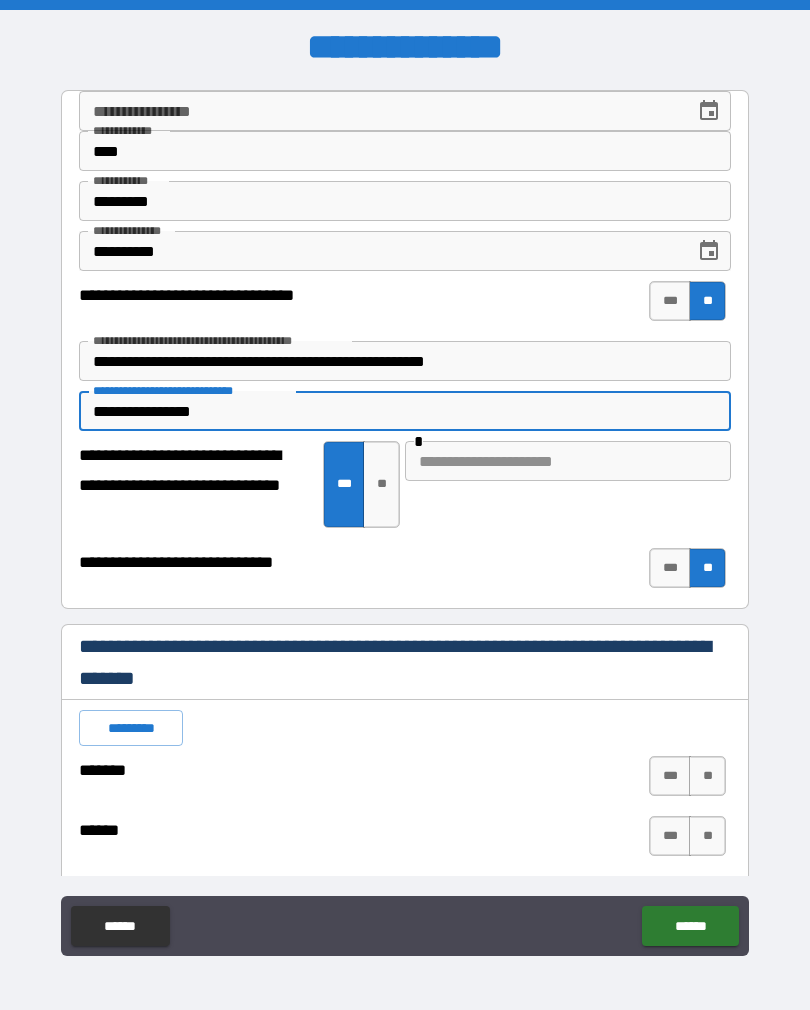 type on "*" 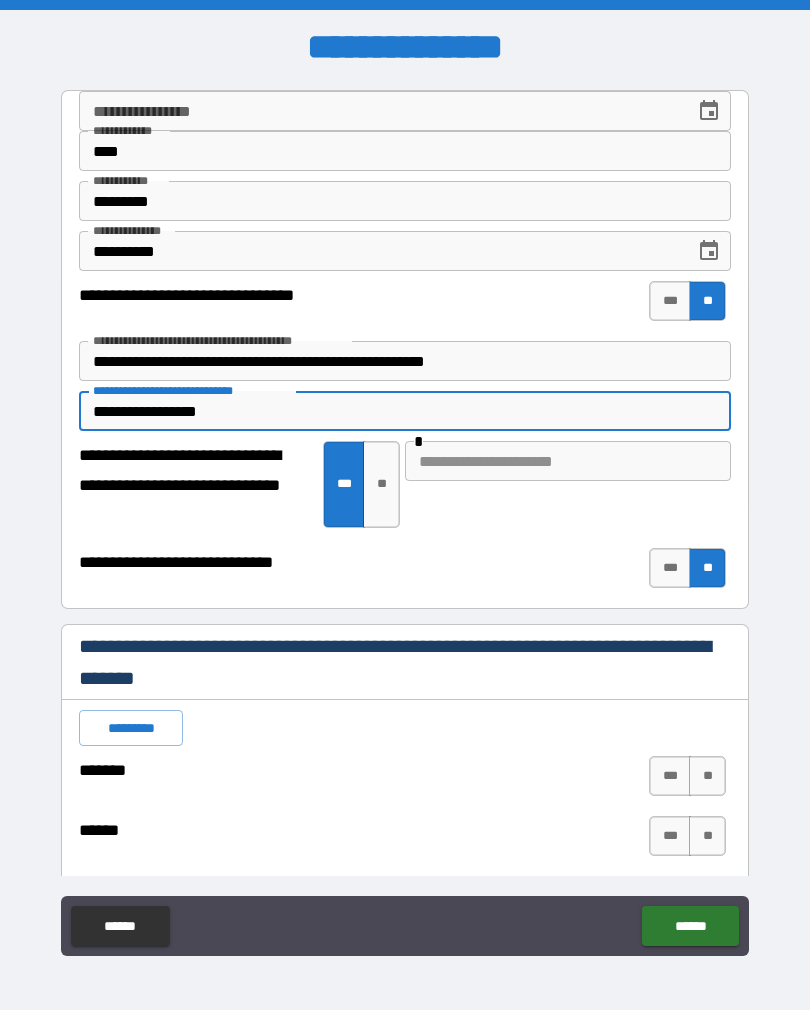 type on "*" 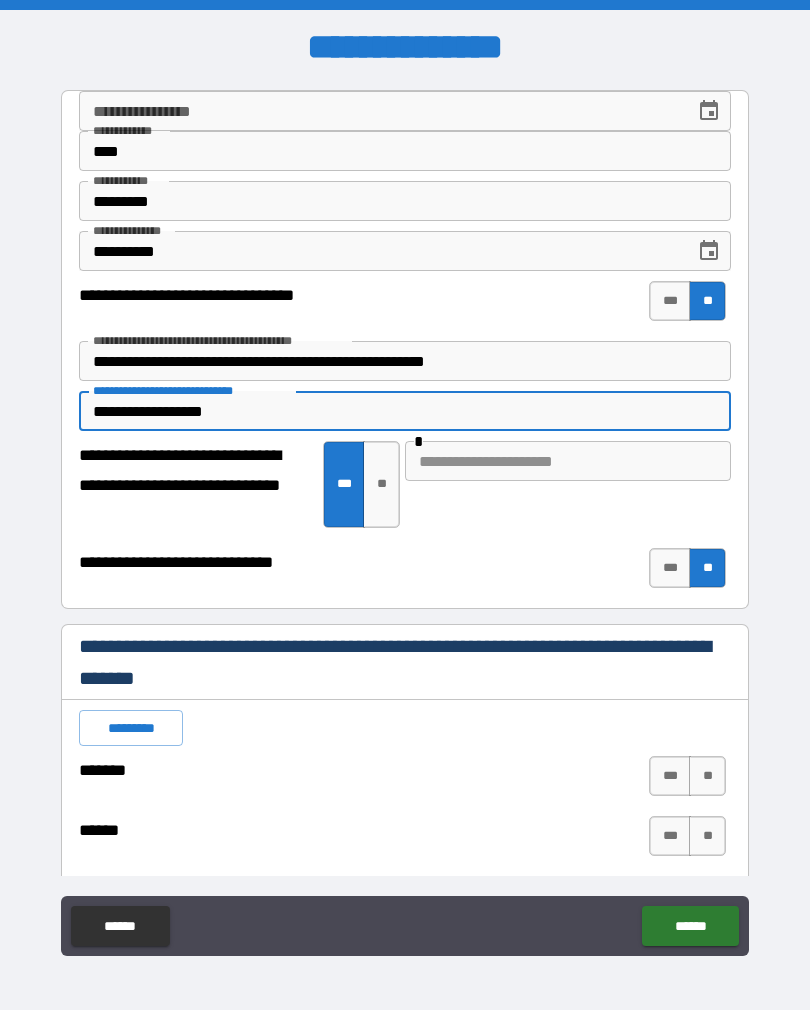 type on "*" 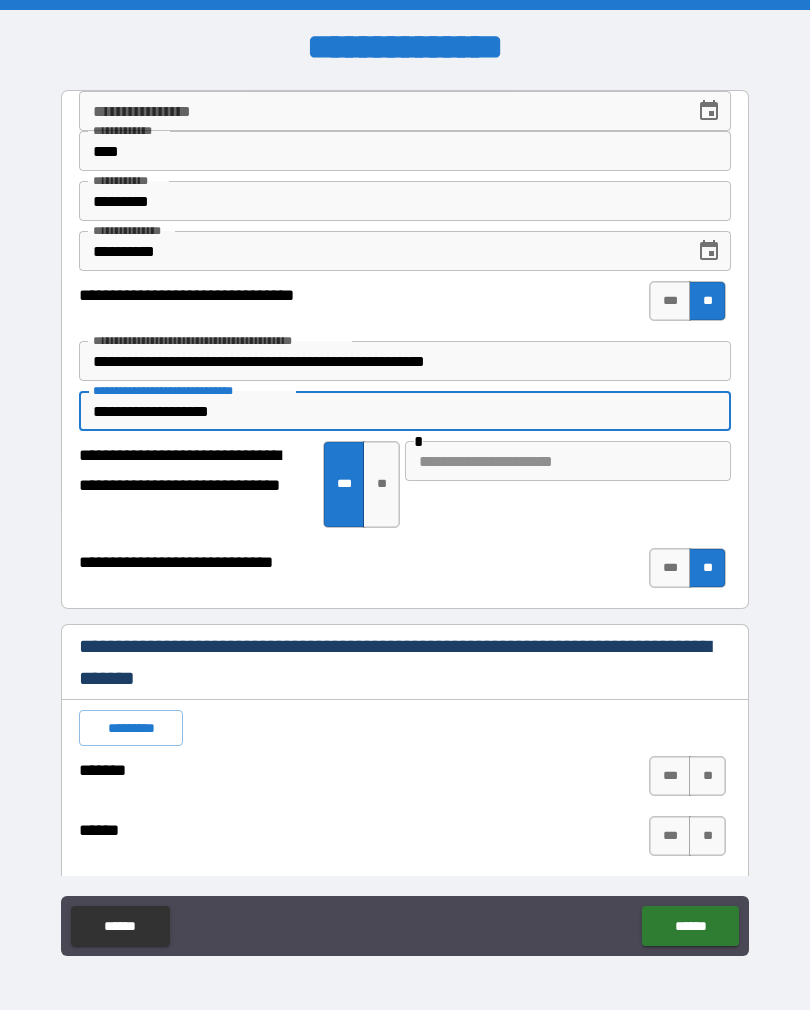 type on "*" 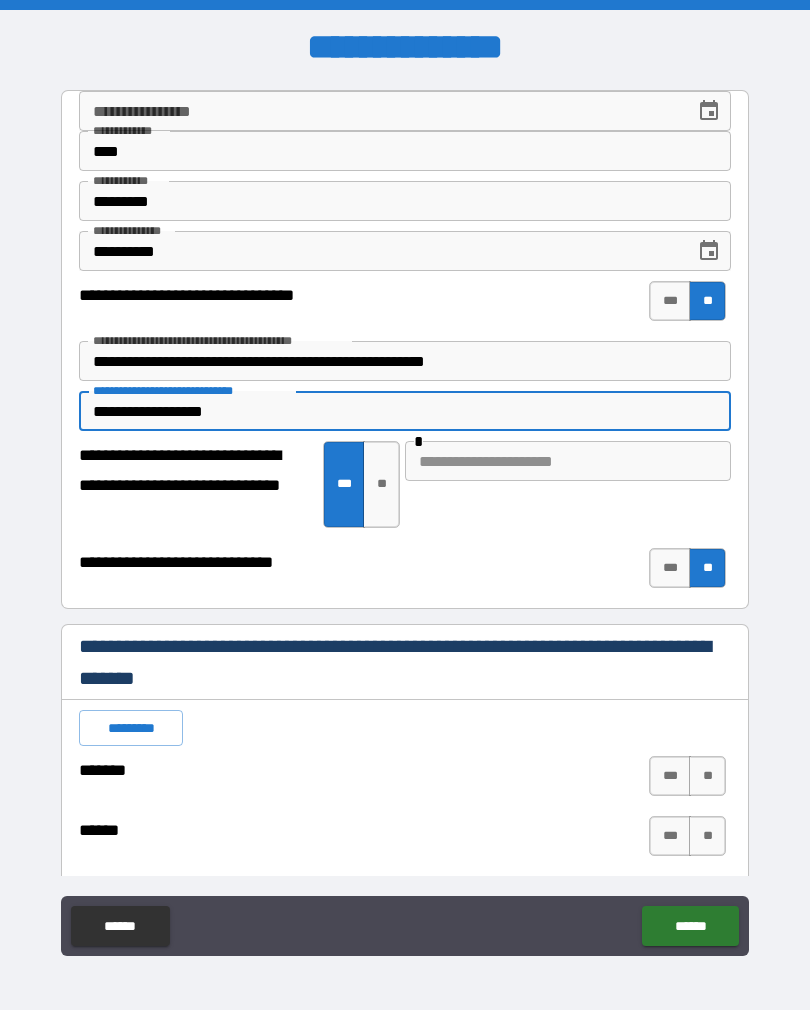 type on "*" 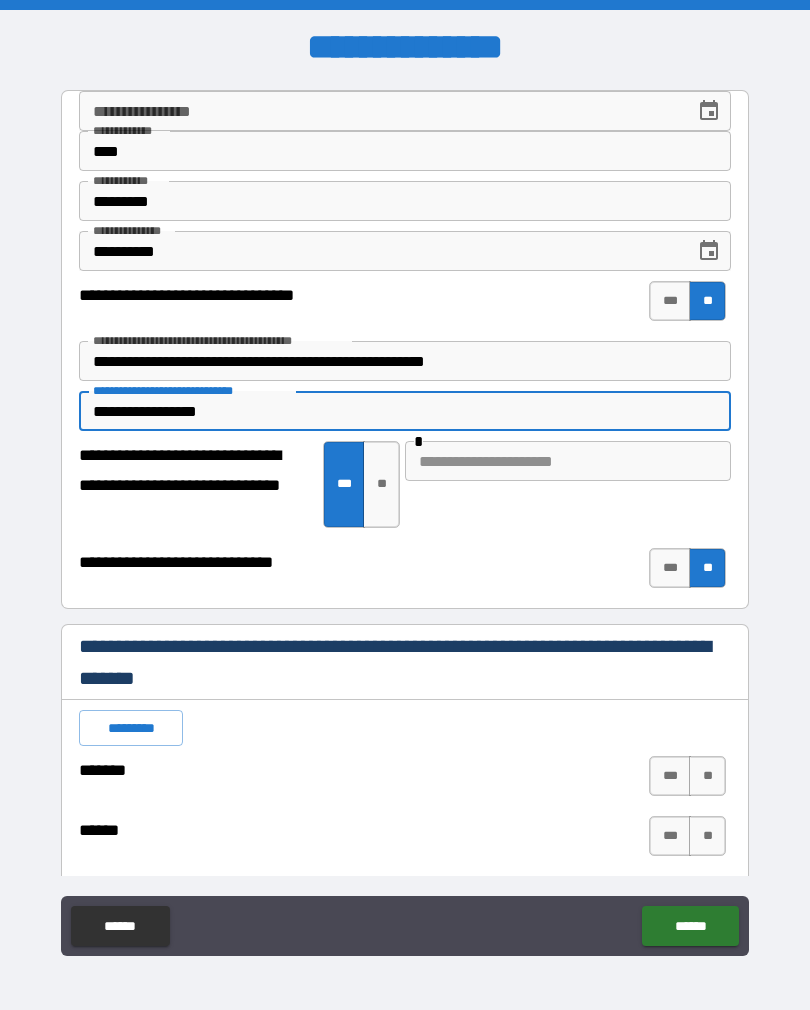 type on "**********" 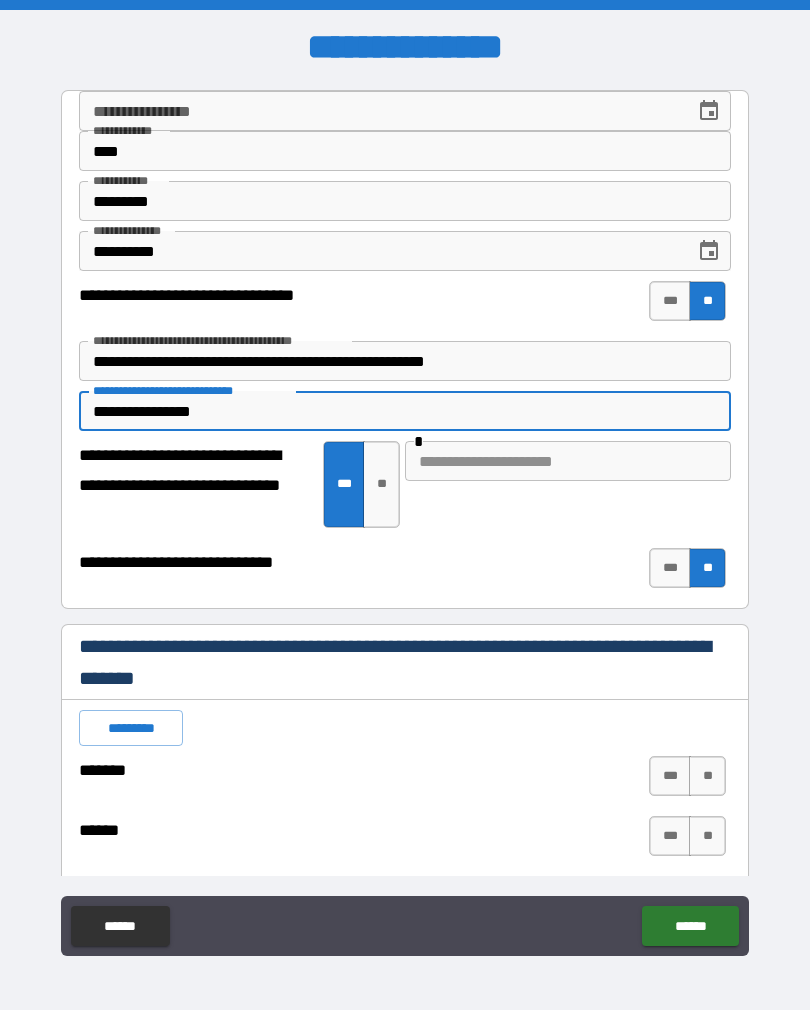type on "**********" 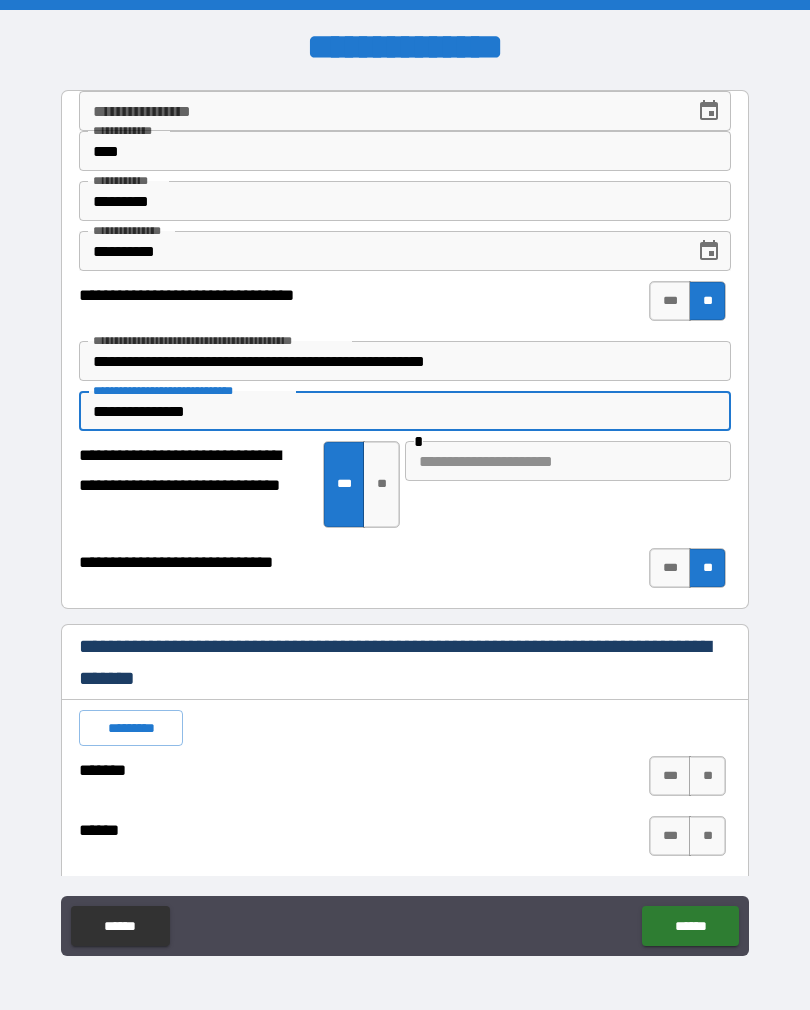 type on "*" 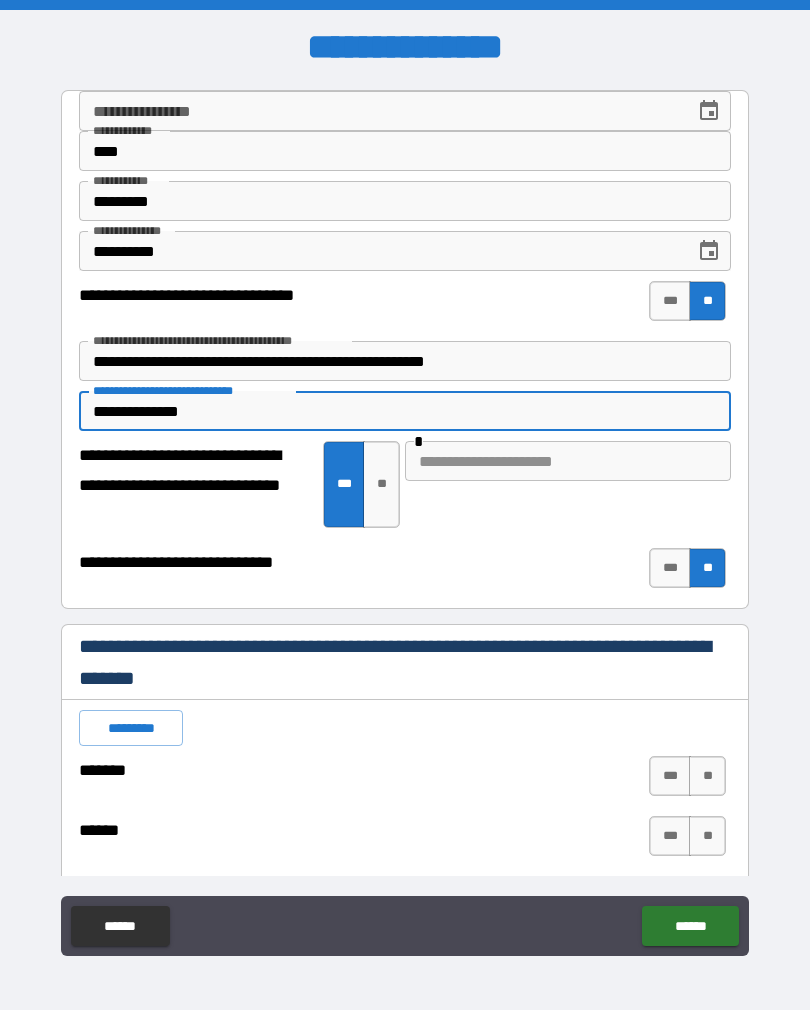 type on "*" 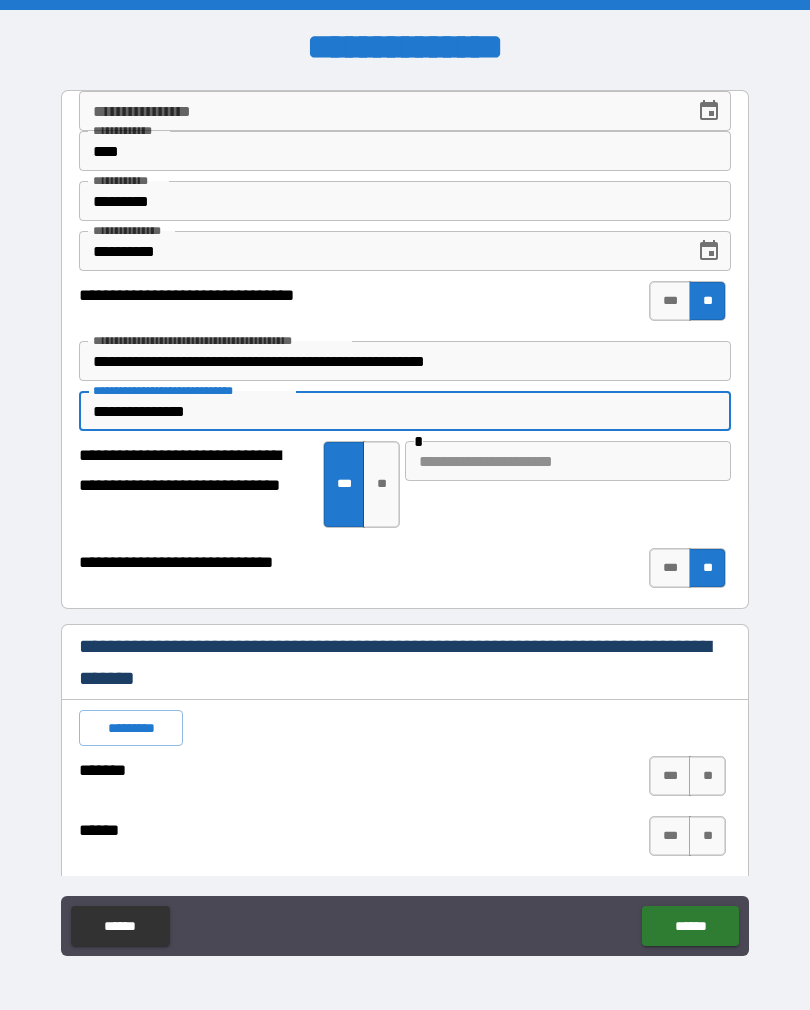 type on "*" 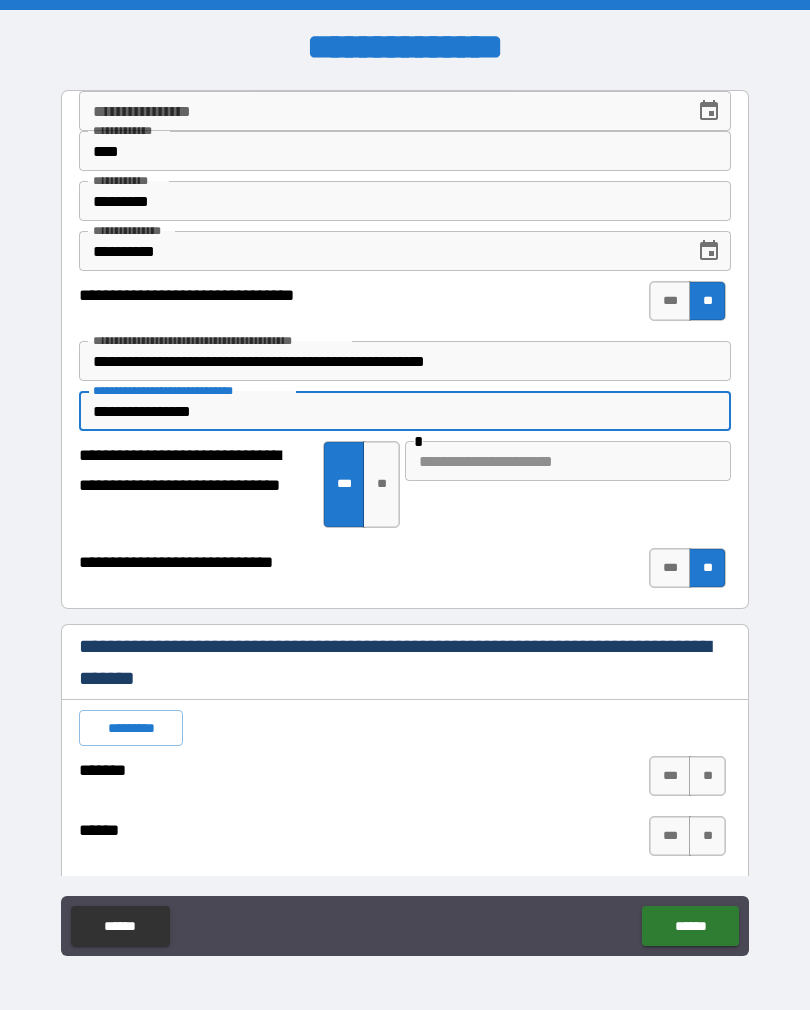 type on "*" 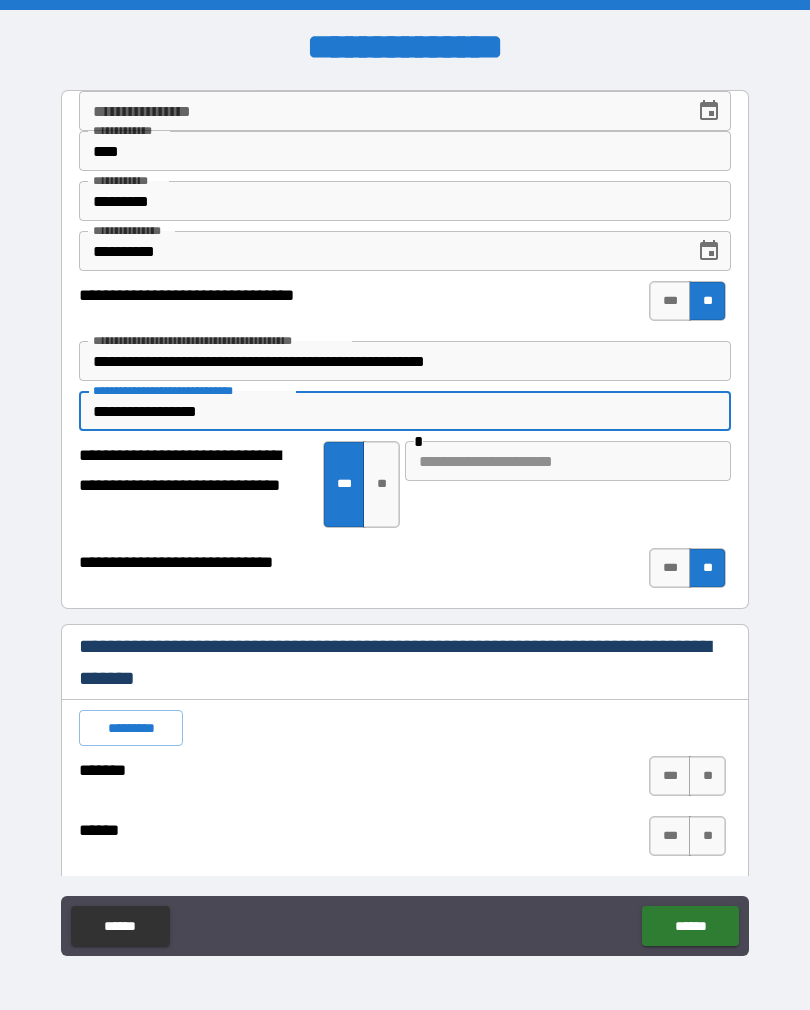 type on "*" 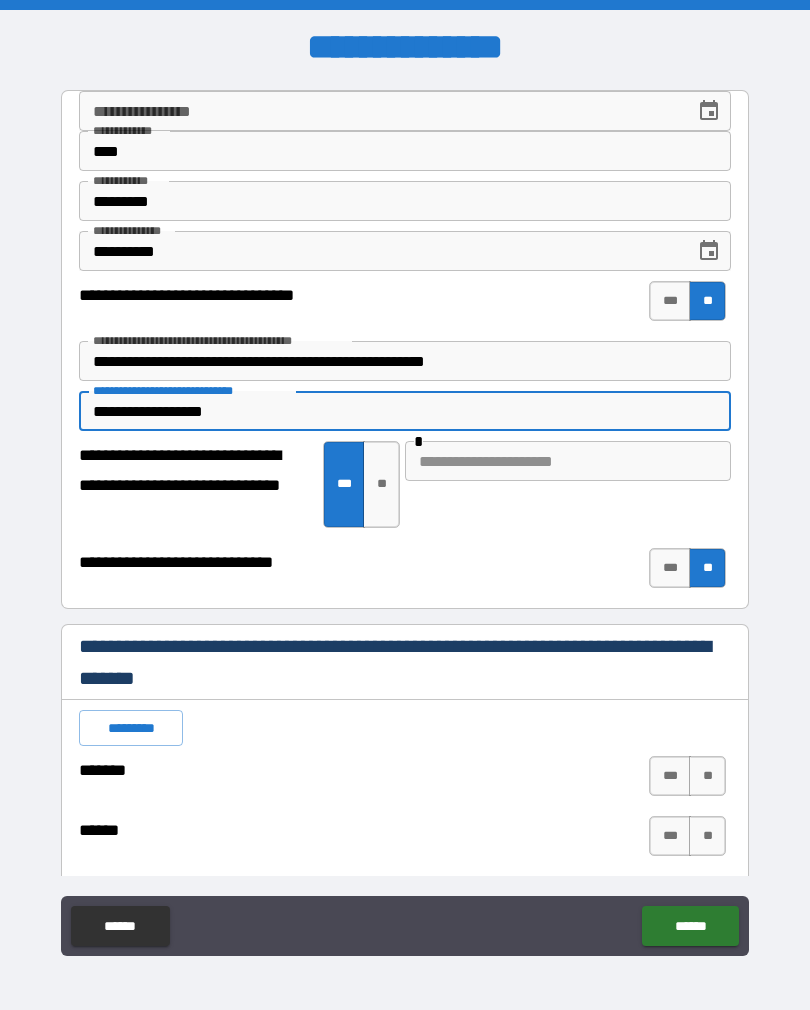 type on "*" 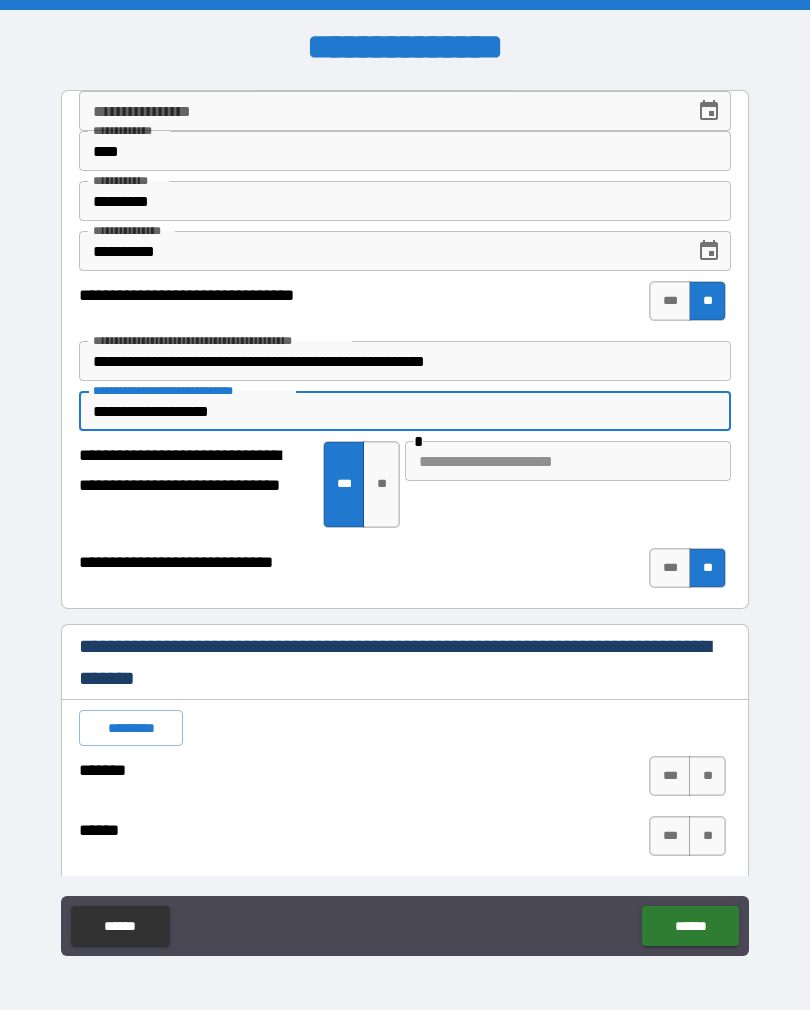 type on "*" 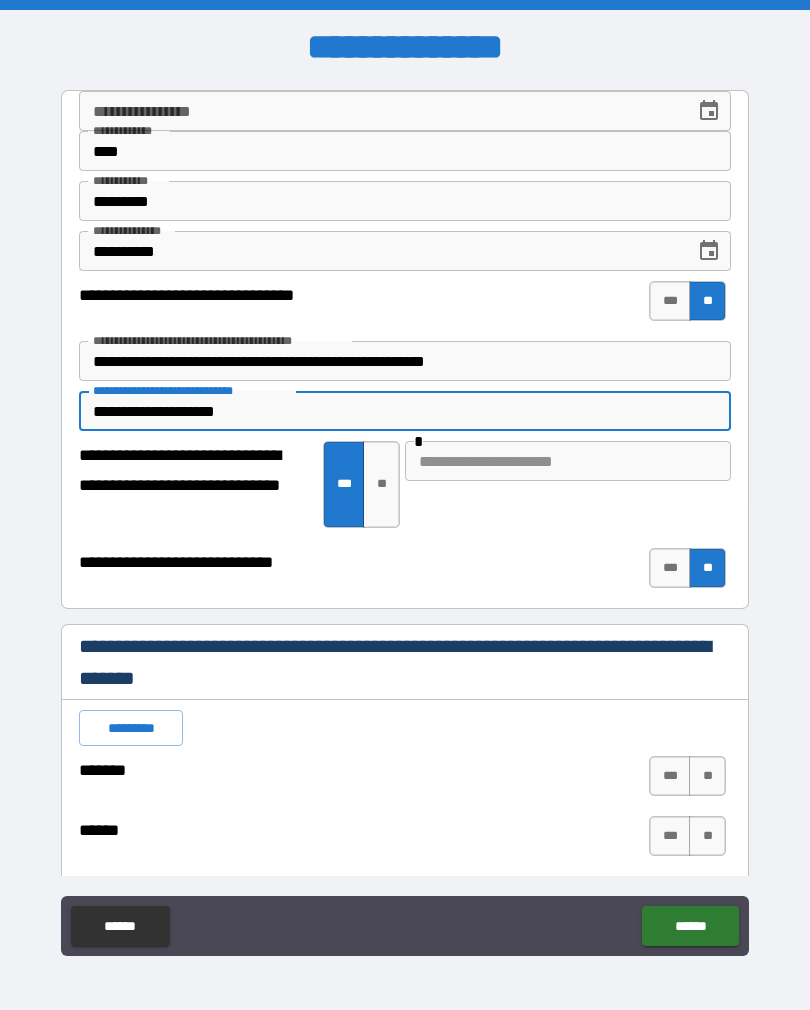 type on "*" 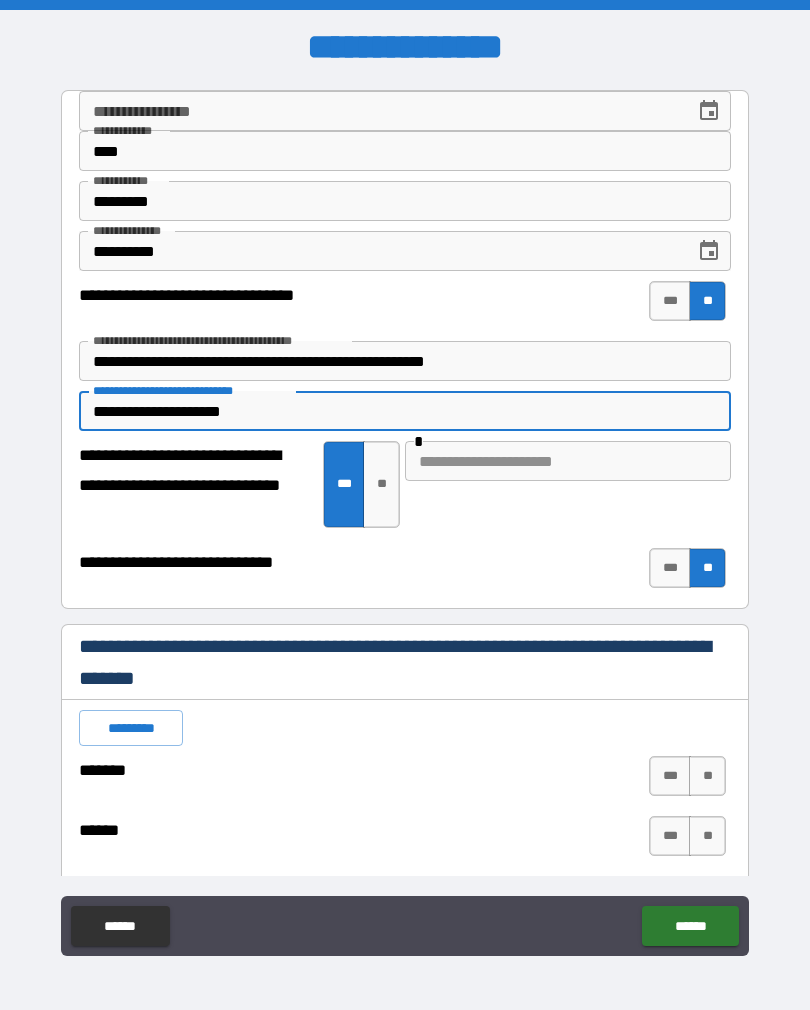 type on "*" 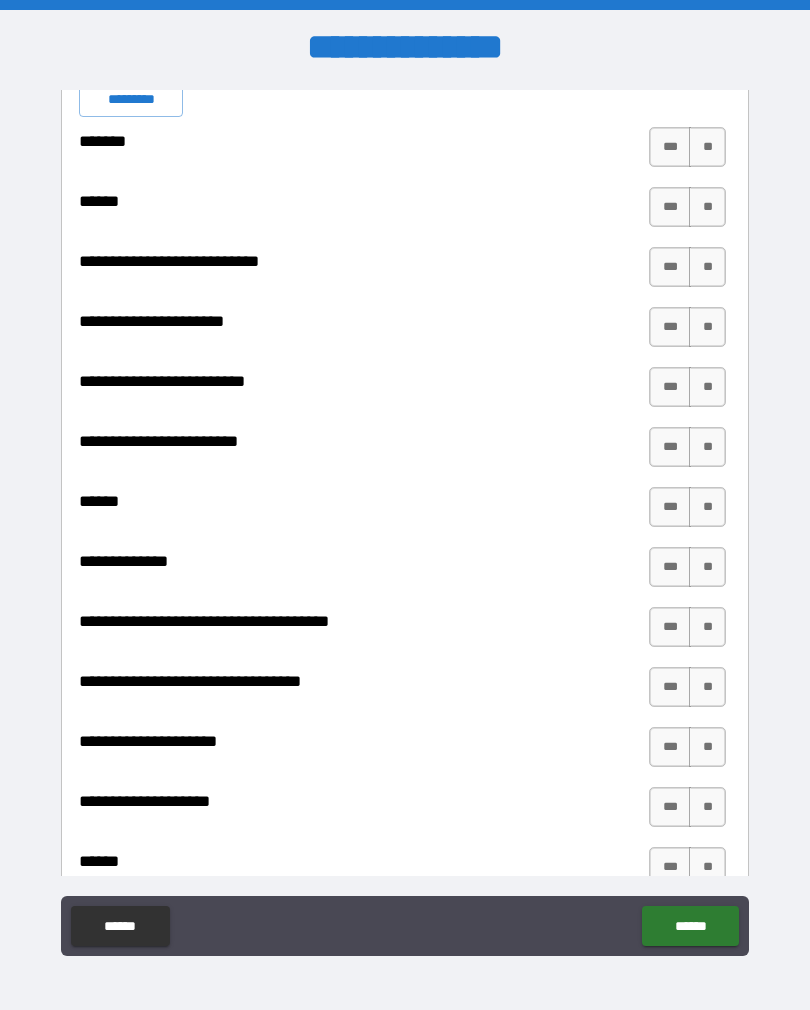 scroll, scrollTop: 631, scrollLeft: 0, axis: vertical 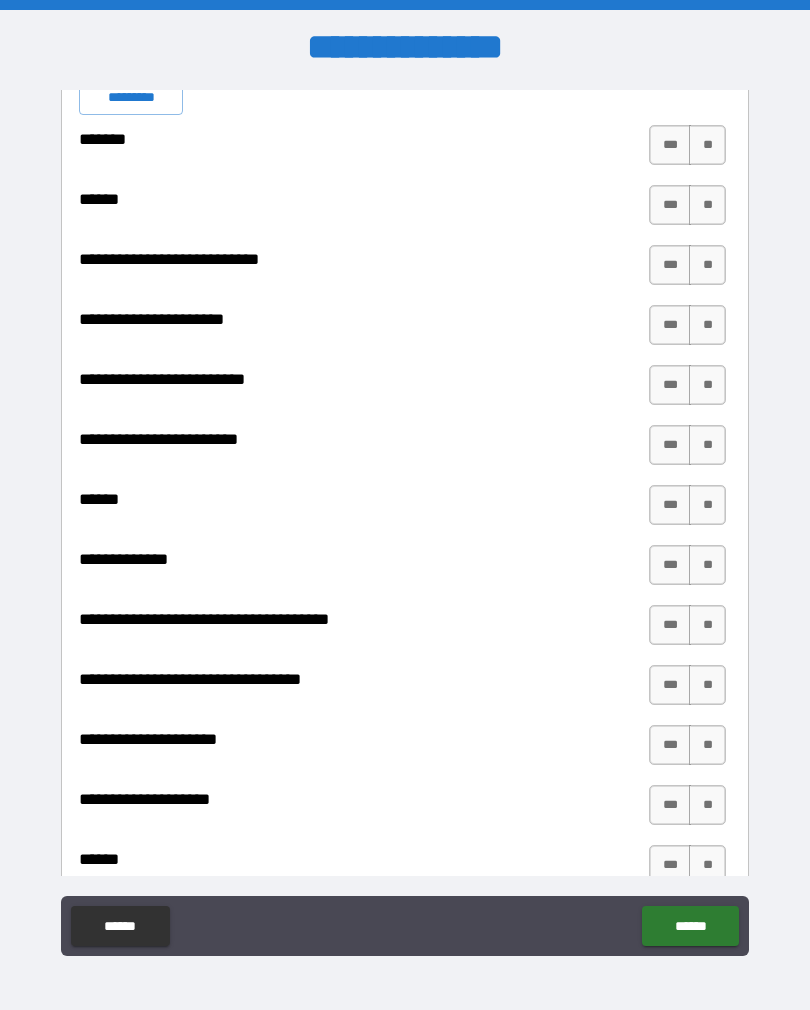 type on "**********" 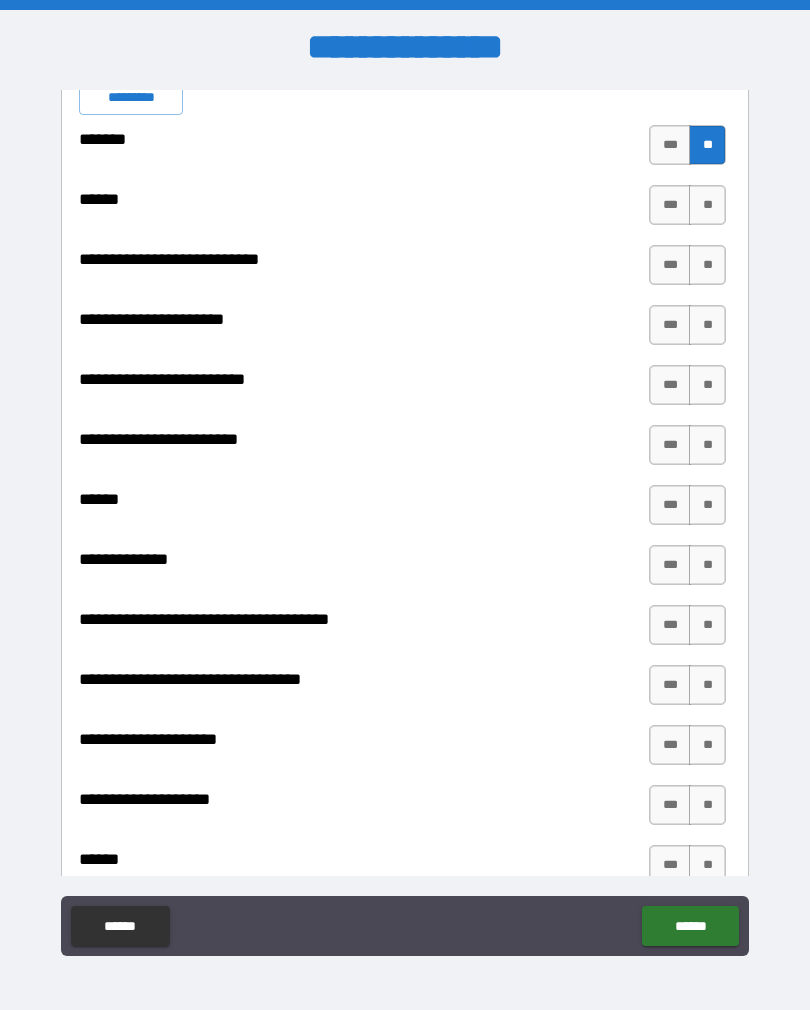 click on "**" at bounding box center [707, 205] 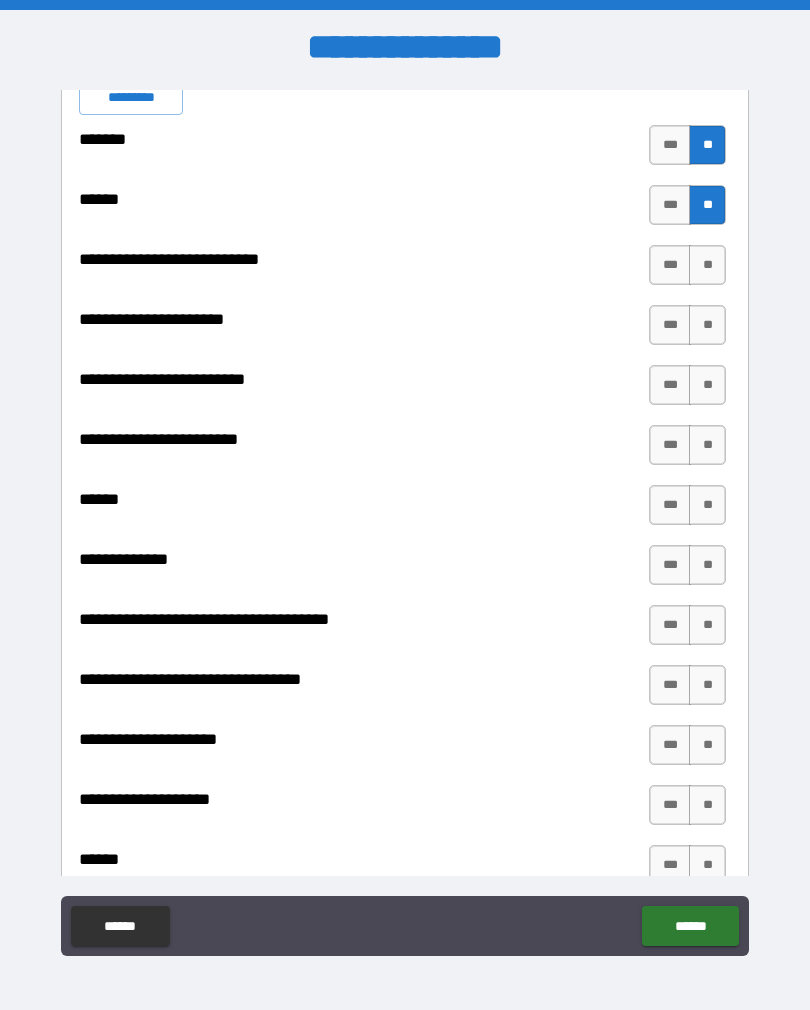 click on "**" at bounding box center [707, 265] 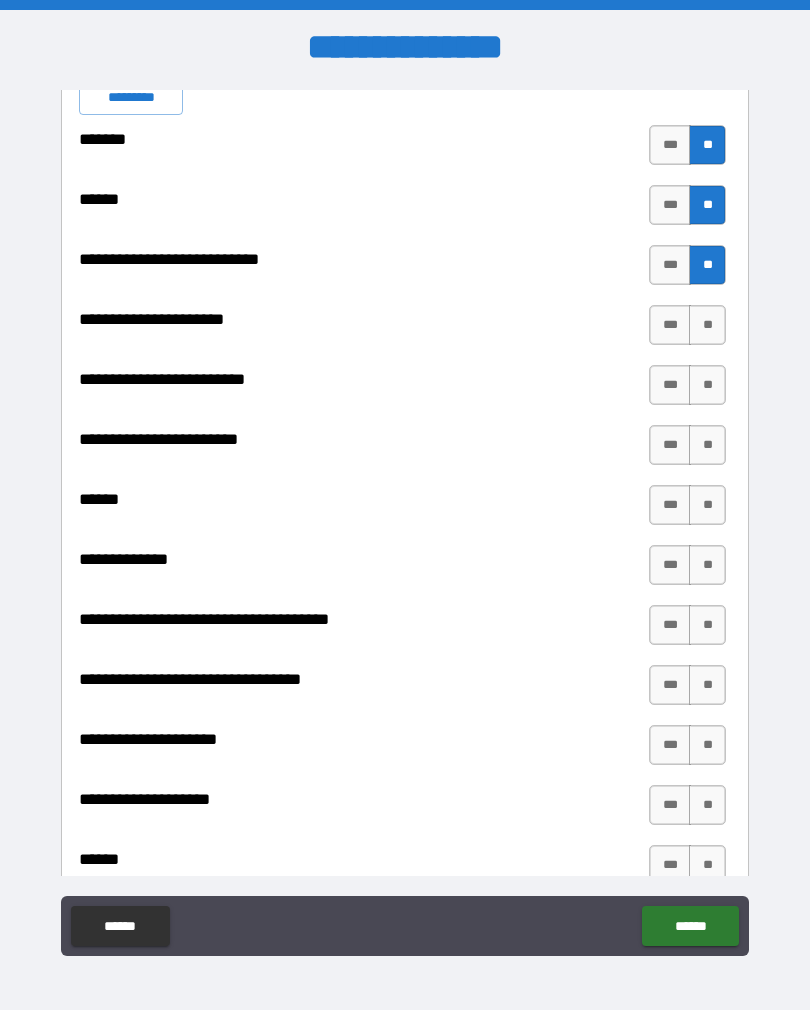 click on "**" at bounding box center (707, 325) 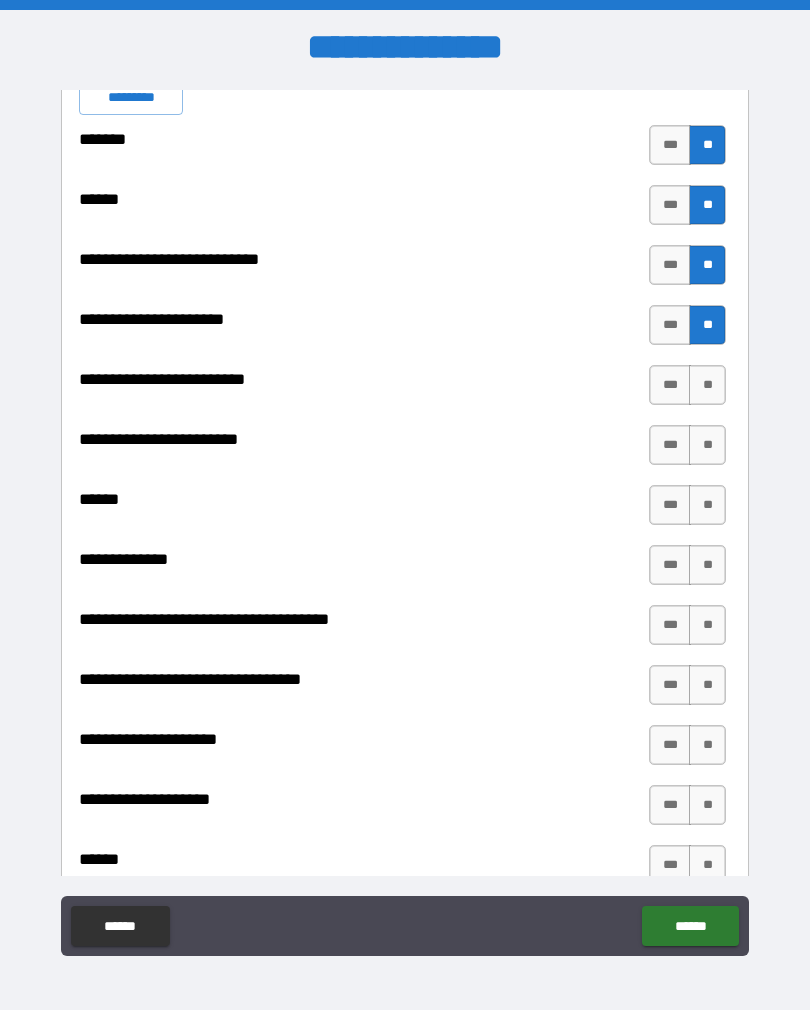 click on "***" at bounding box center [670, 385] 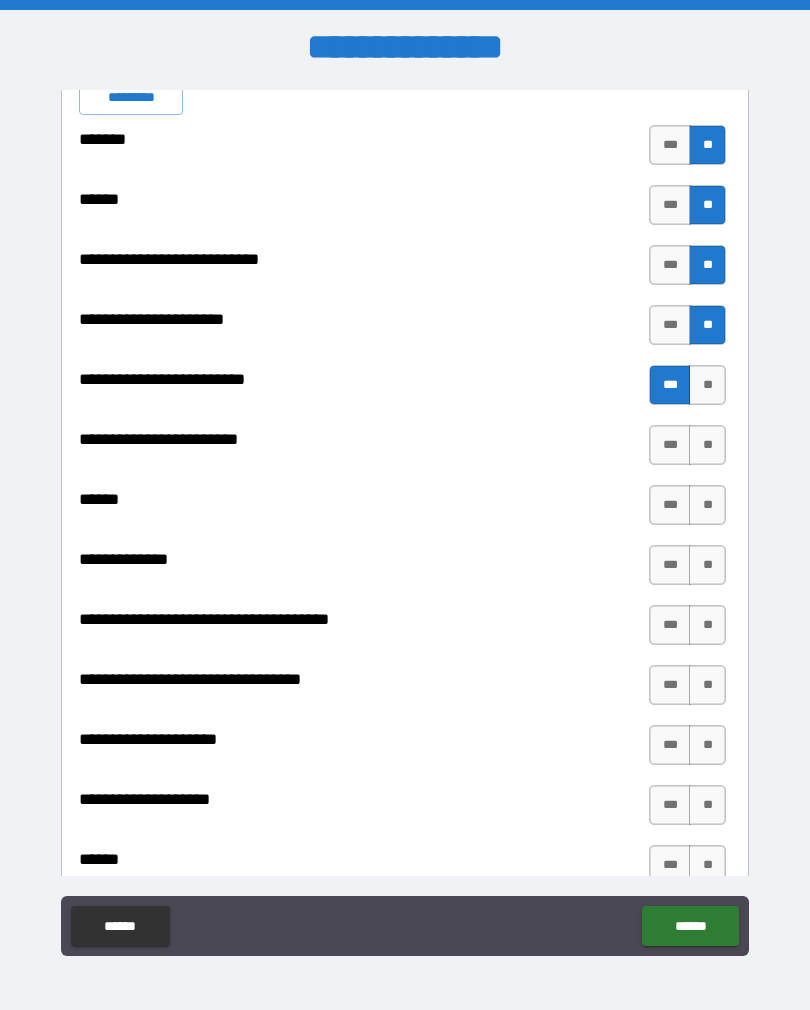 click on "**" at bounding box center (707, 445) 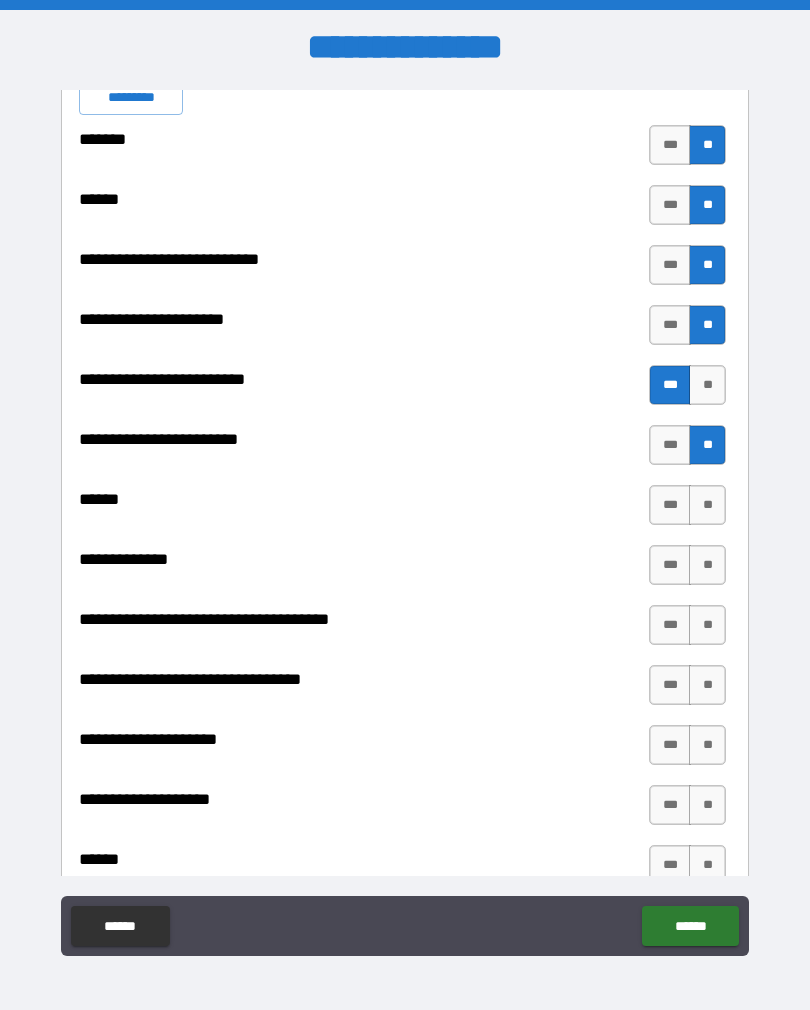 click on "**" at bounding box center [707, 505] 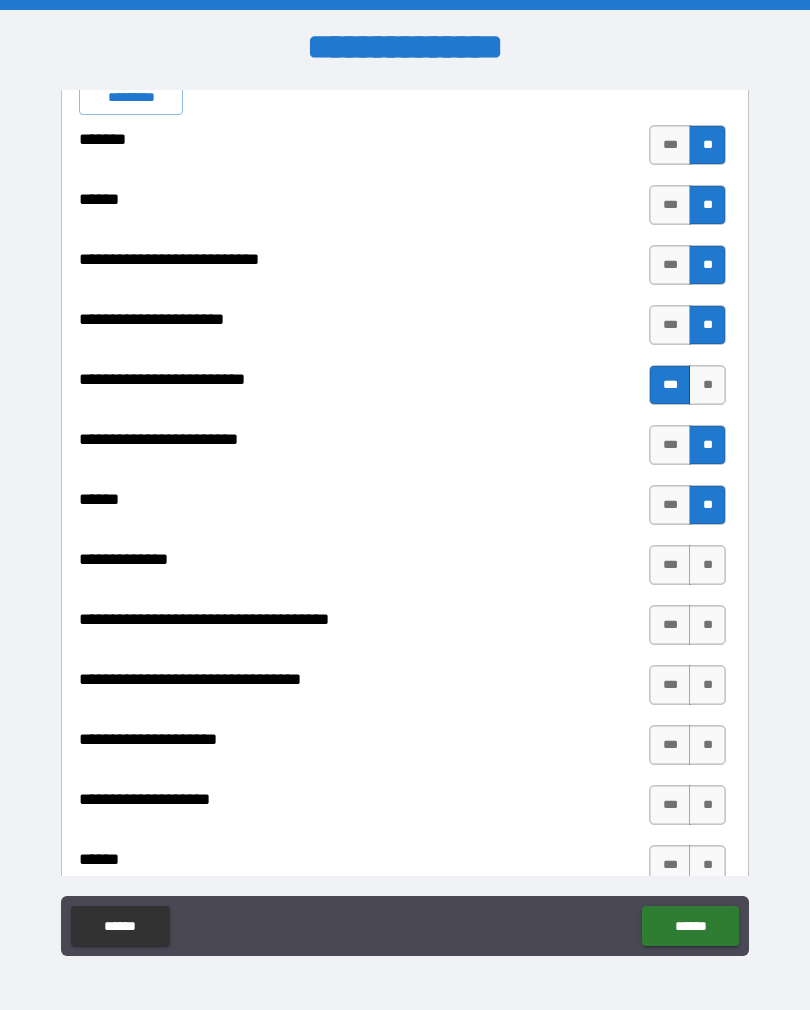 click on "**" at bounding box center (707, 565) 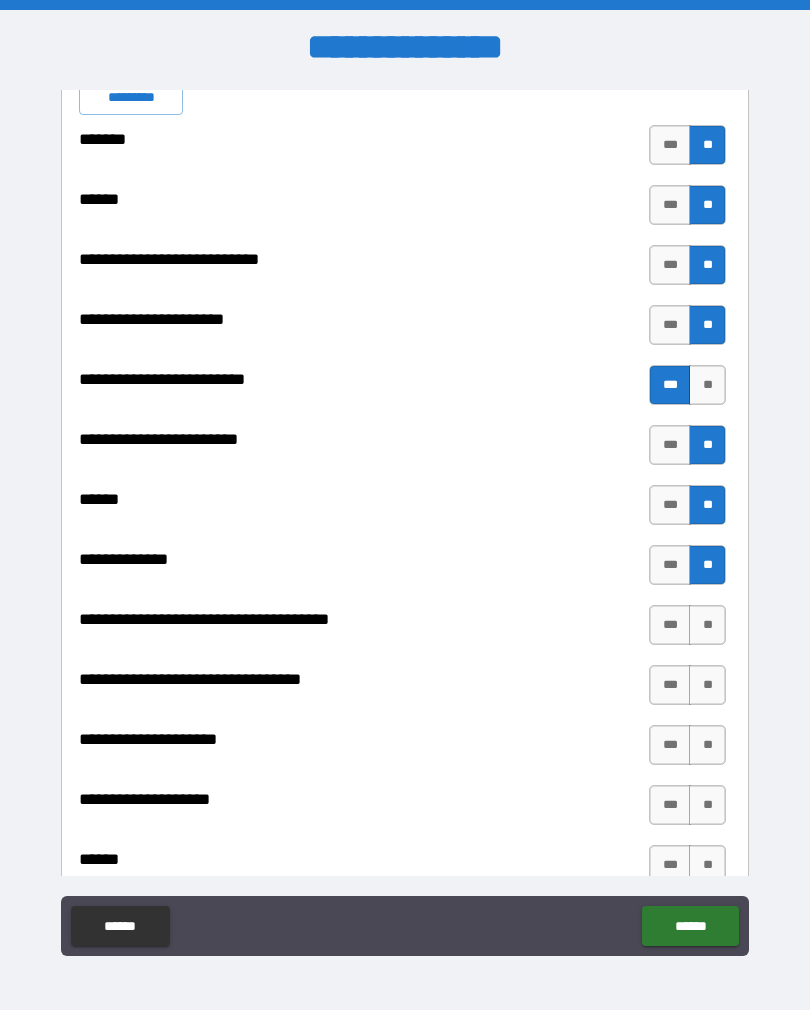 click on "**" at bounding box center [707, 625] 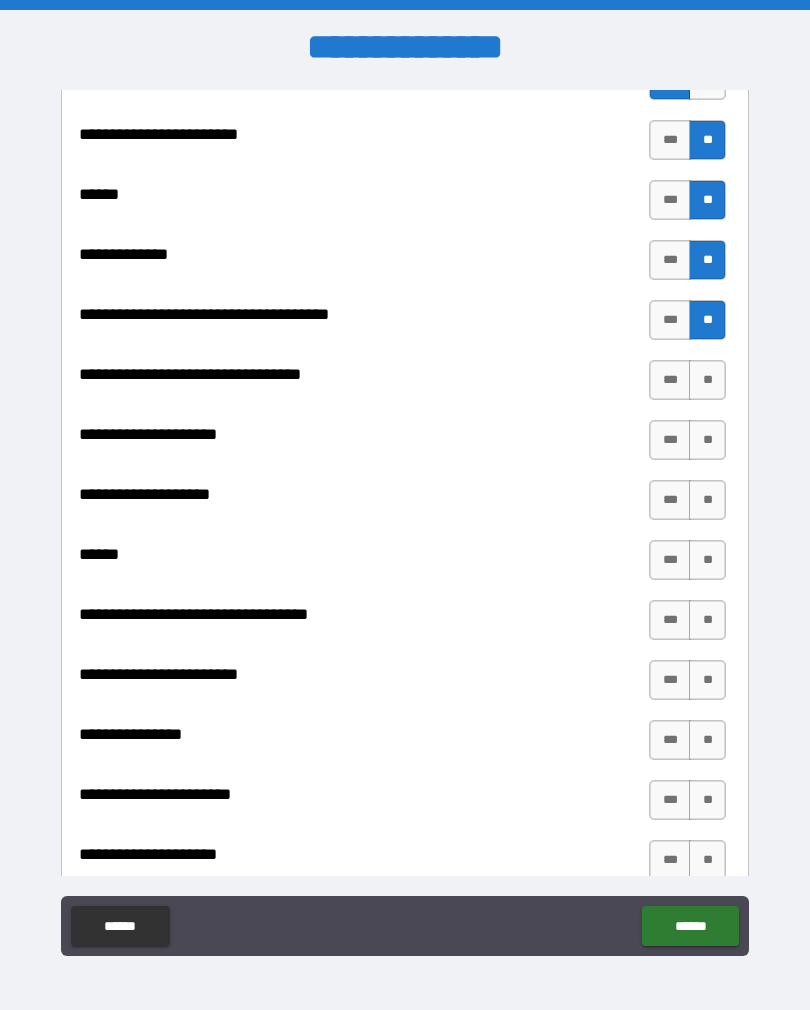 scroll, scrollTop: 940, scrollLeft: 0, axis: vertical 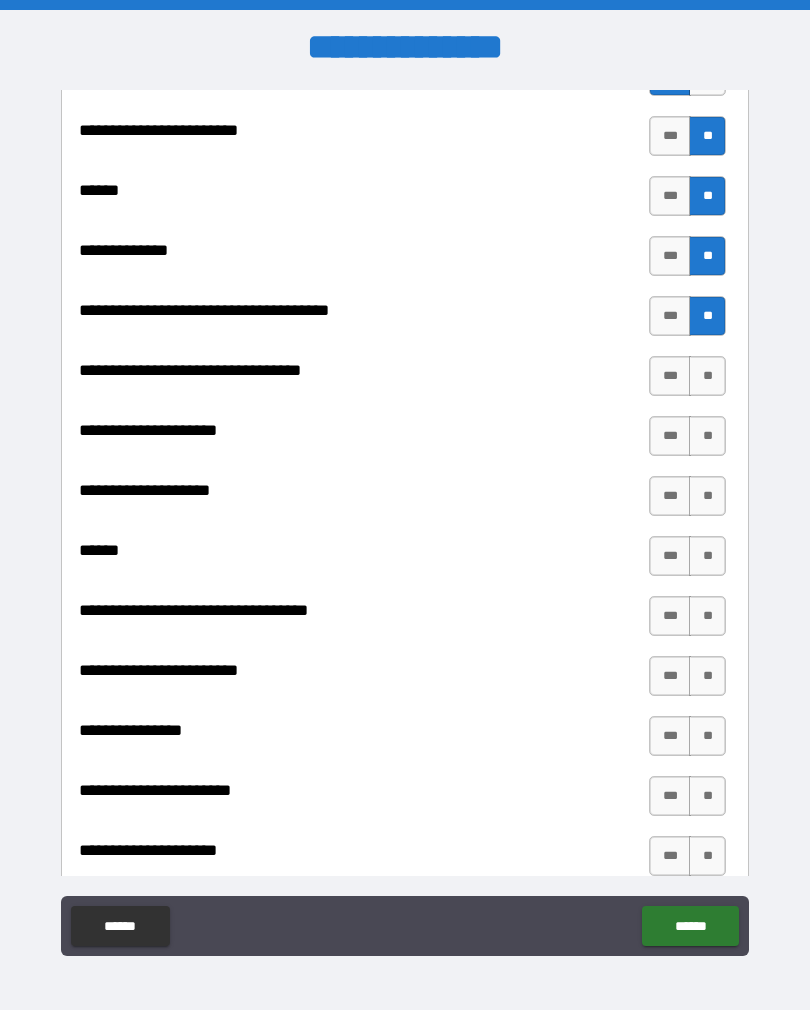 click on "**" at bounding box center (707, 376) 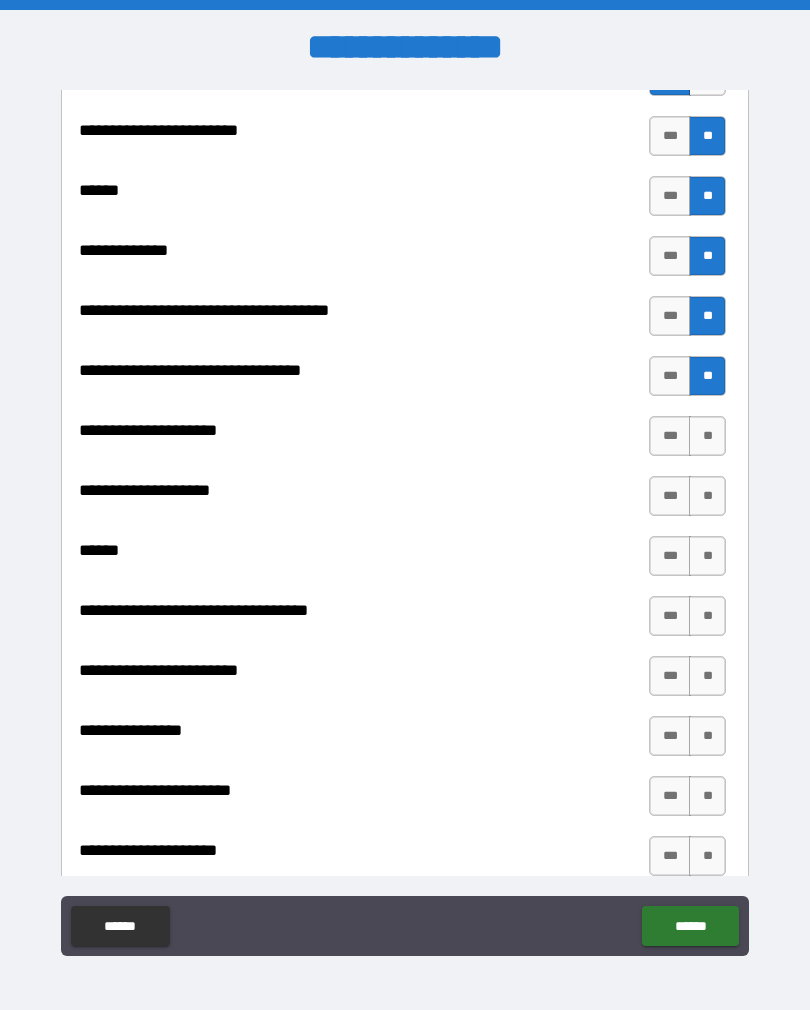 click on "**" at bounding box center (707, 436) 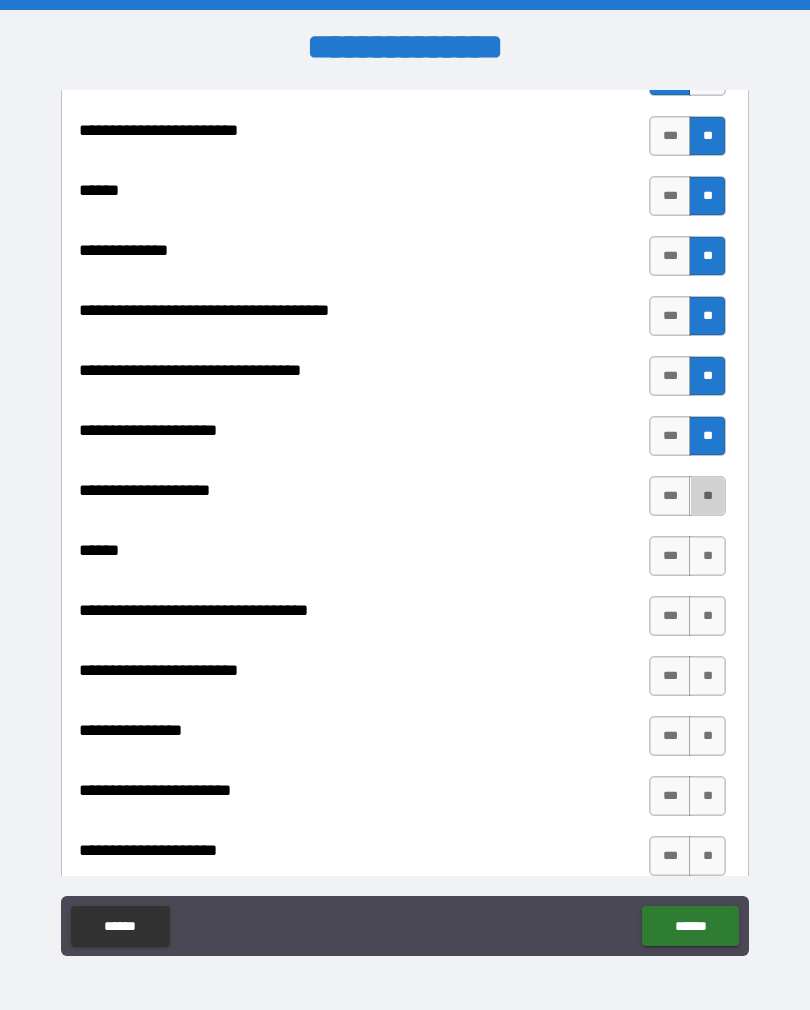 click on "**" at bounding box center (707, 496) 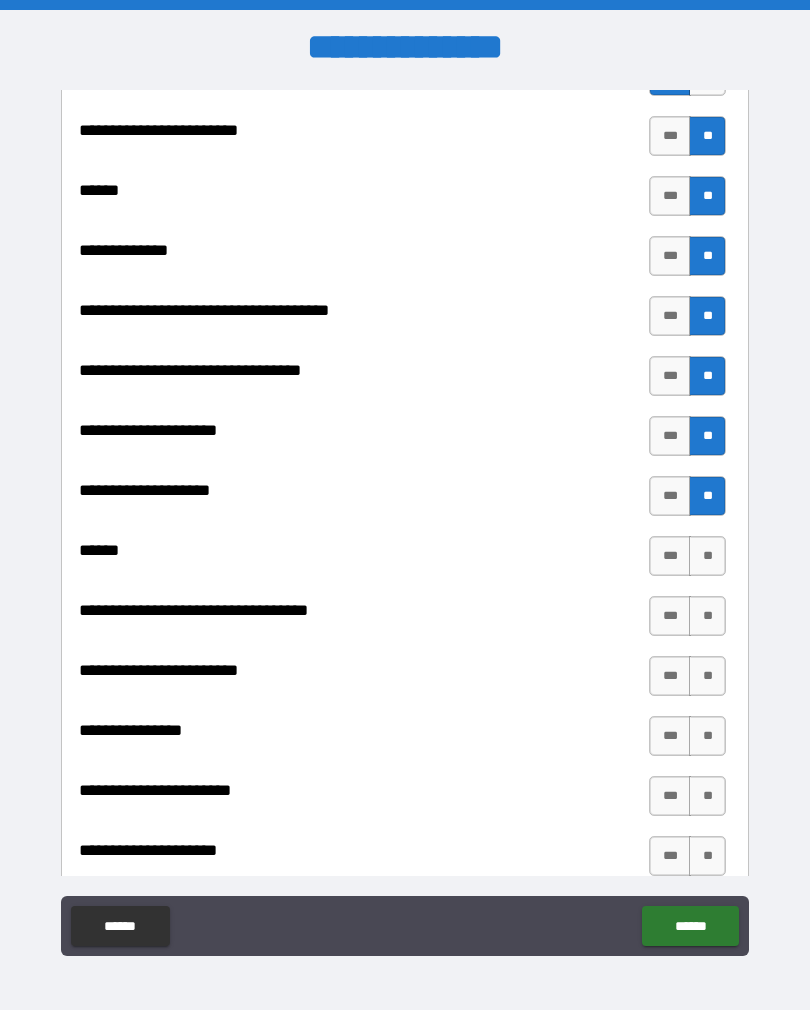 click on "***" at bounding box center (670, 556) 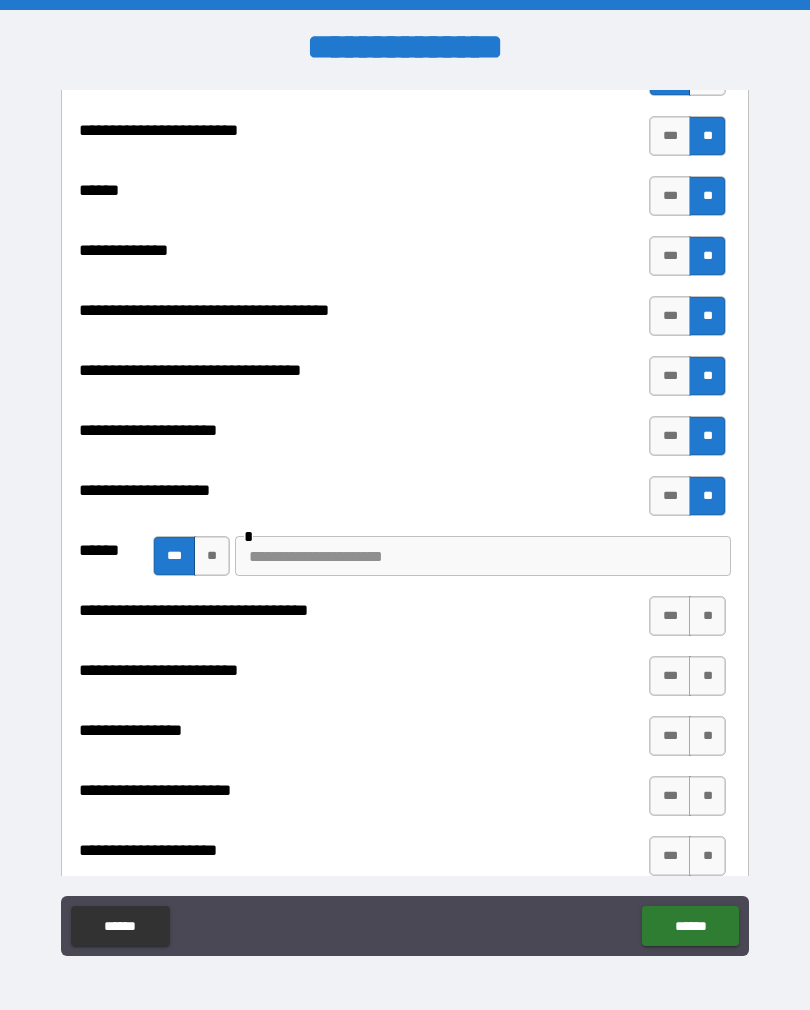 type on "*" 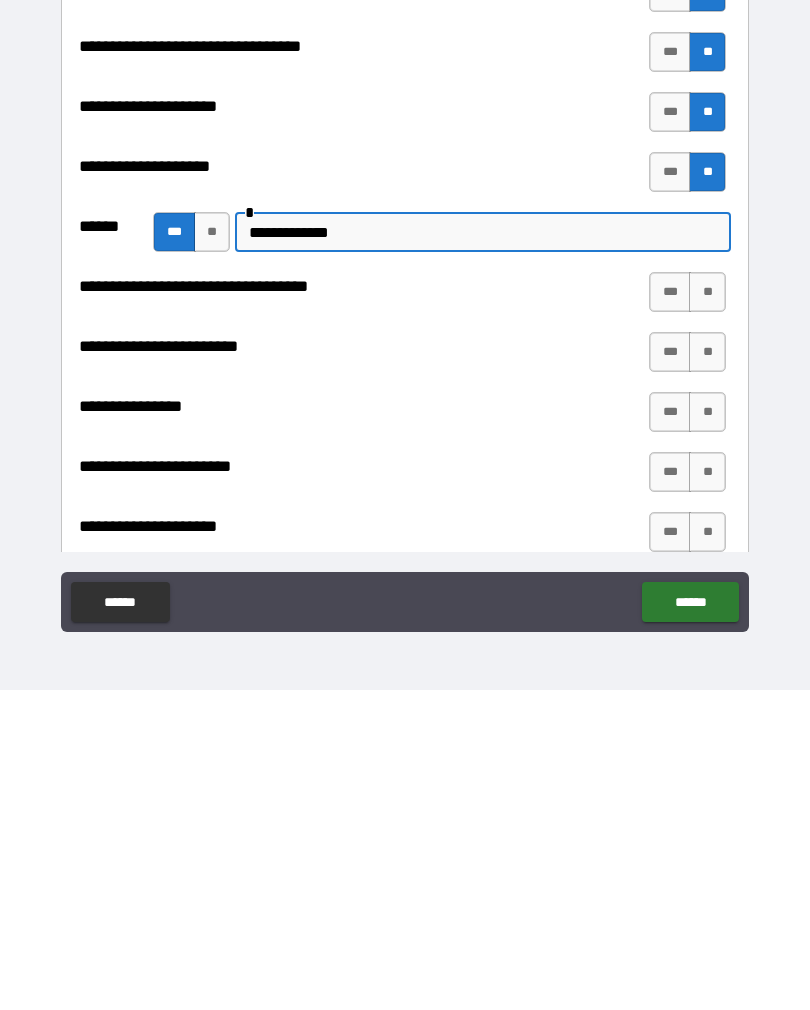 scroll, scrollTop: 16, scrollLeft: 0, axis: vertical 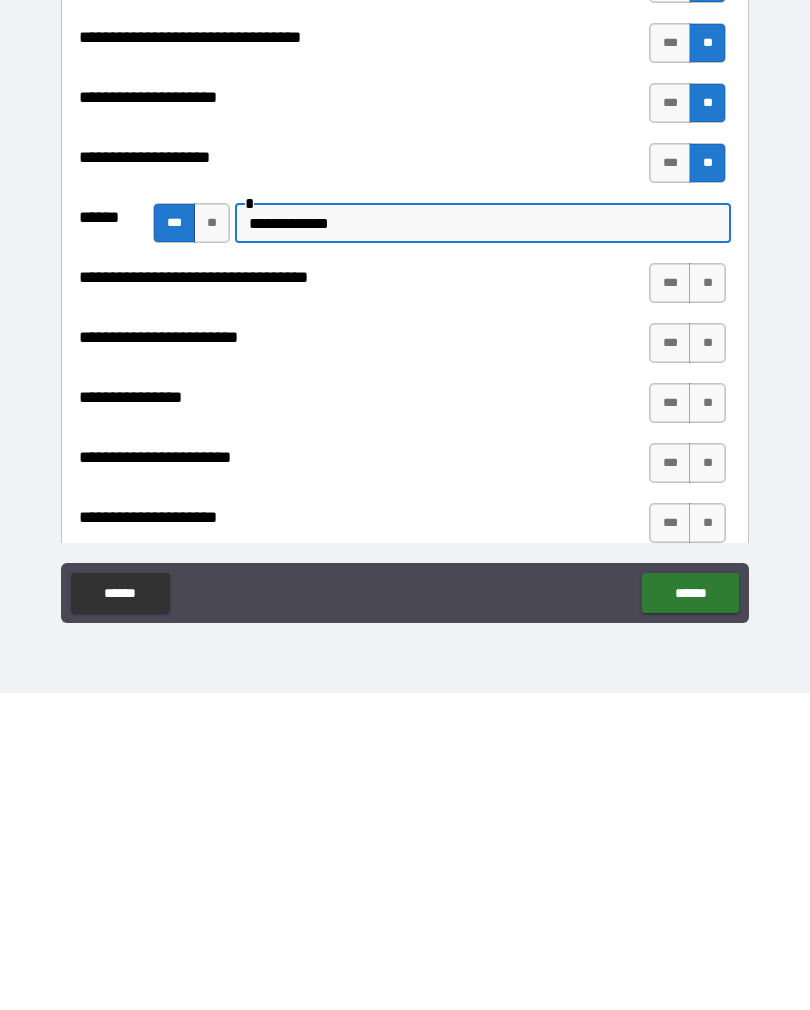 type on "**********" 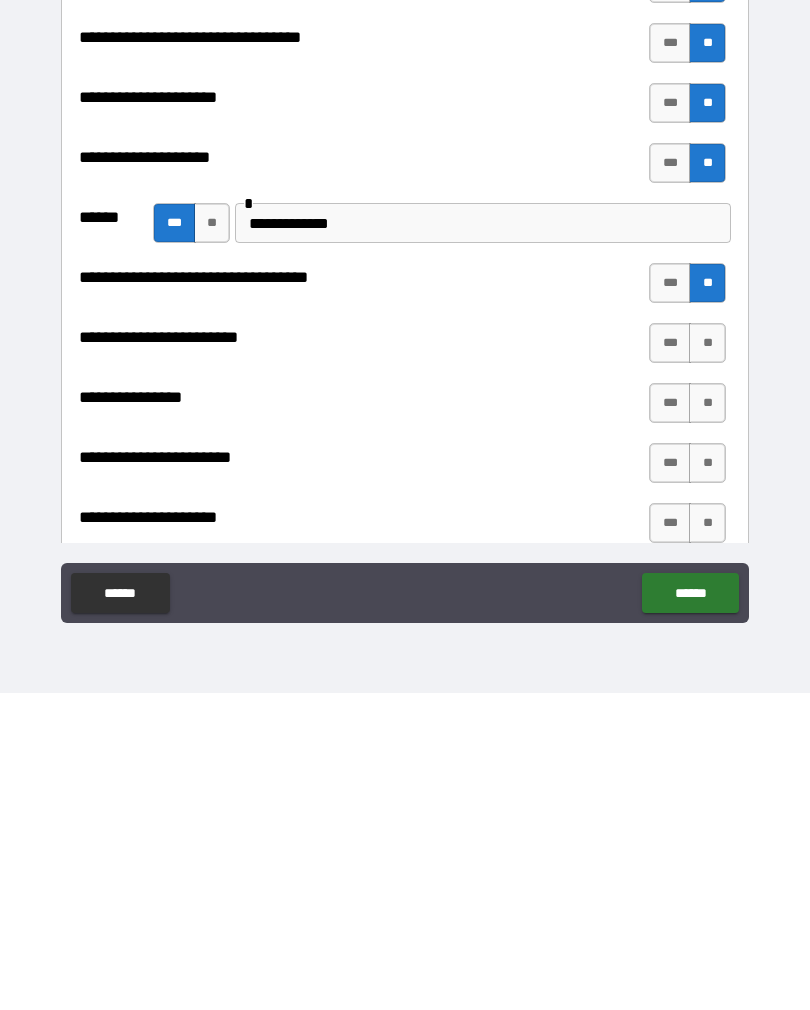scroll, scrollTop: 31, scrollLeft: 0, axis: vertical 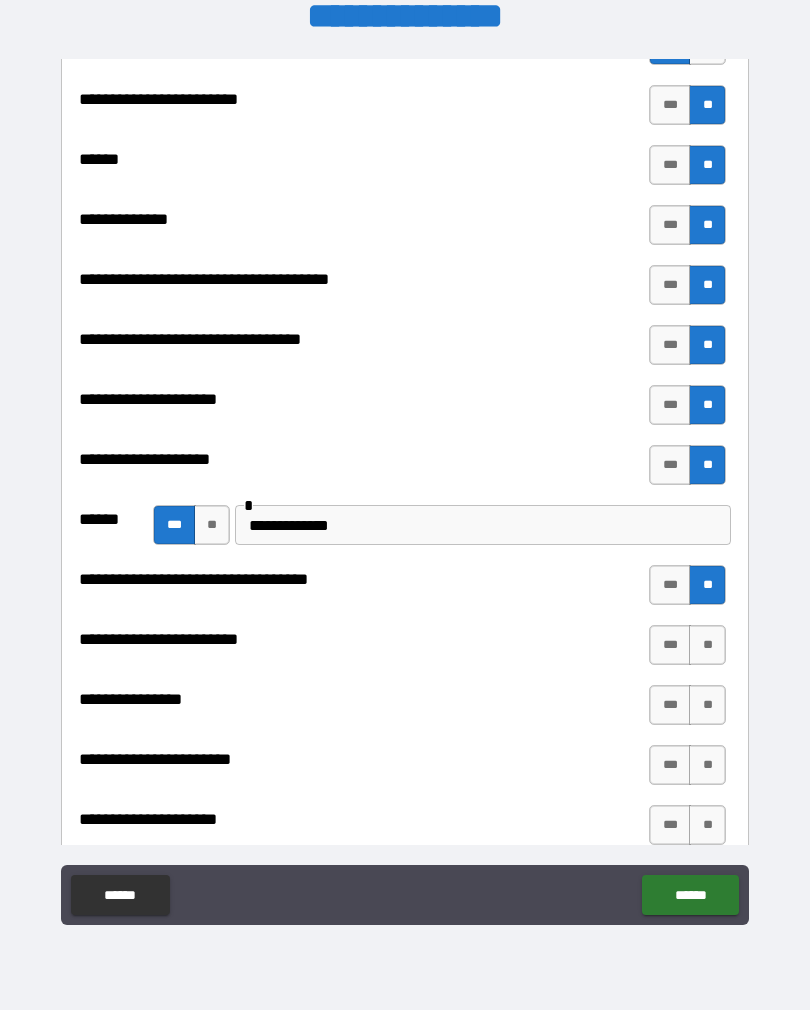 click on "**" at bounding box center [707, 645] 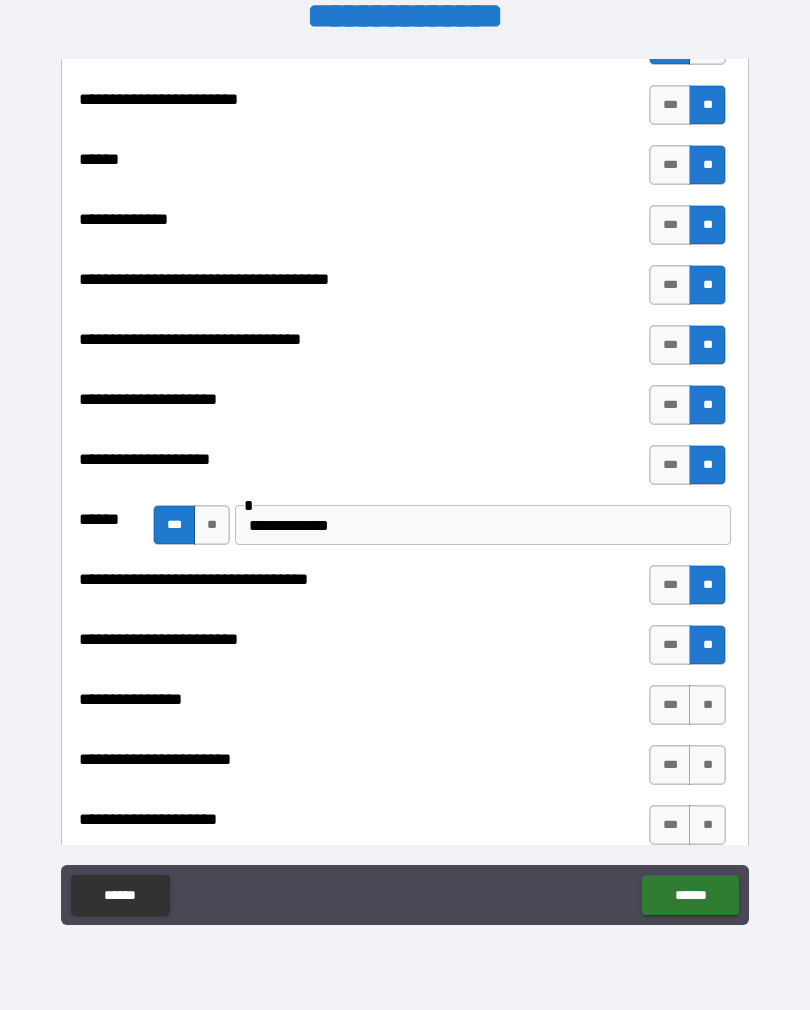 click on "**" at bounding box center [707, 705] 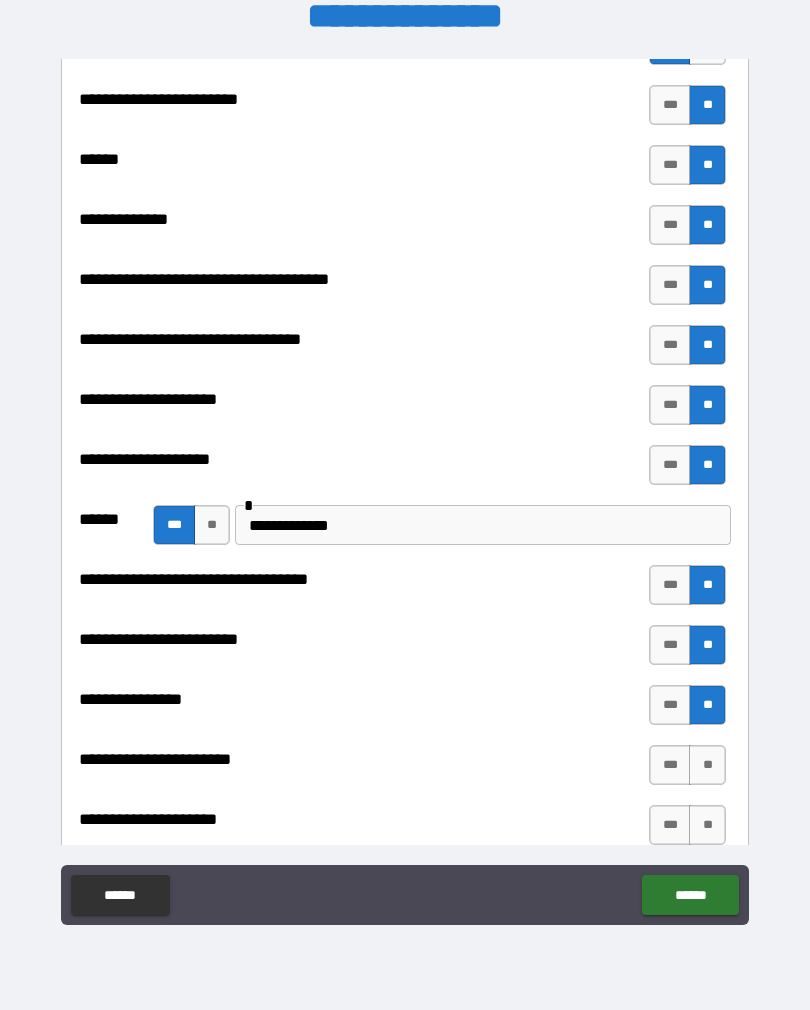 click on "**" at bounding box center [707, 765] 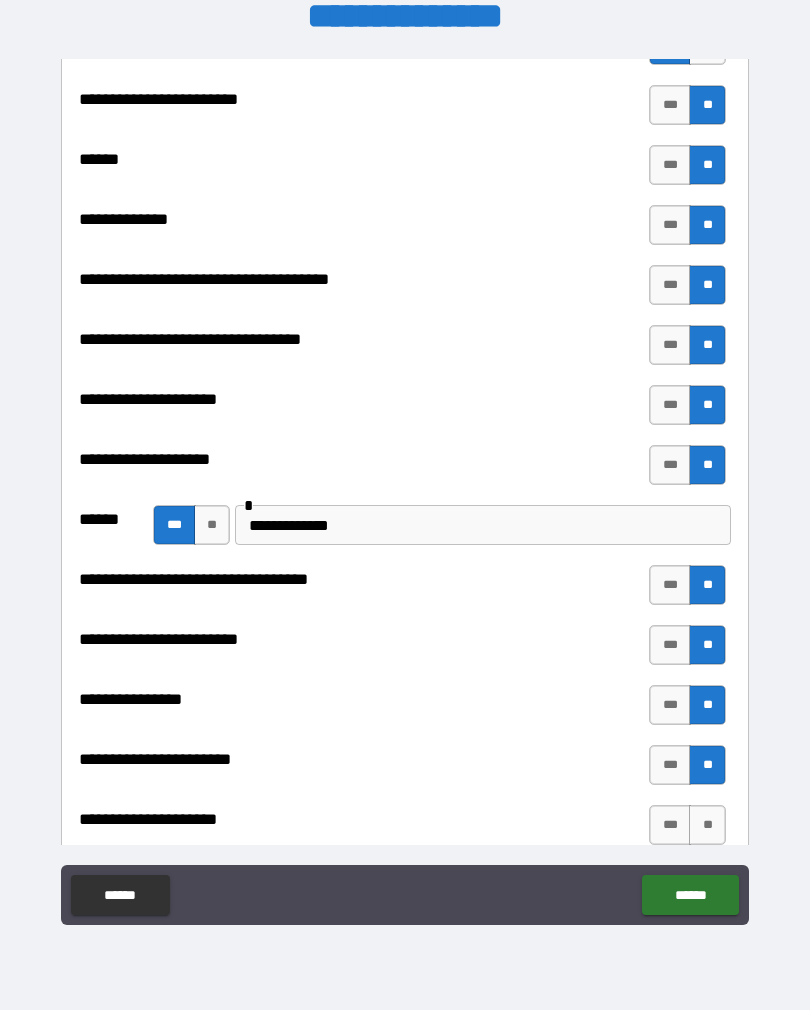 click on "**" at bounding box center (707, 825) 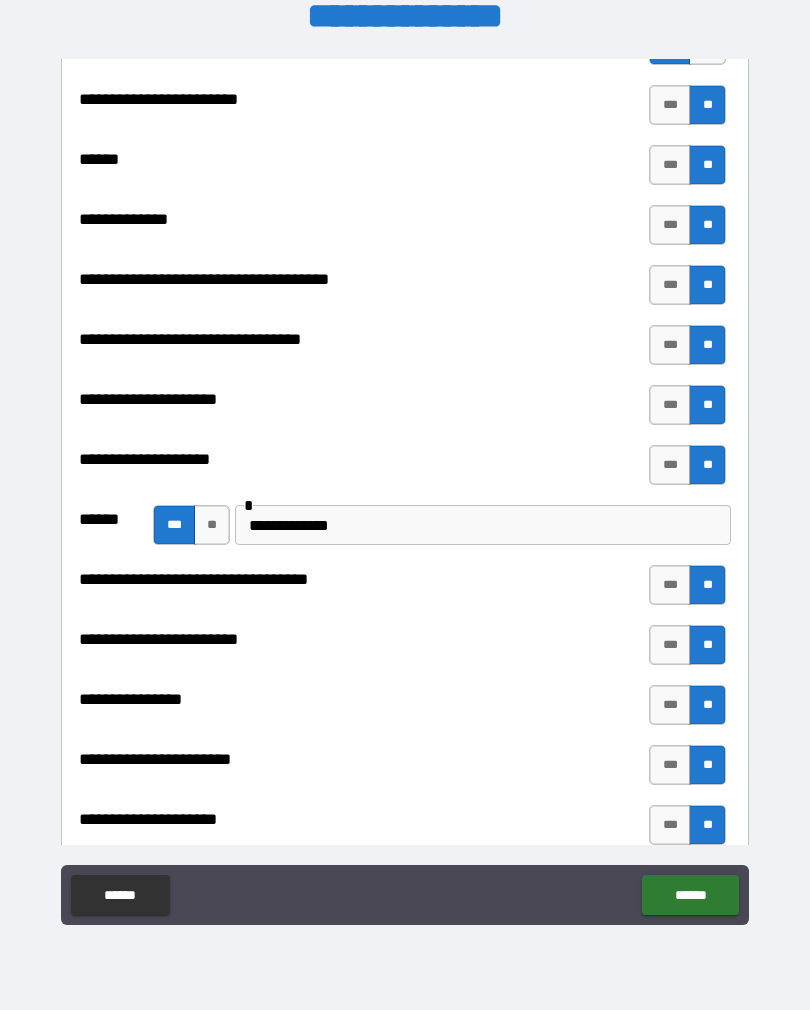 click on "******" at bounding box center [690, 895] 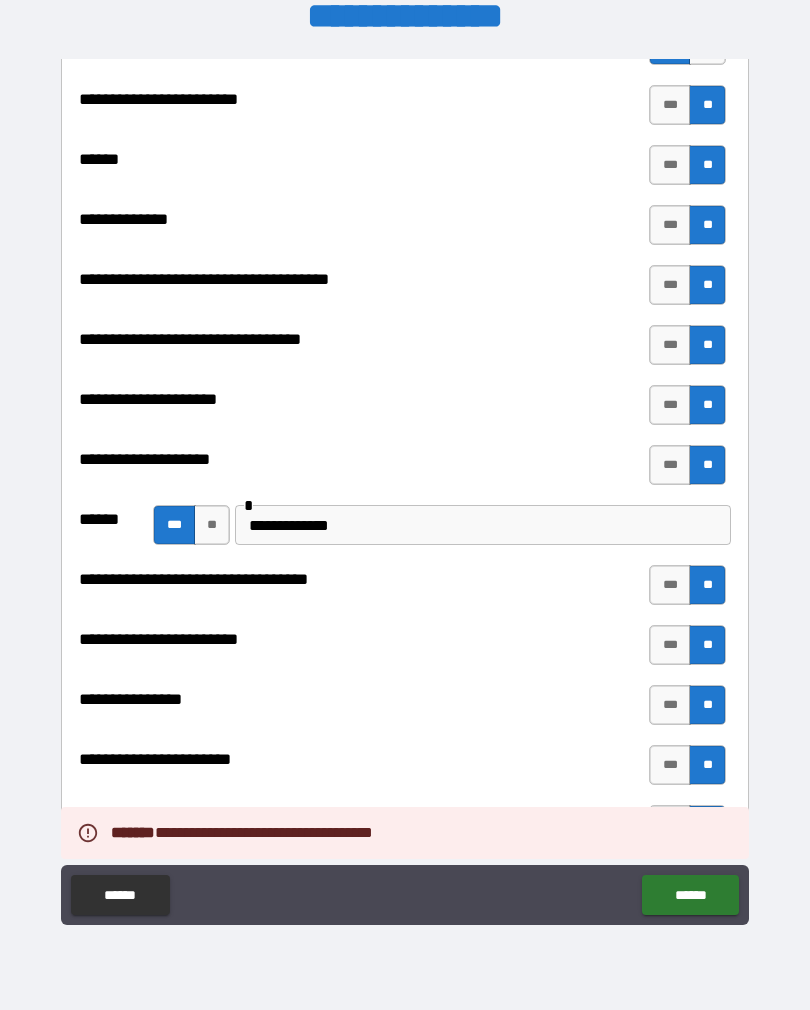 type on "*" 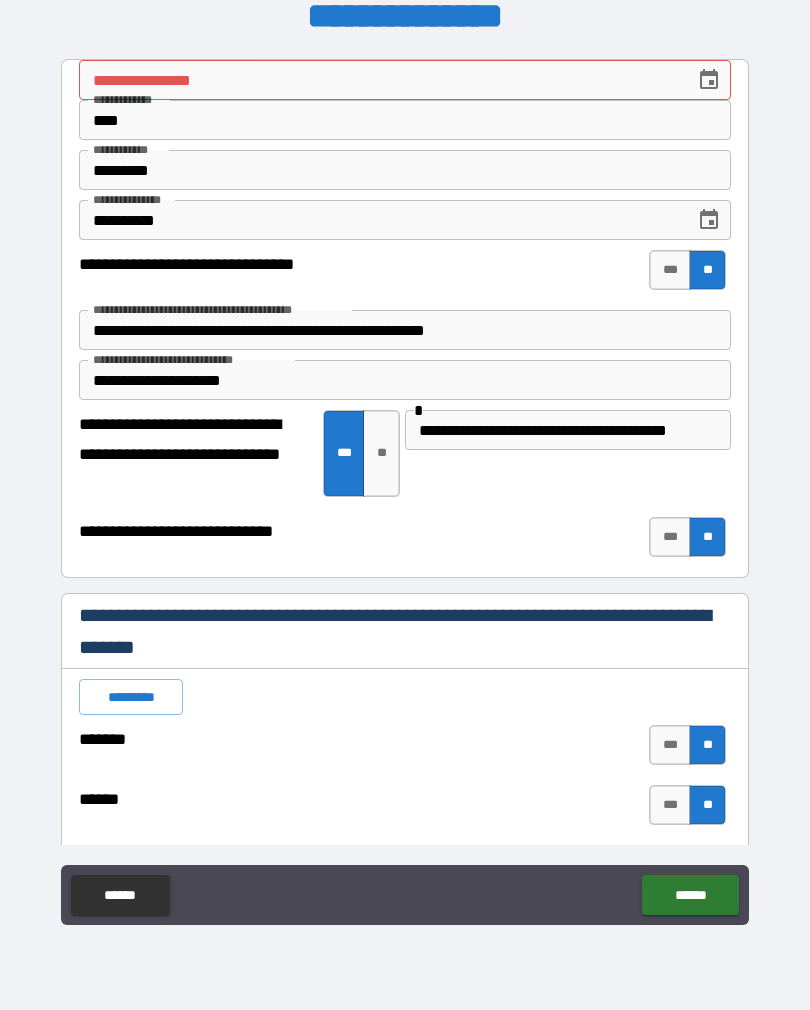 scroll, scrollTop: 0, scrollLeft: 0, axis: both 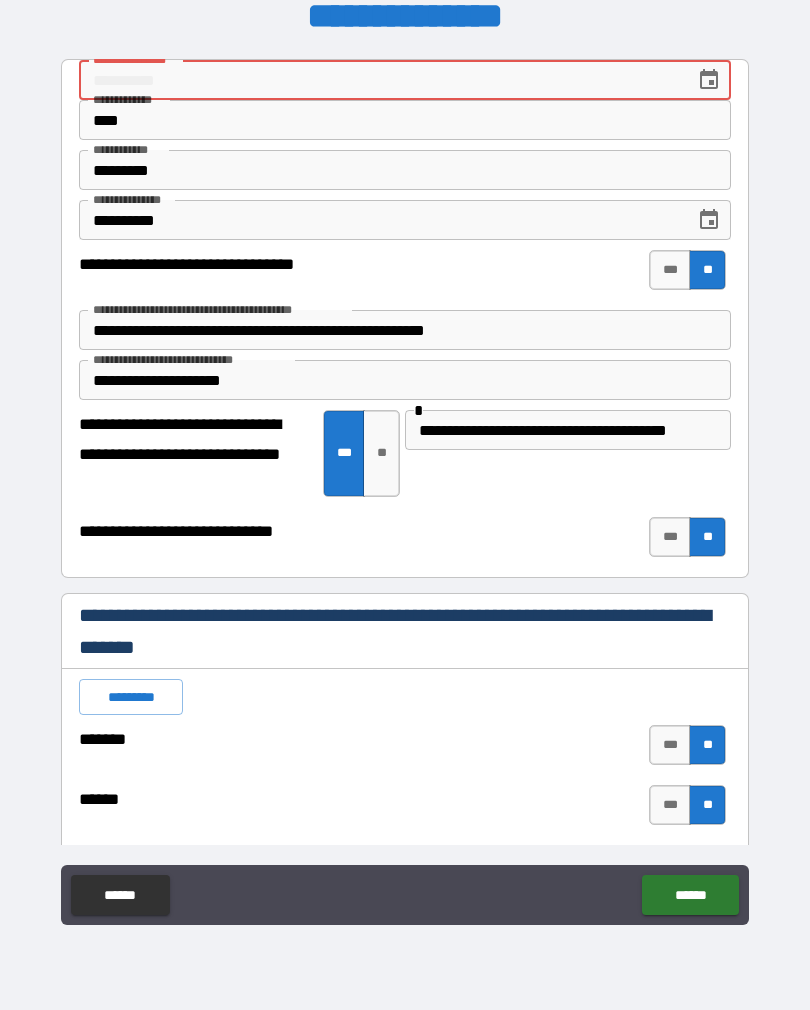 type on "*" 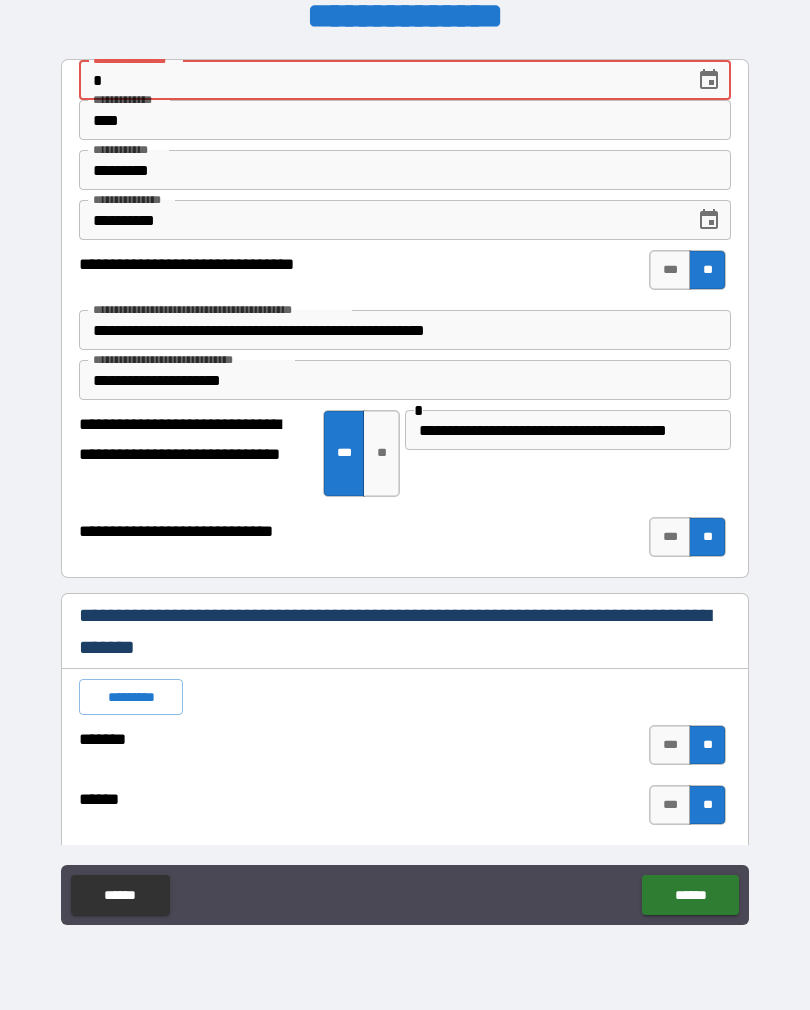 type on "*" 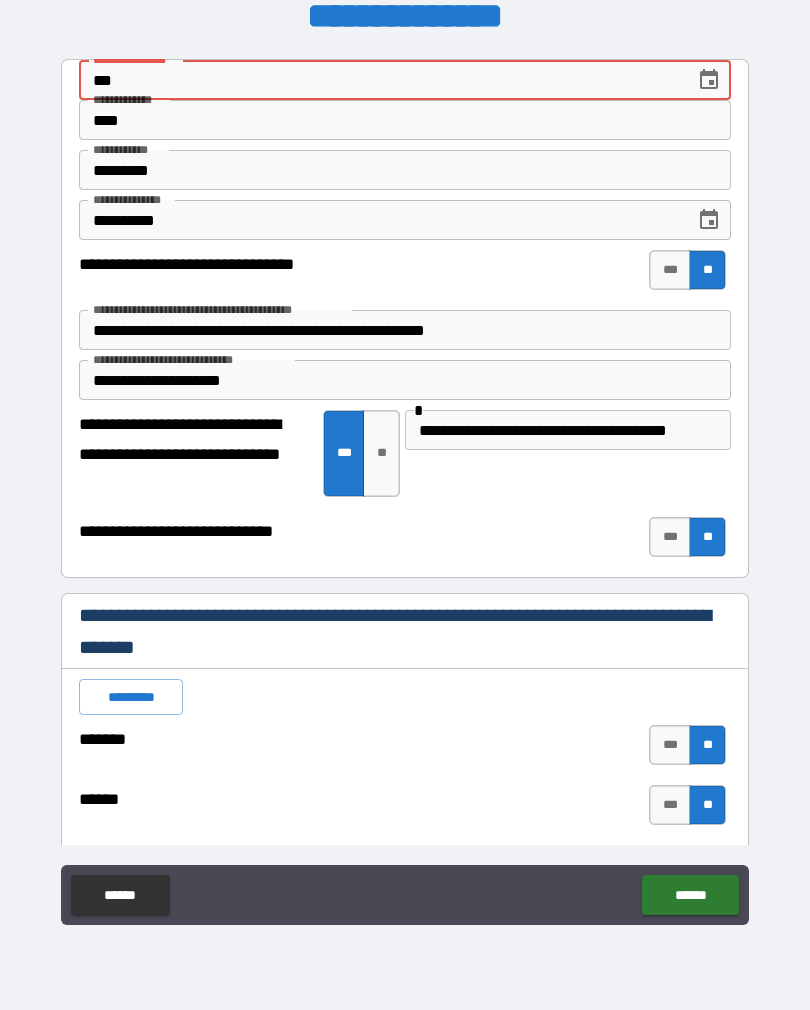 type on "*" 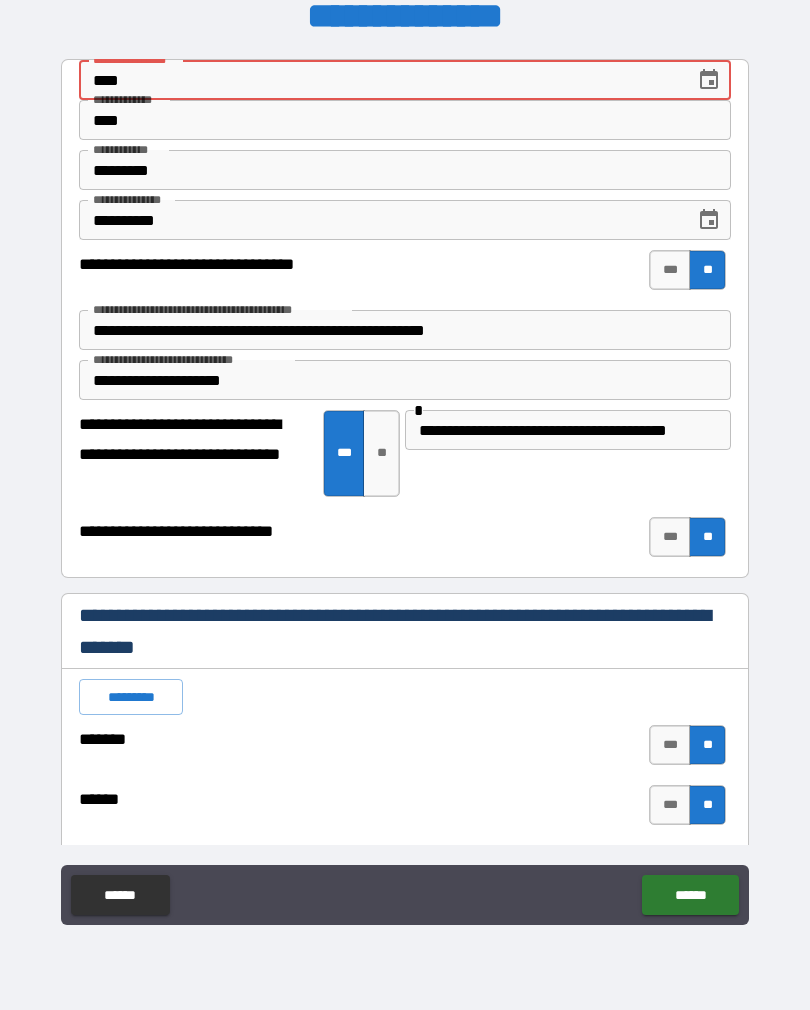 type on "*" 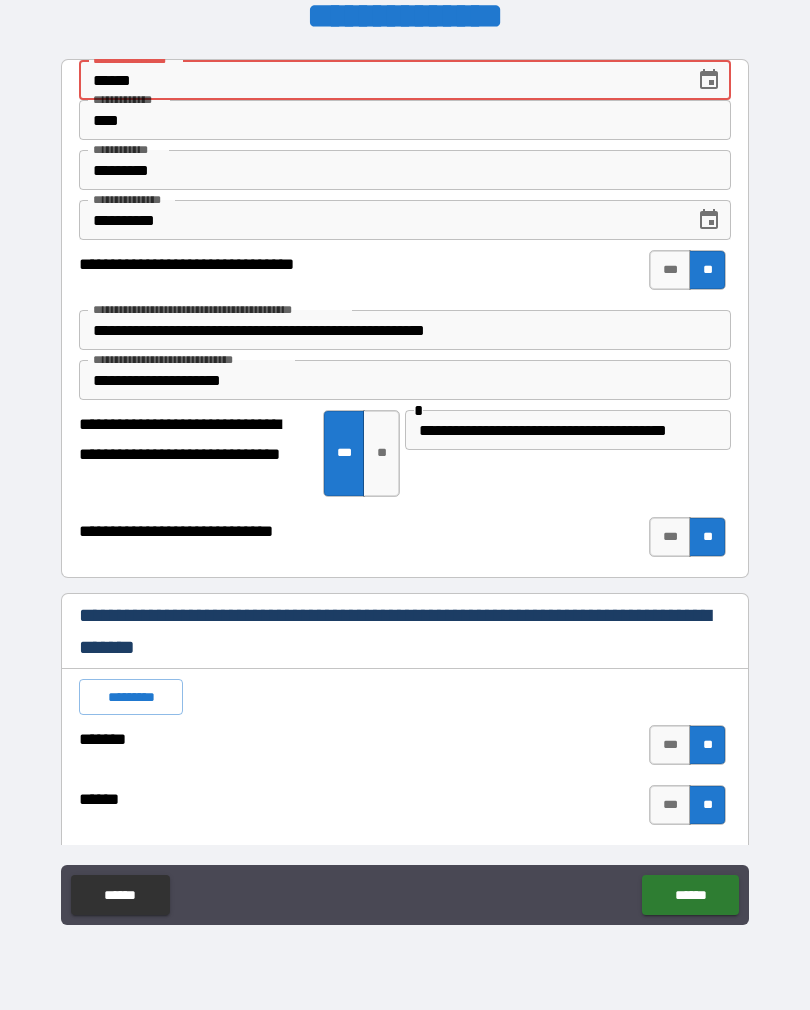 type on "*" 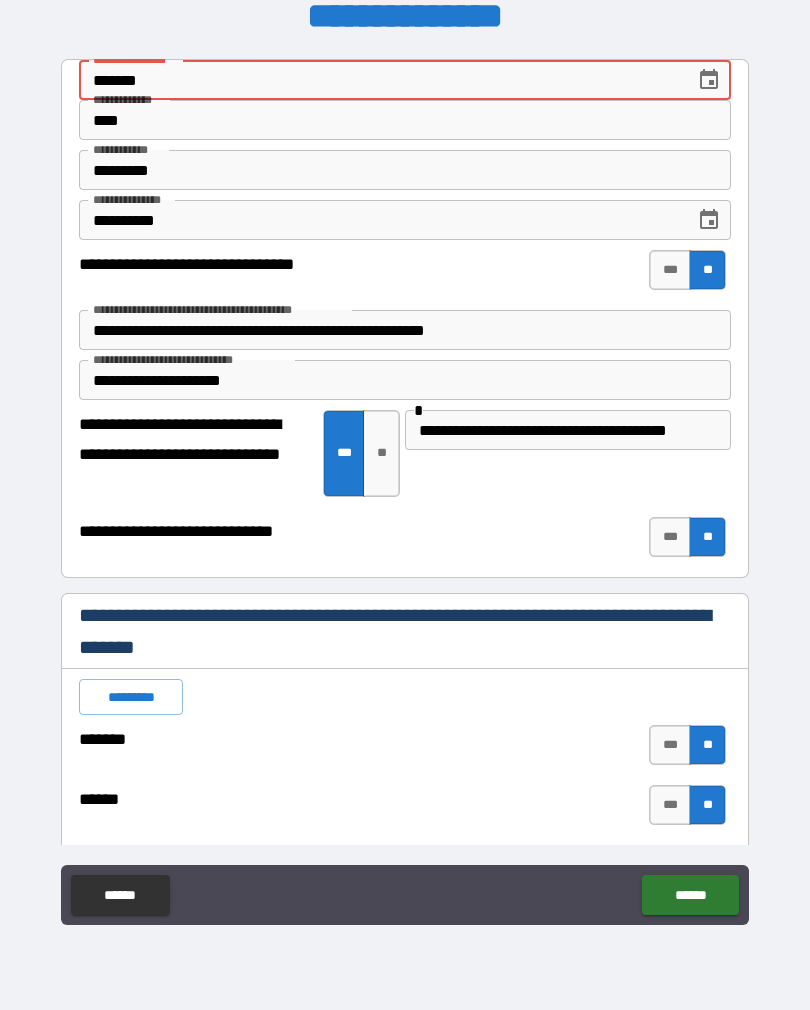 type on "*" 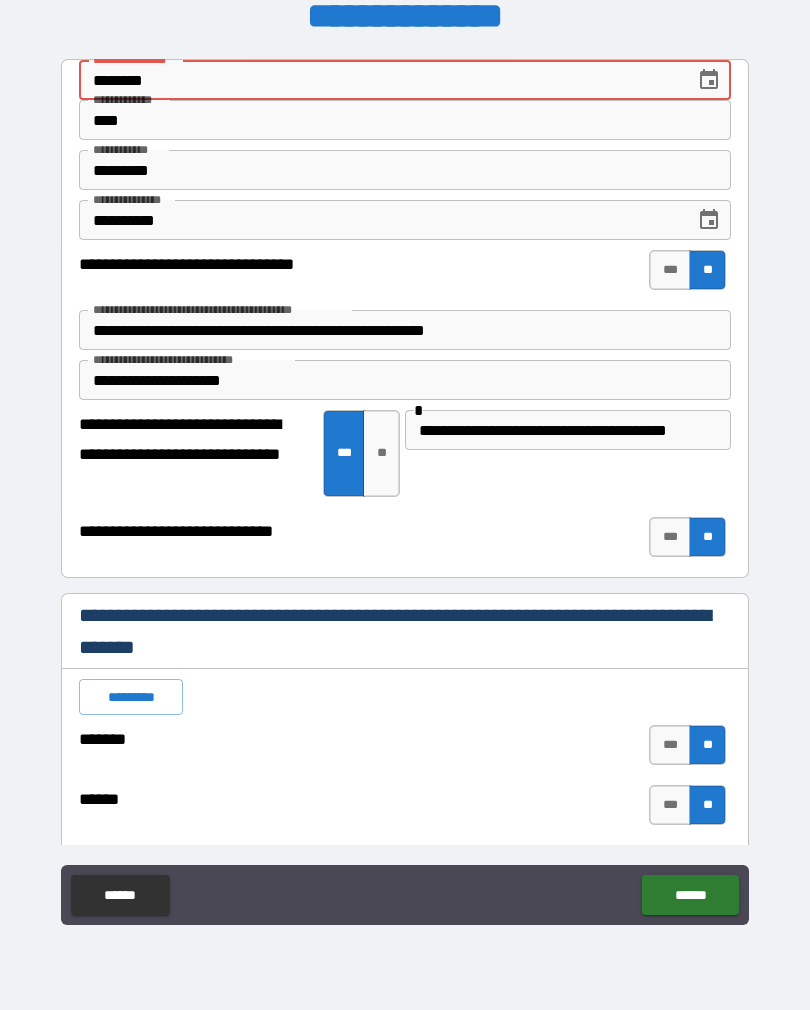 type on "*" 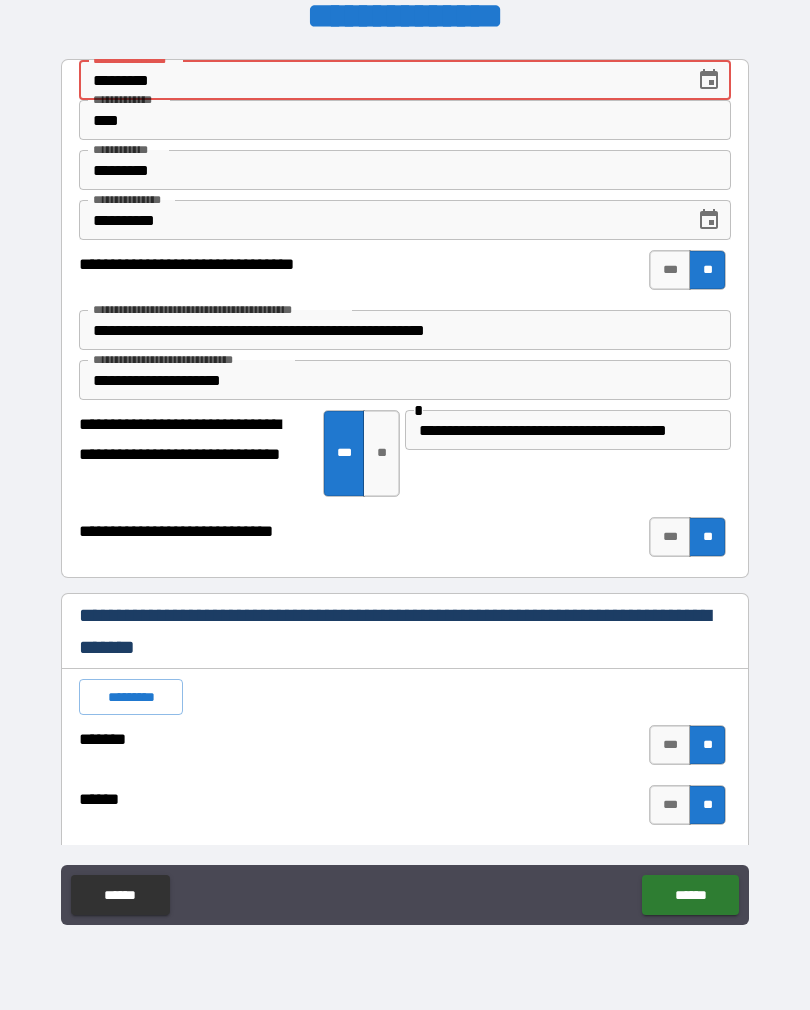 type on "*" 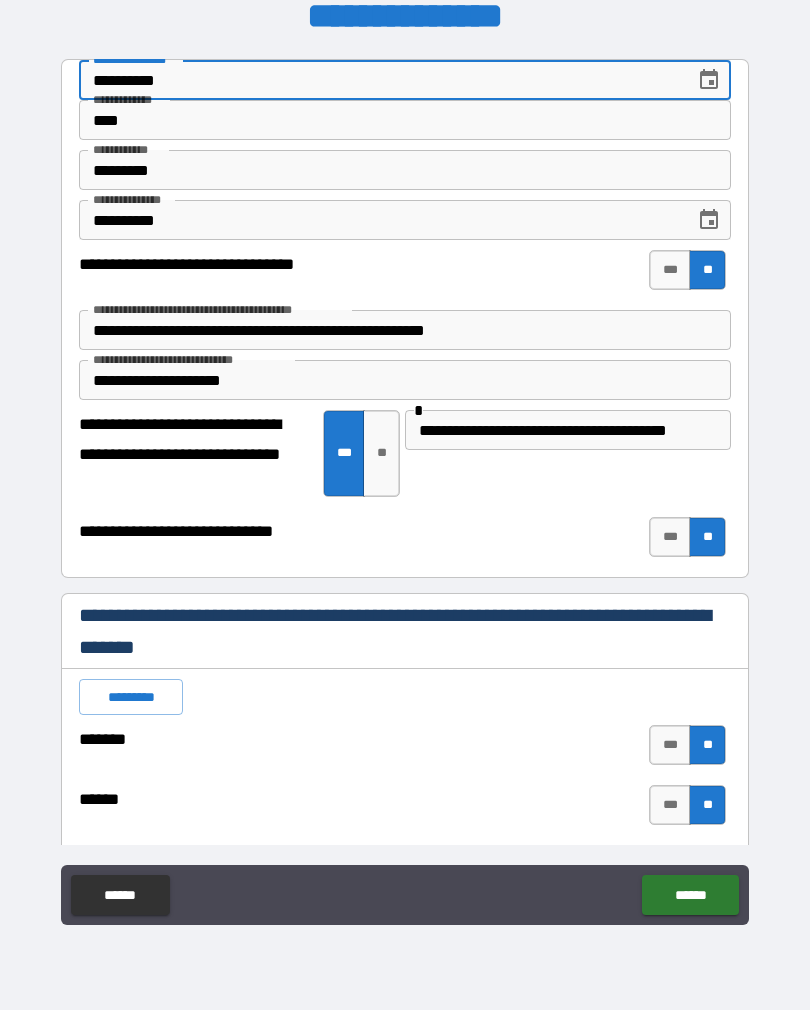 type on "*" 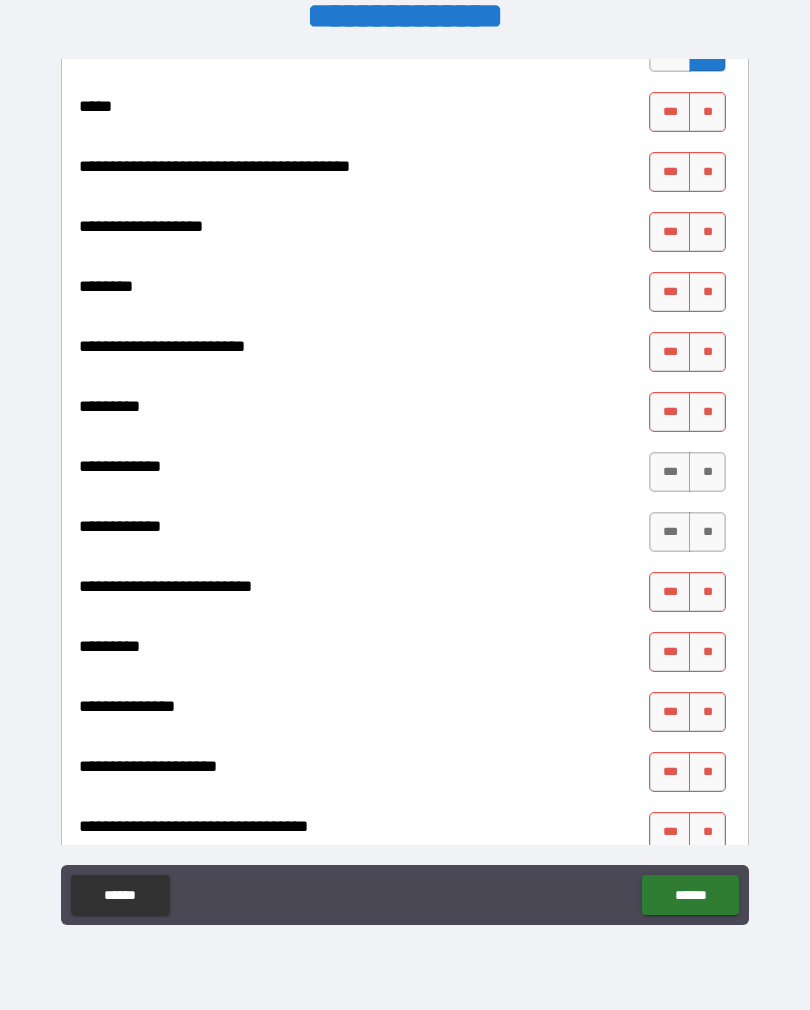 scroll, scrollTop: 1714, scrollLeft: 0, axis: vertical 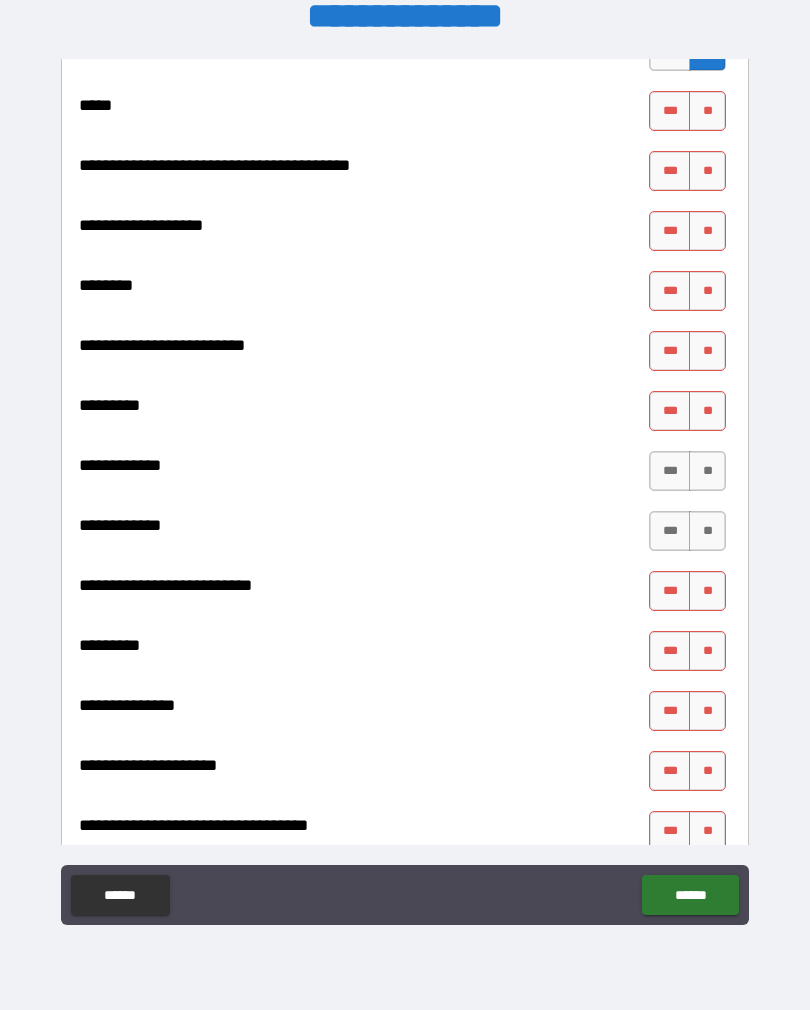 type on "**********" 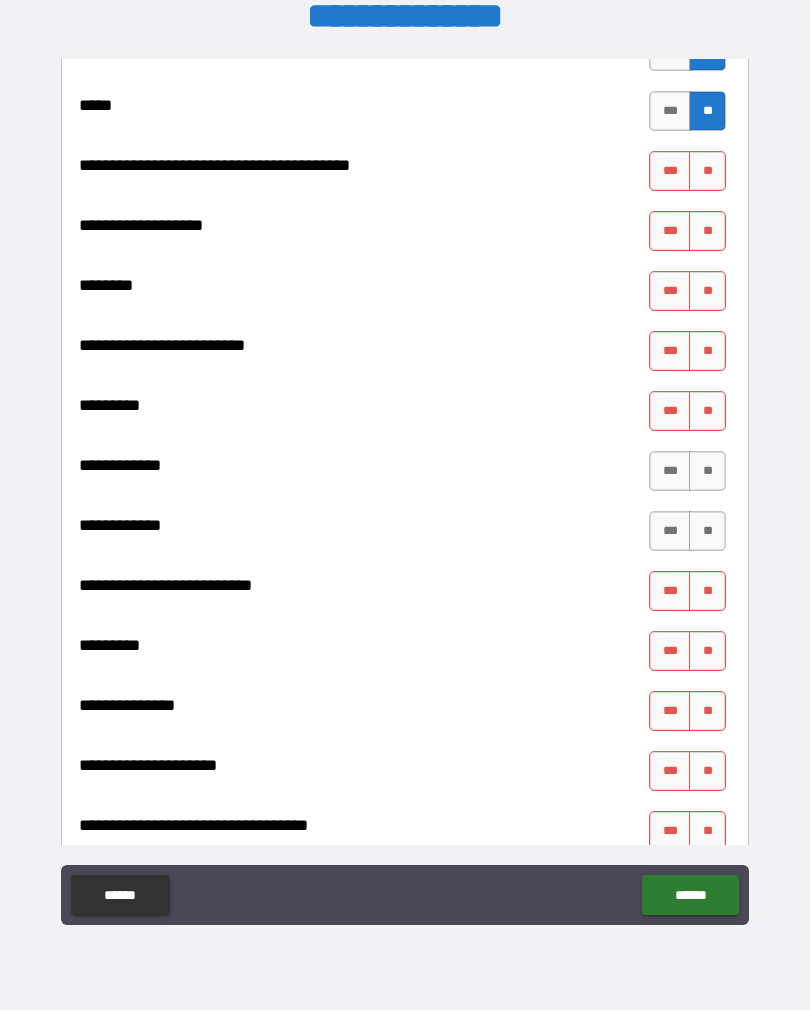 click on "**" at bounding box center (707, 171) 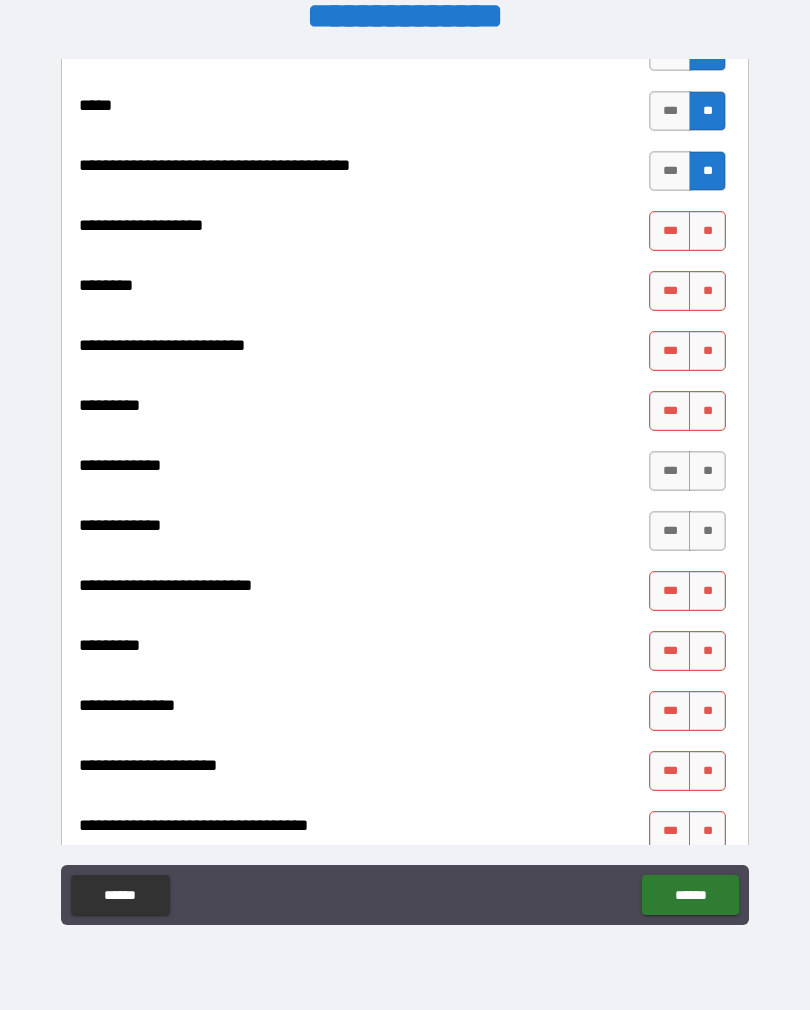 click on "**" at bounding box center [707, 231] 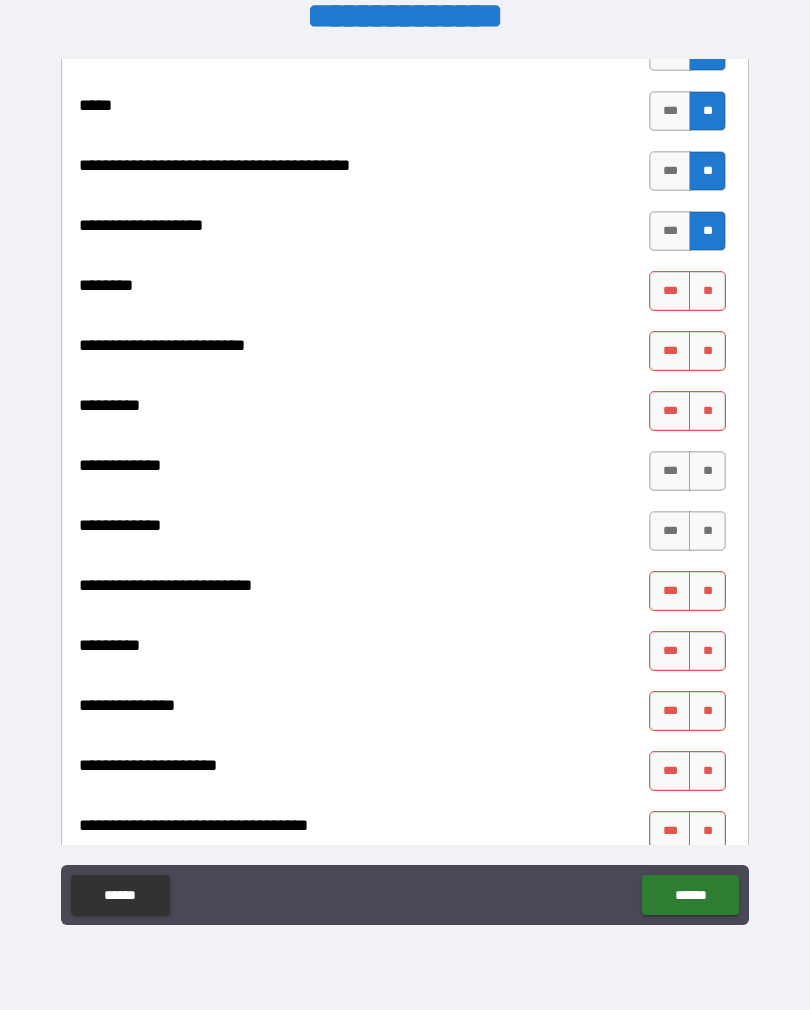 click on "**" at bounding box center (707, 291) 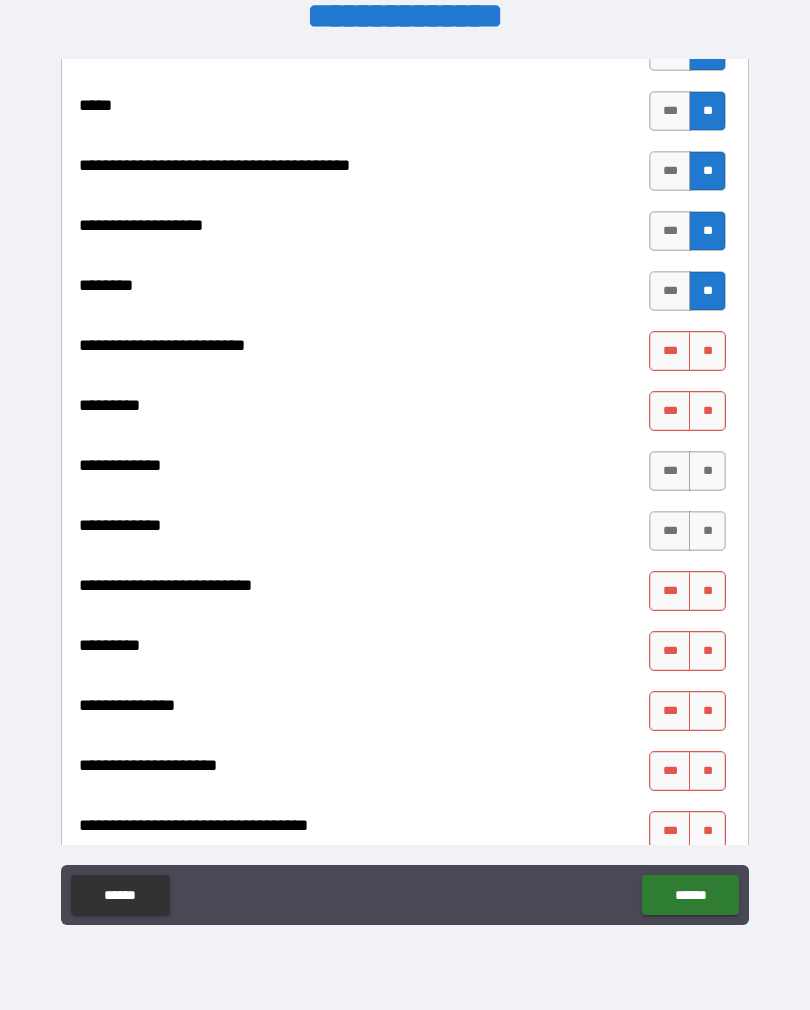 click on "**" at bounding box center (707, 351) 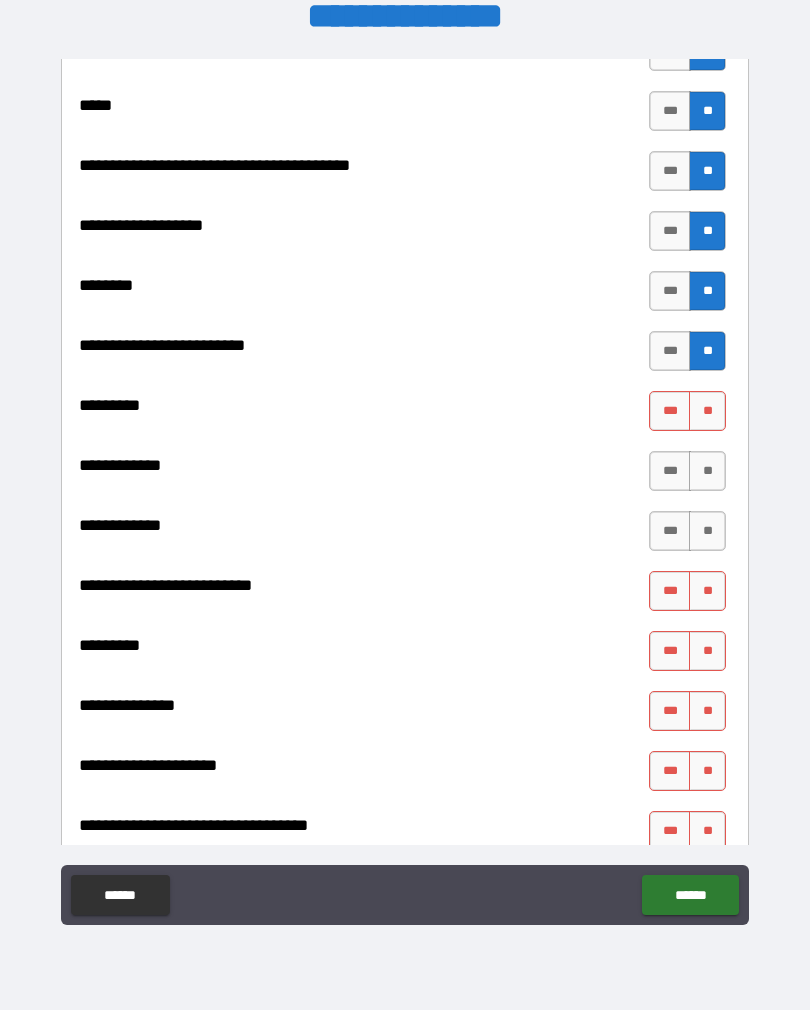 click on "**" at bounding box center (707, 411) 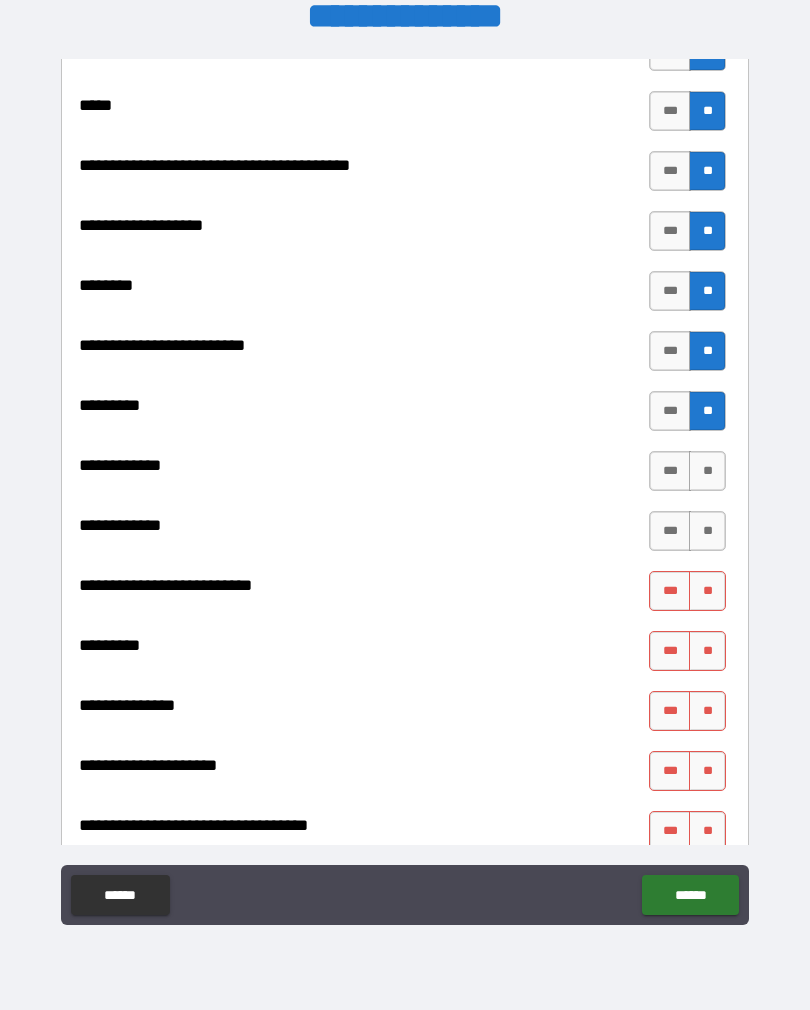 click on "**" at bounding box center (707, 471) 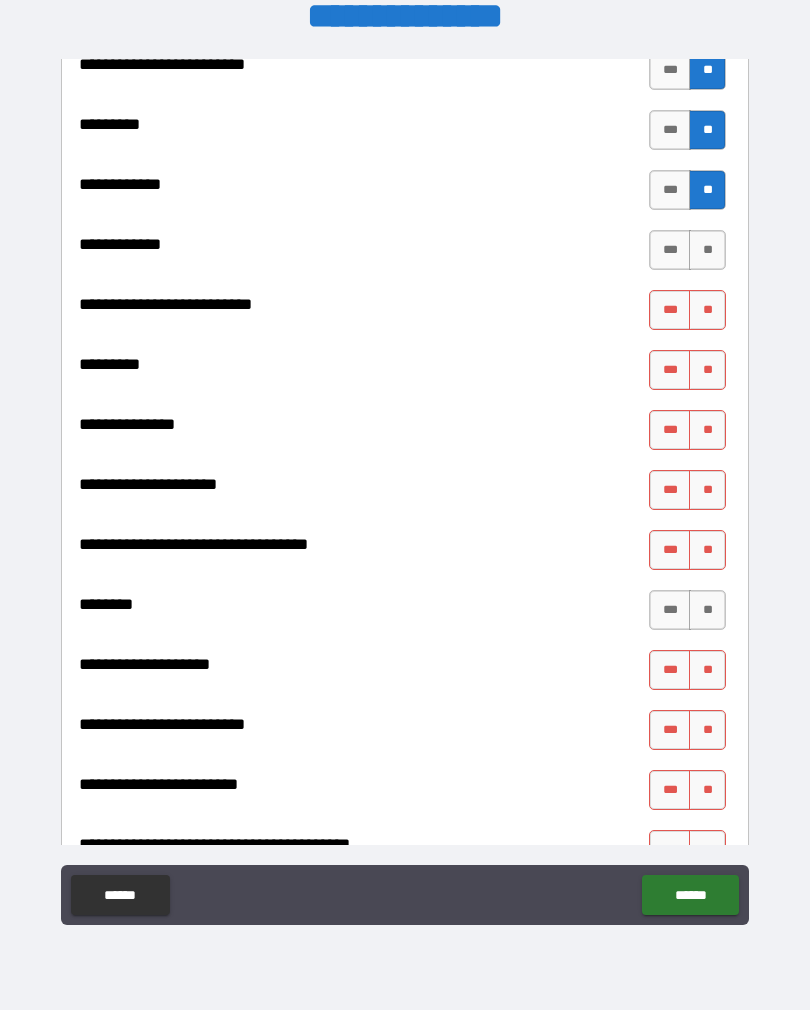 scroll, scrollTop: 1995, scrollLeft: 0, axis: vertical 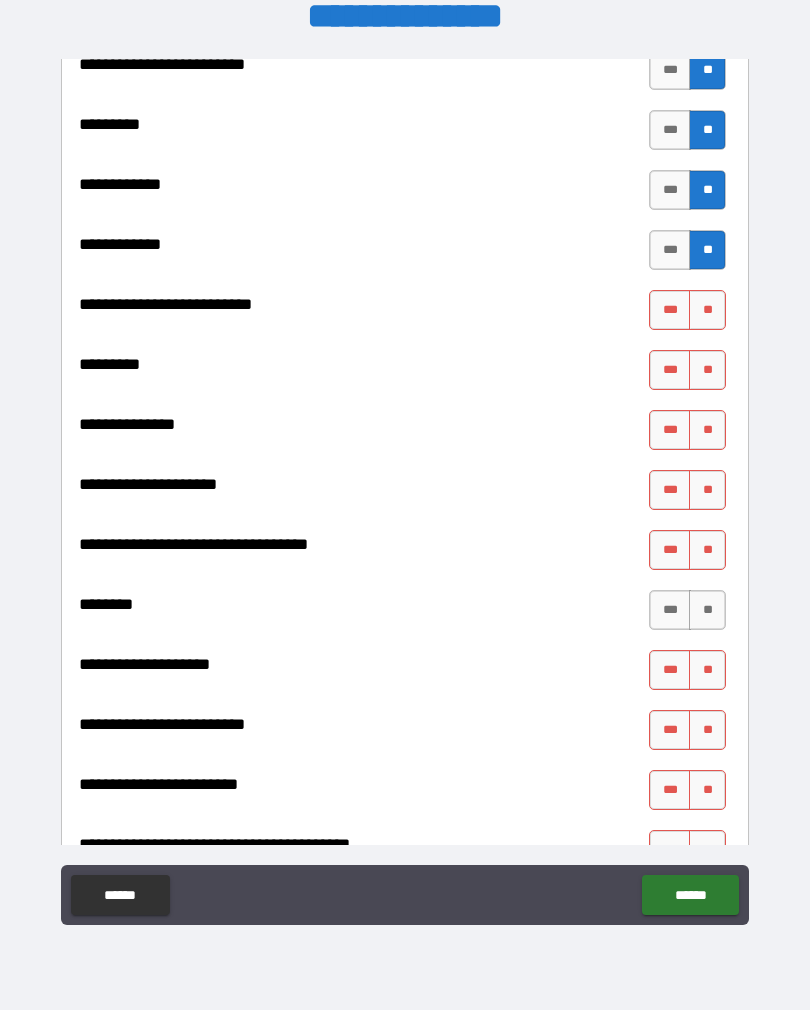 click on "**" at bounding box center [707, 310] 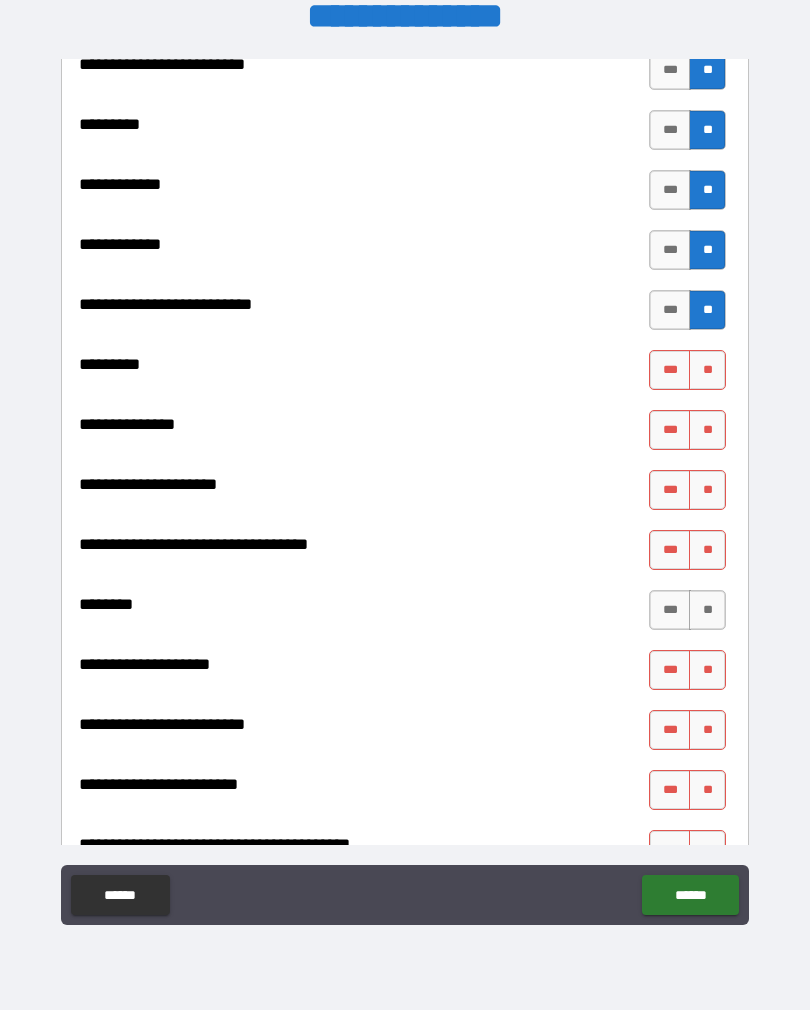 click on "**" at bounding box center (707, 370) 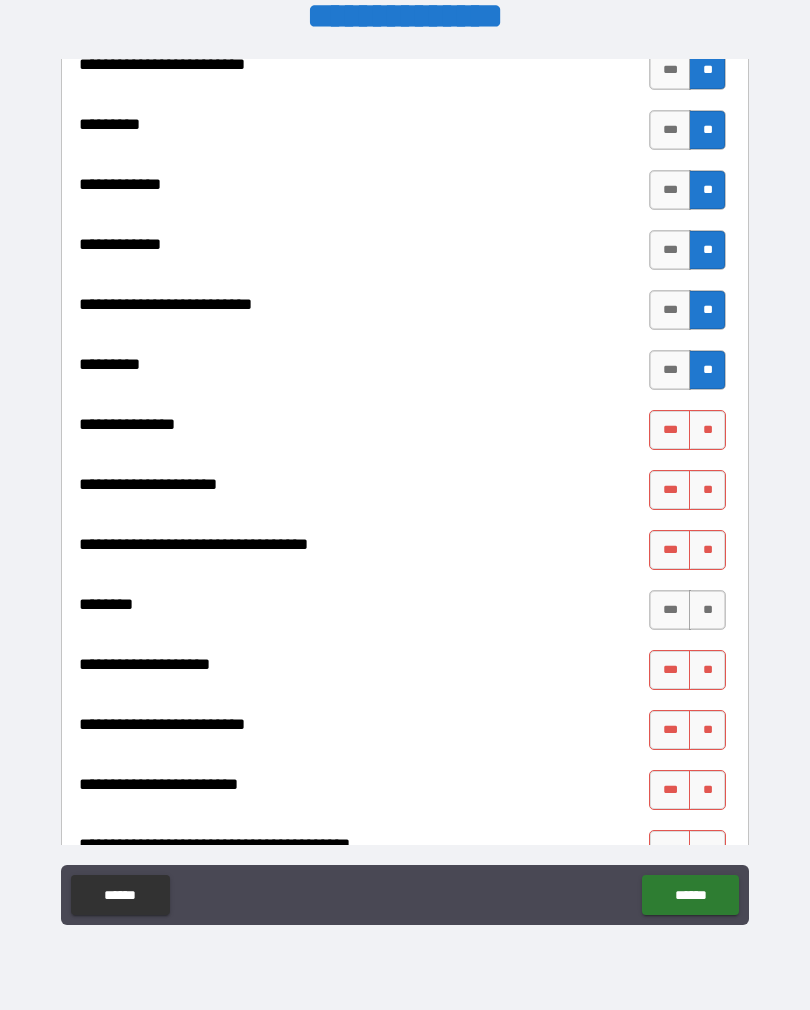 click on "**" at bounding box center [707, 430] 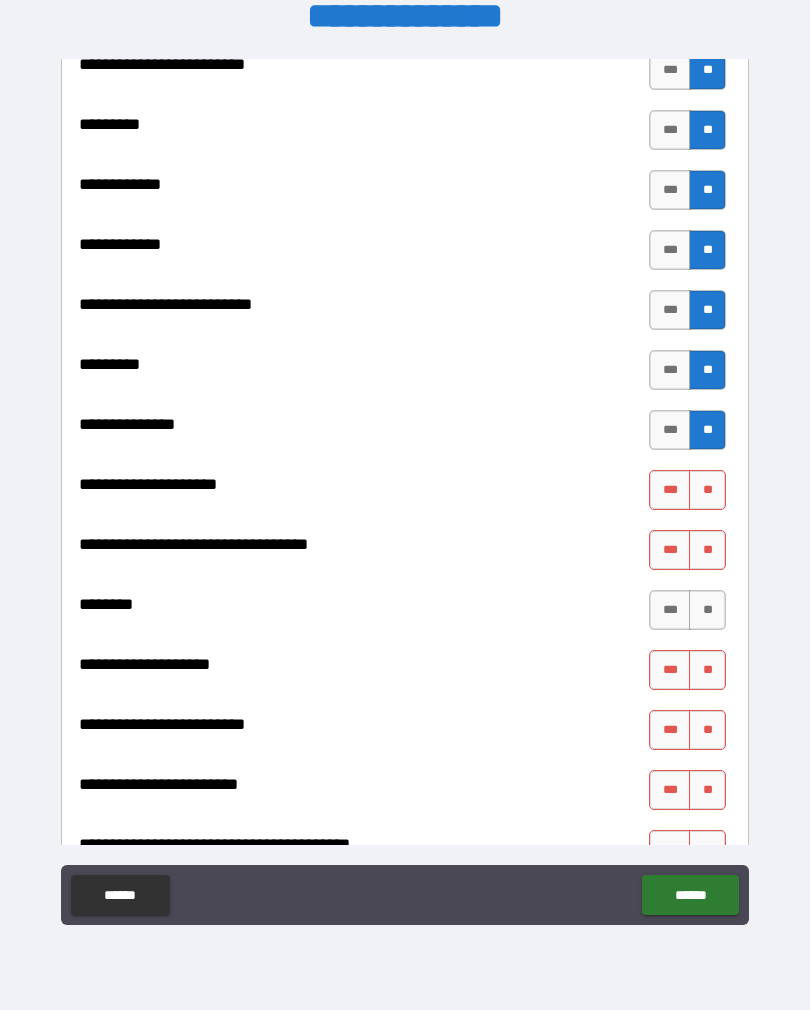 click on "**" at bounding box center (707, 490) 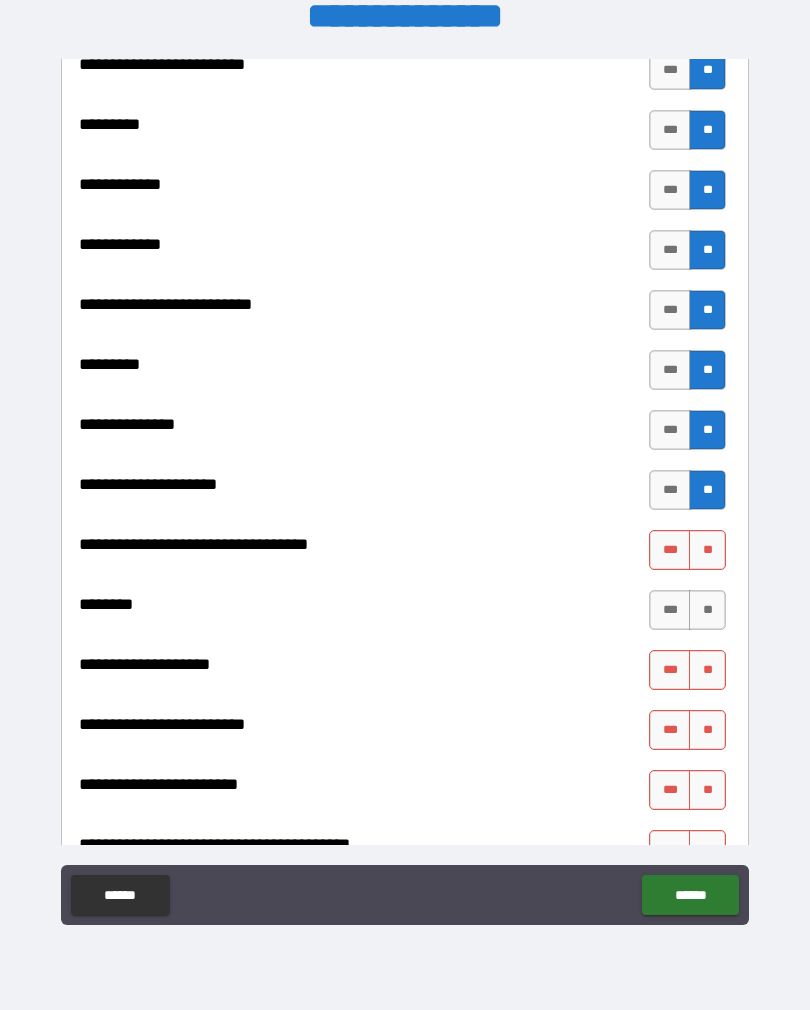click on "**" at bounding box center [707, 550] 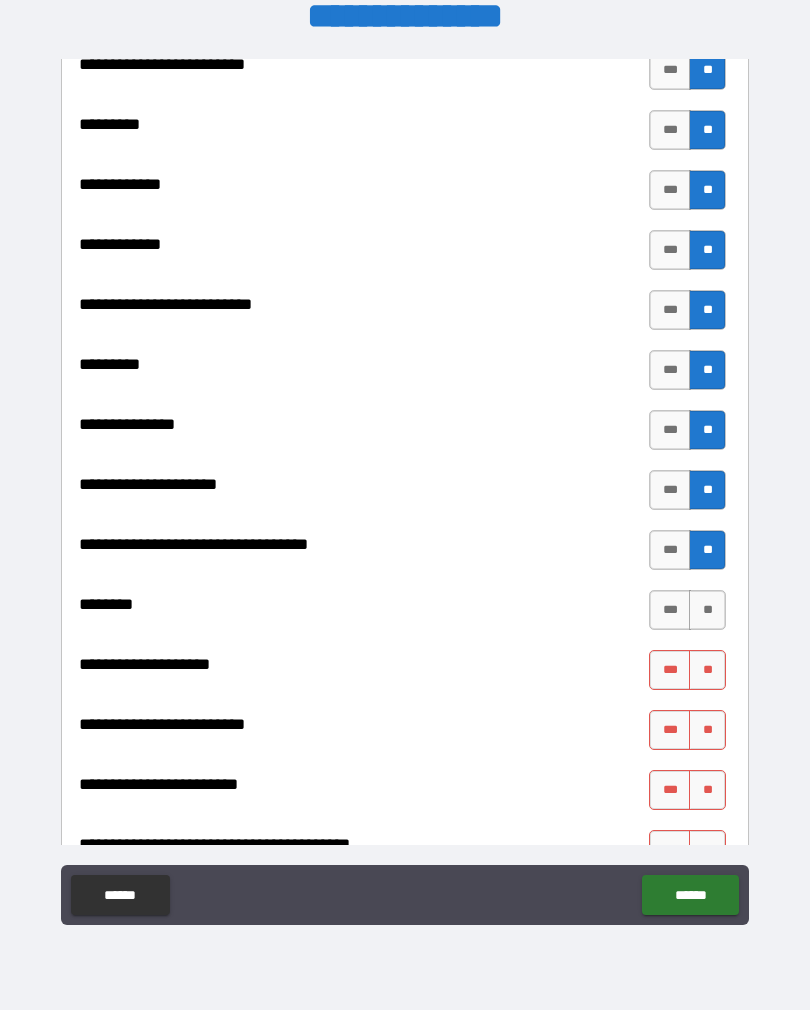 click on "**" at bounding box center (707, 610) 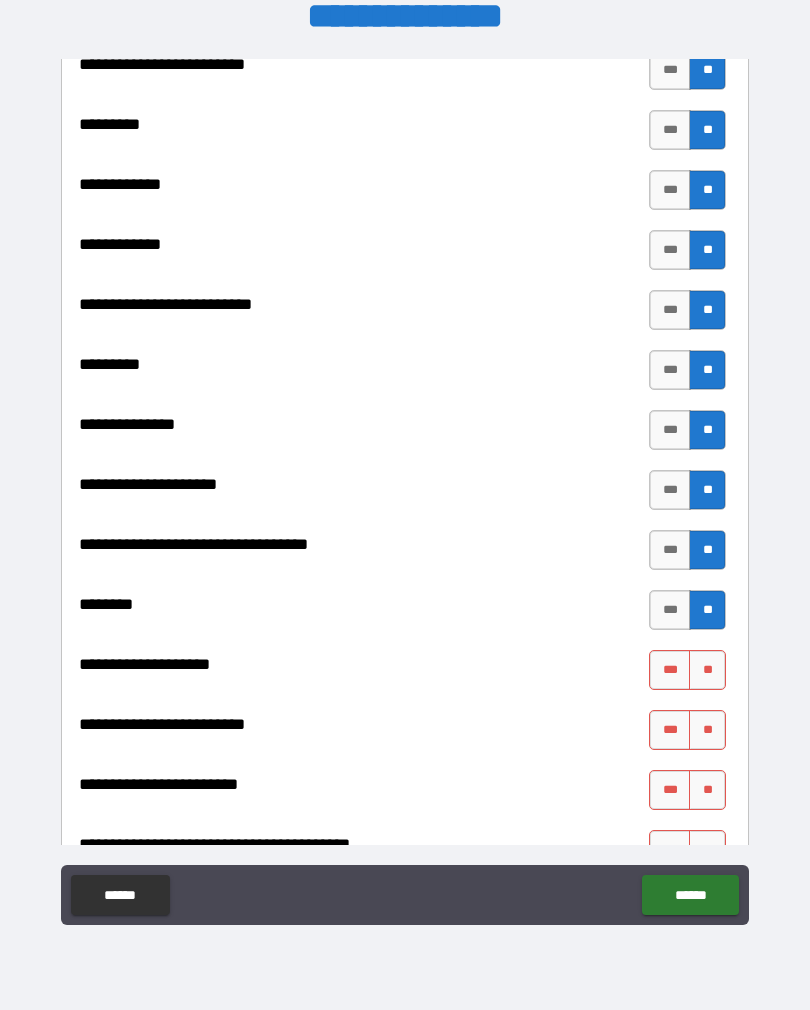 click on "**" at bounding box center (707, 670) 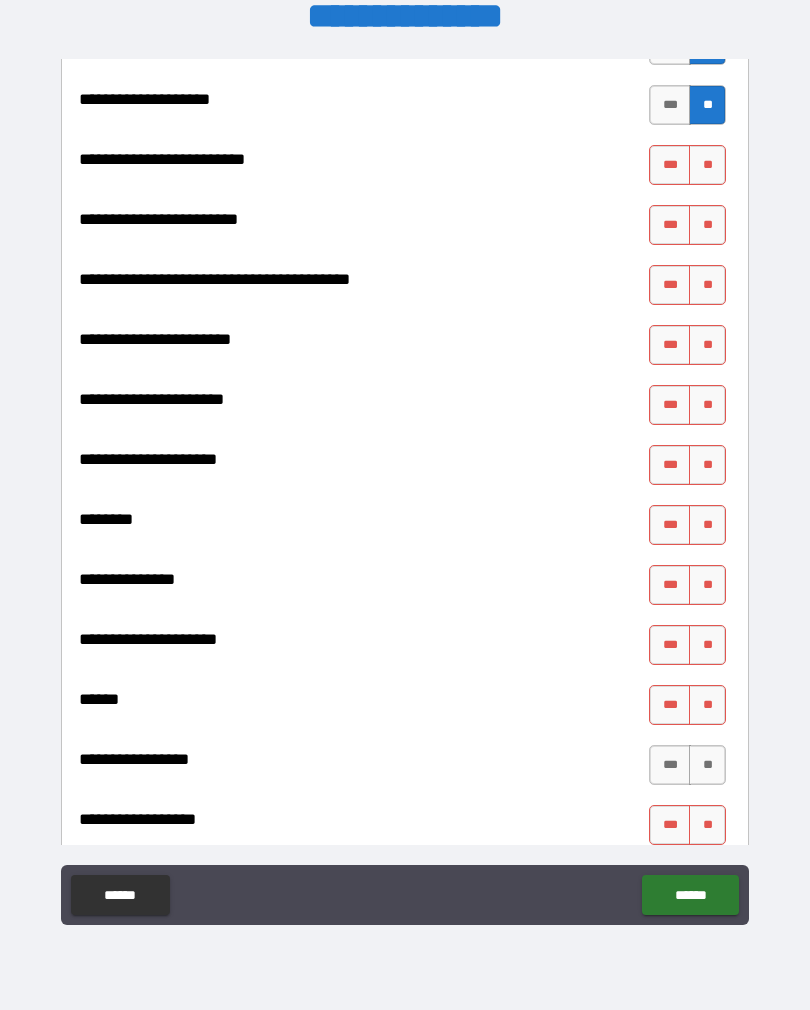 scroll, scrollTop: 2566, scrollLeft: 0, axis: vertical 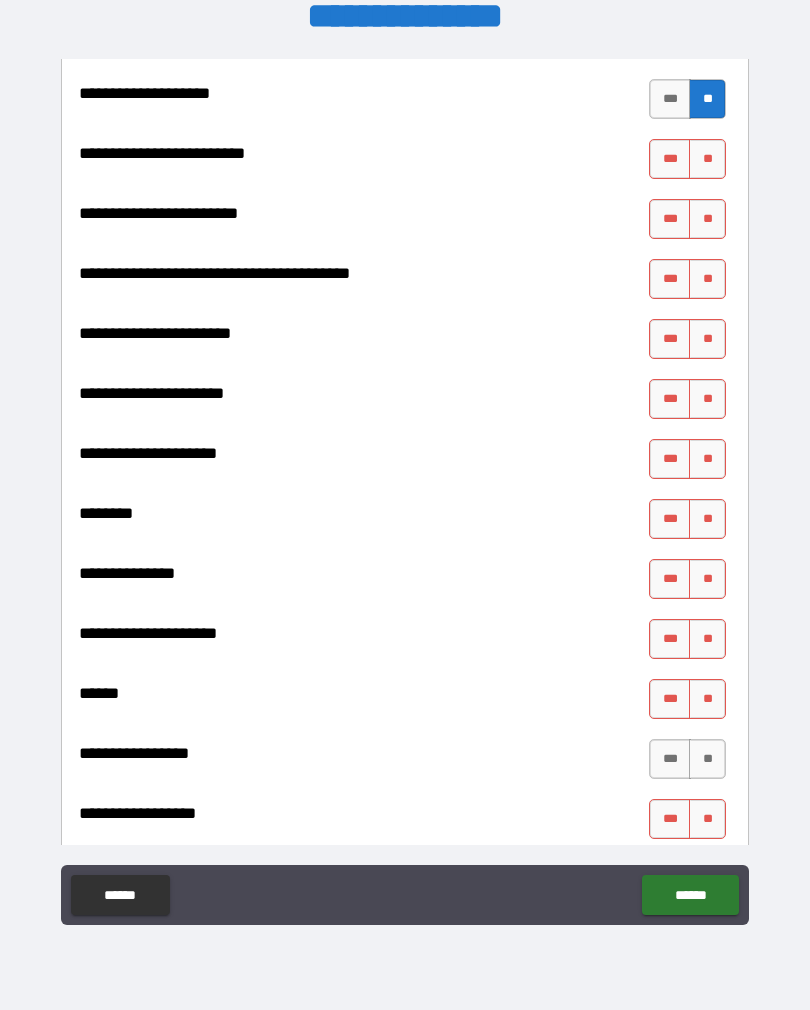 click on "**" at bounding box center [707, 159] 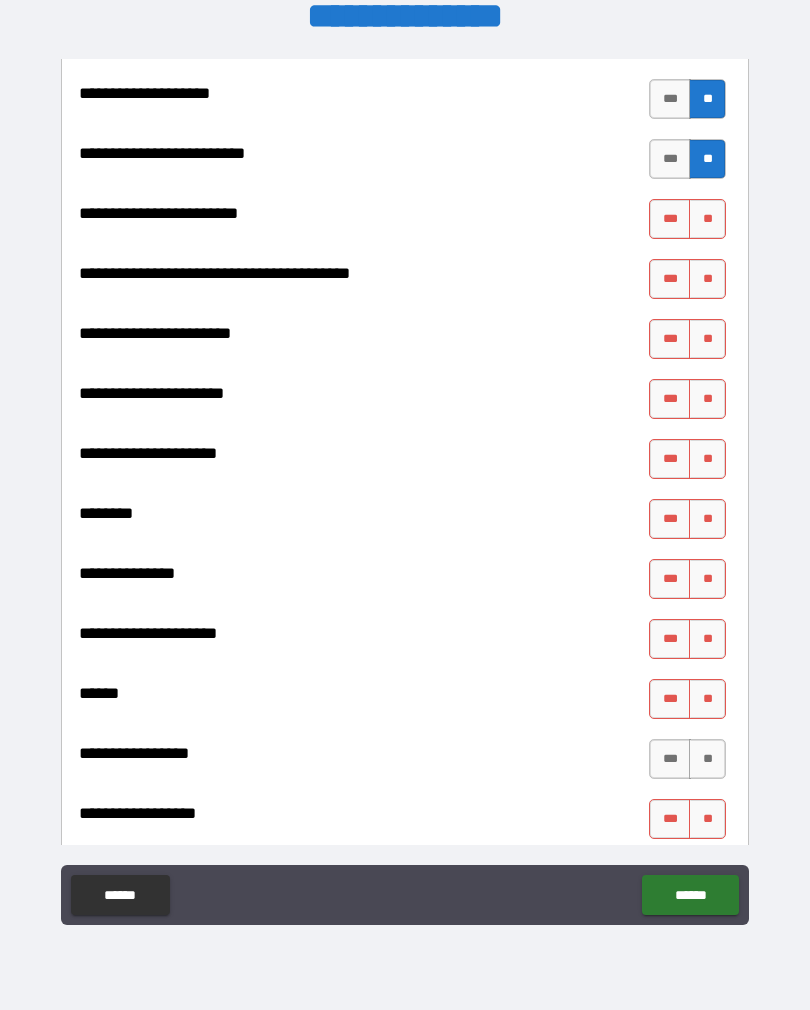 click on "**" at bounding box center [707, 219] 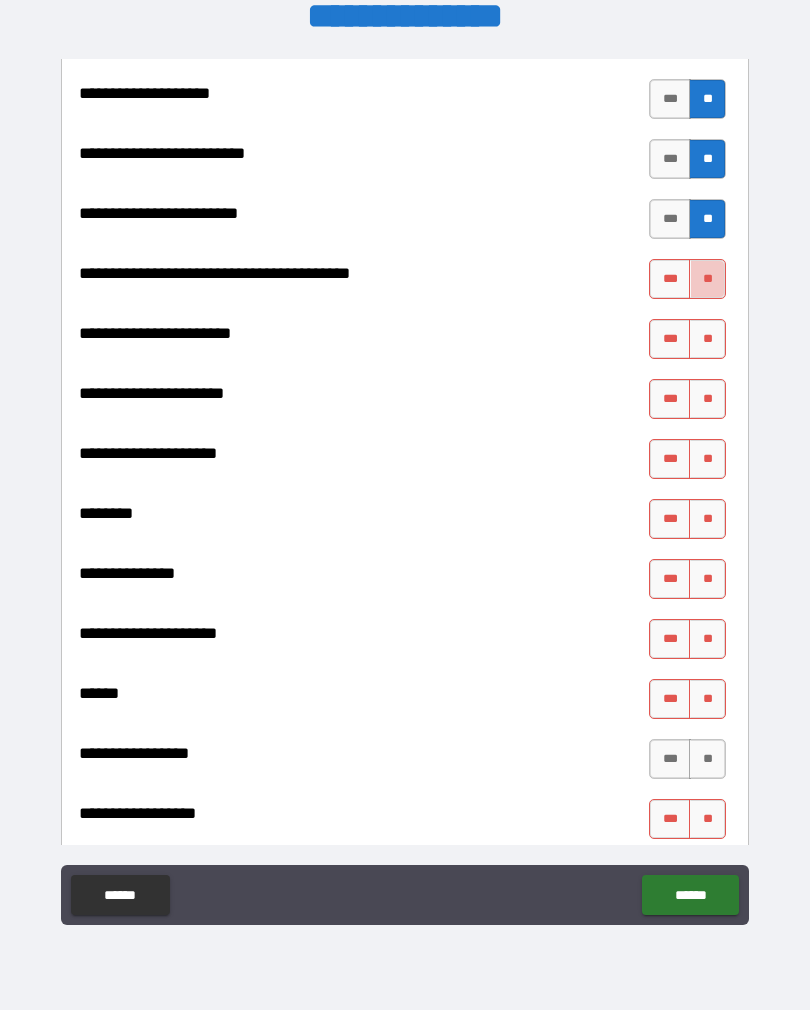 click on "**" at bounding box center [707, 279] 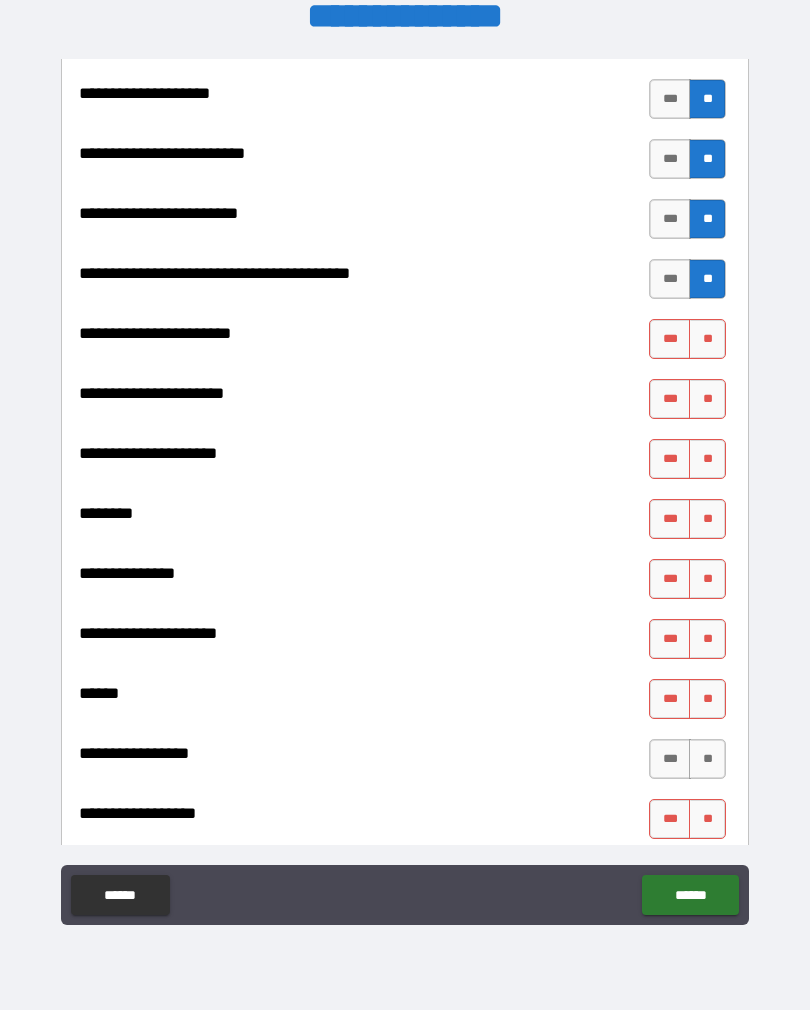 click on "**" at bounding box center [707, 339] 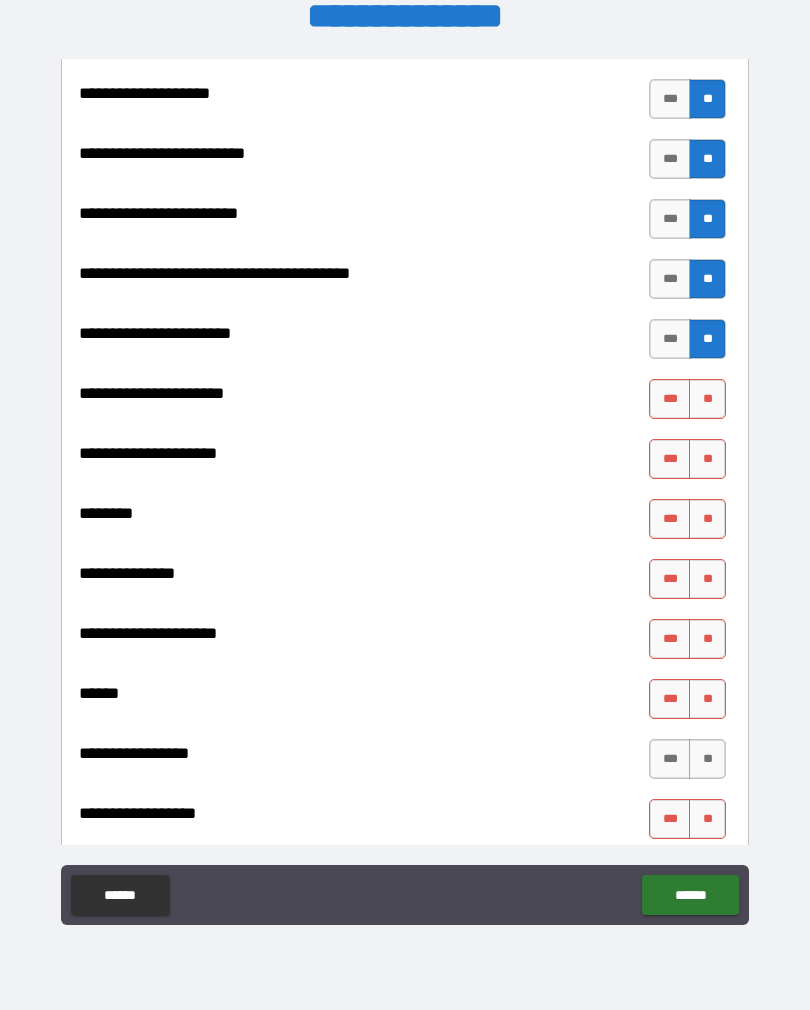 click on "**" at bounding box center (707, 399) 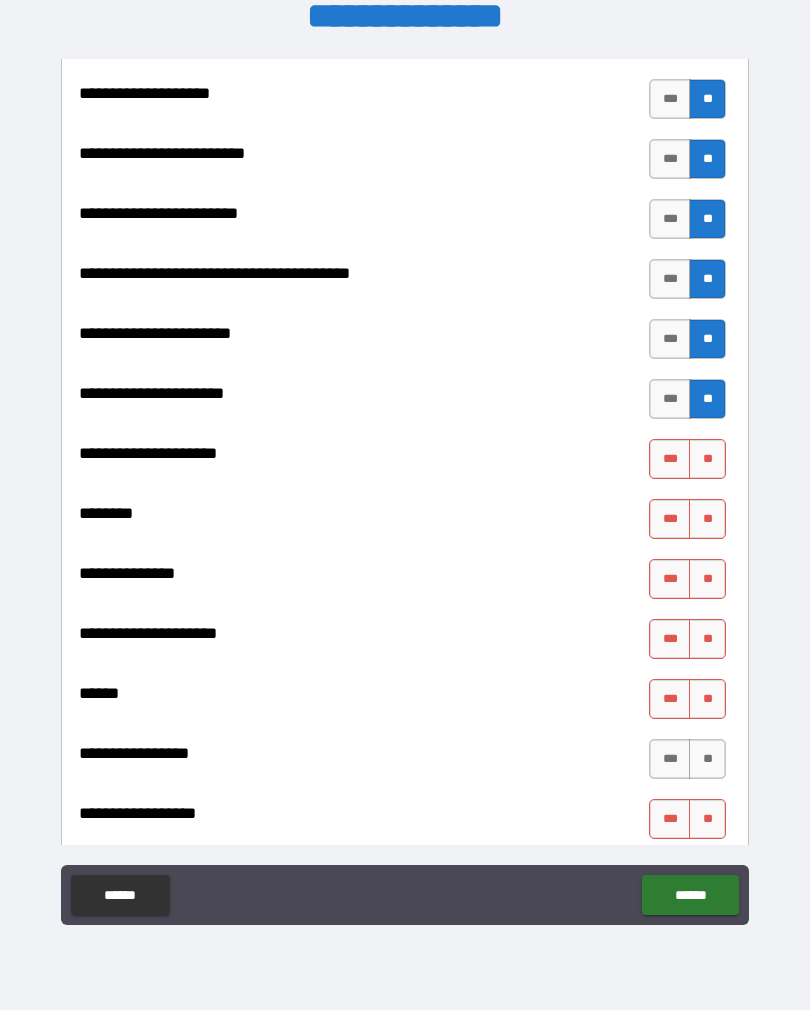 click on "**" at bounding box center (707, 459) 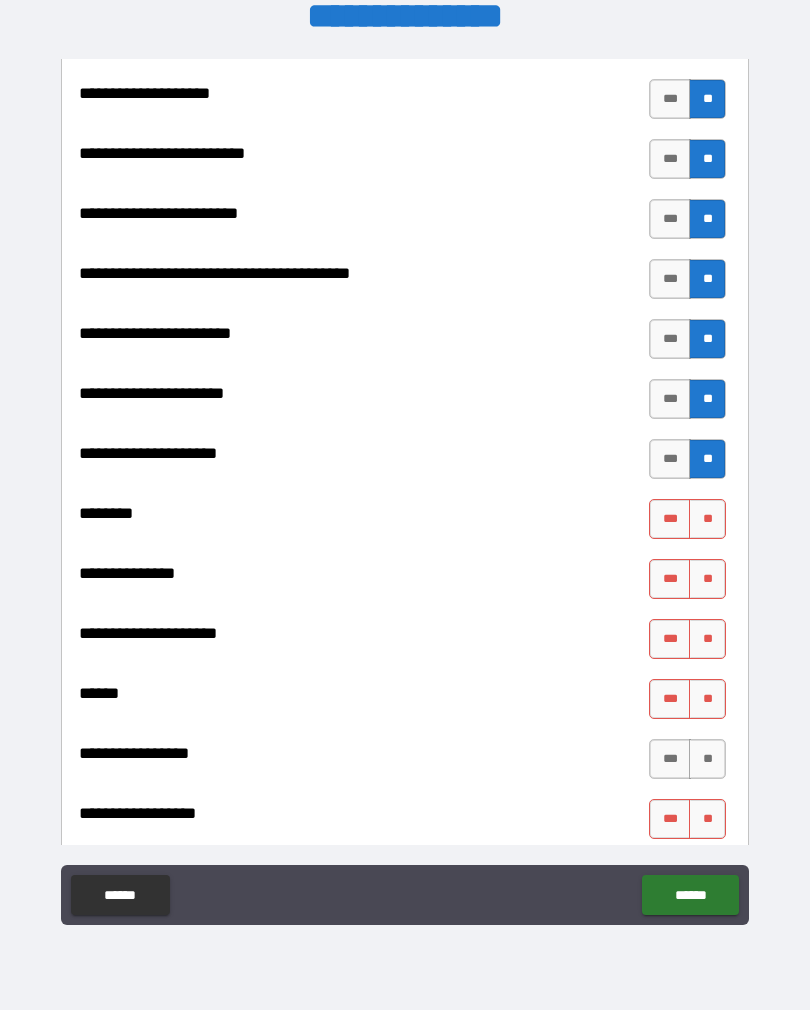 click on "**" at bounding box center (707, 519) 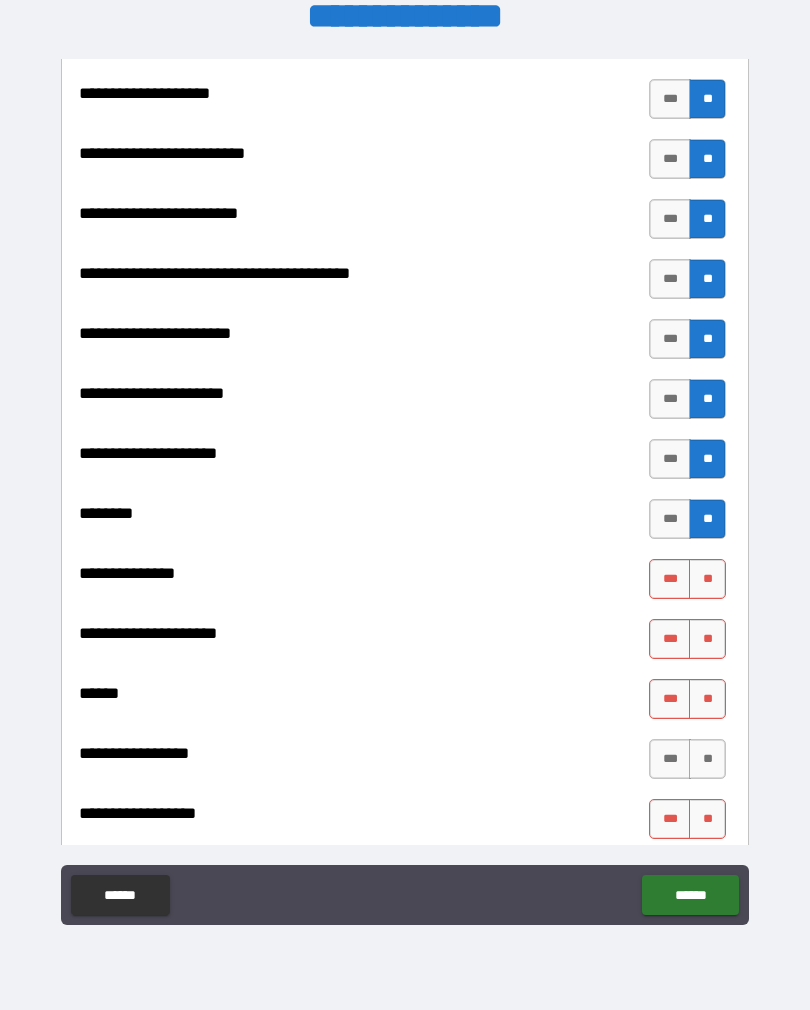 click on "**" at bounding box center (707, 579) 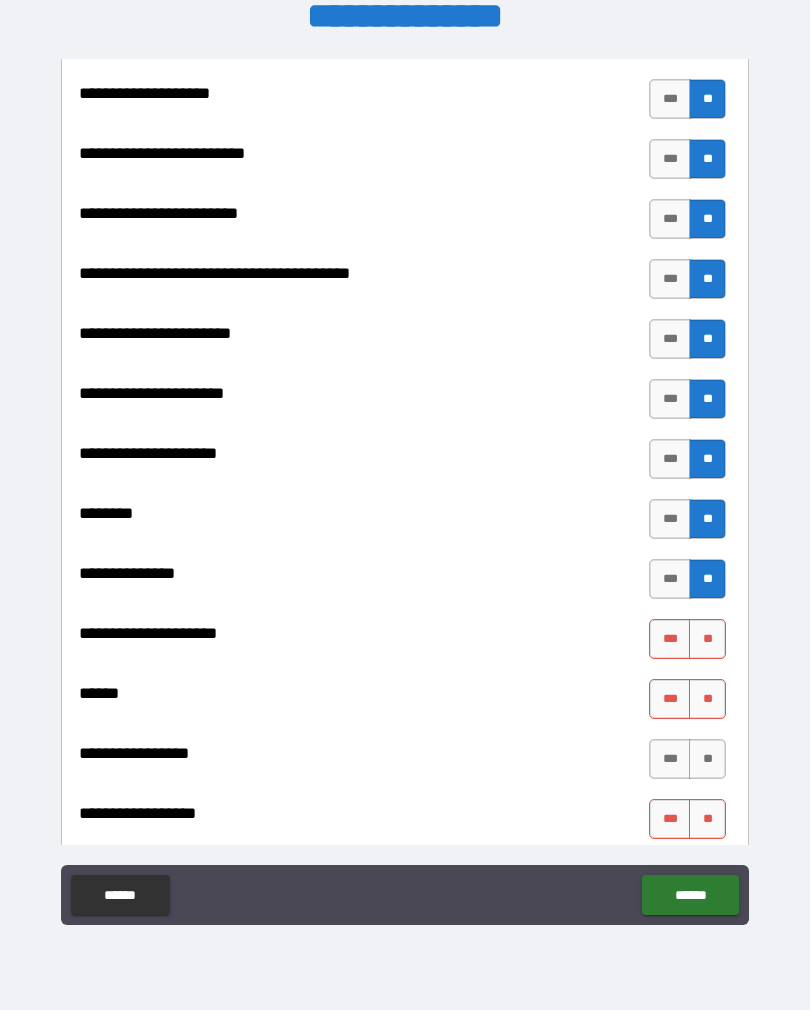 click on "**" at bounding box center [707, 639] 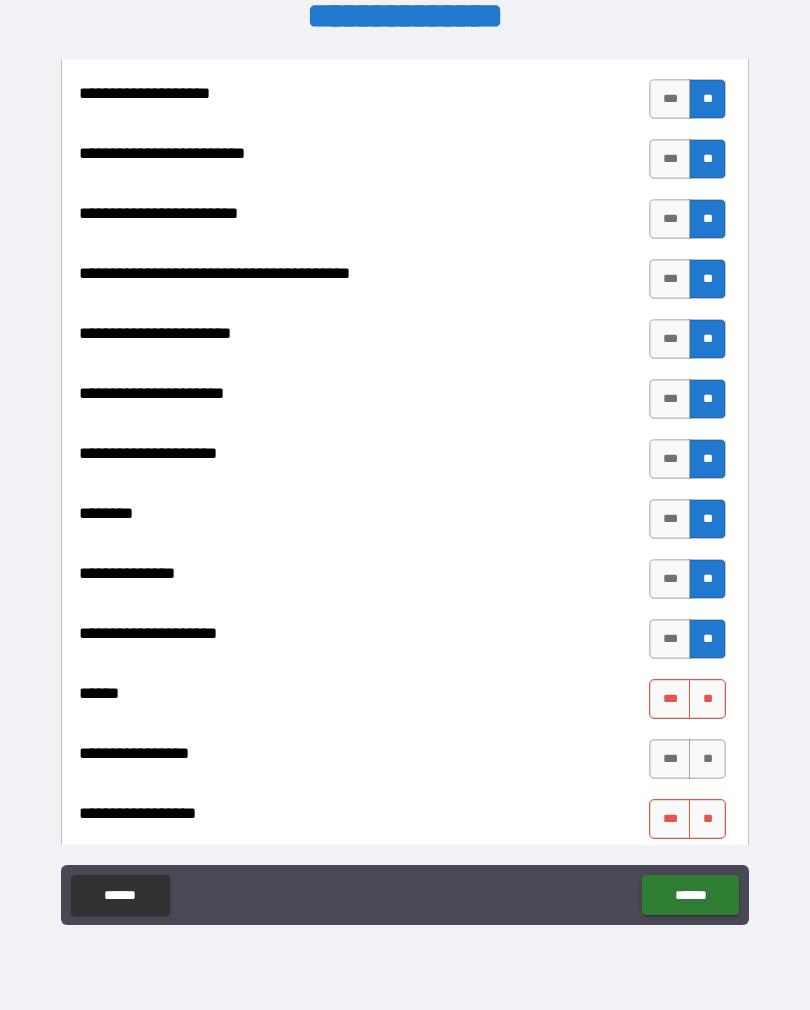 click on "**" at bounding box center (707, 699) 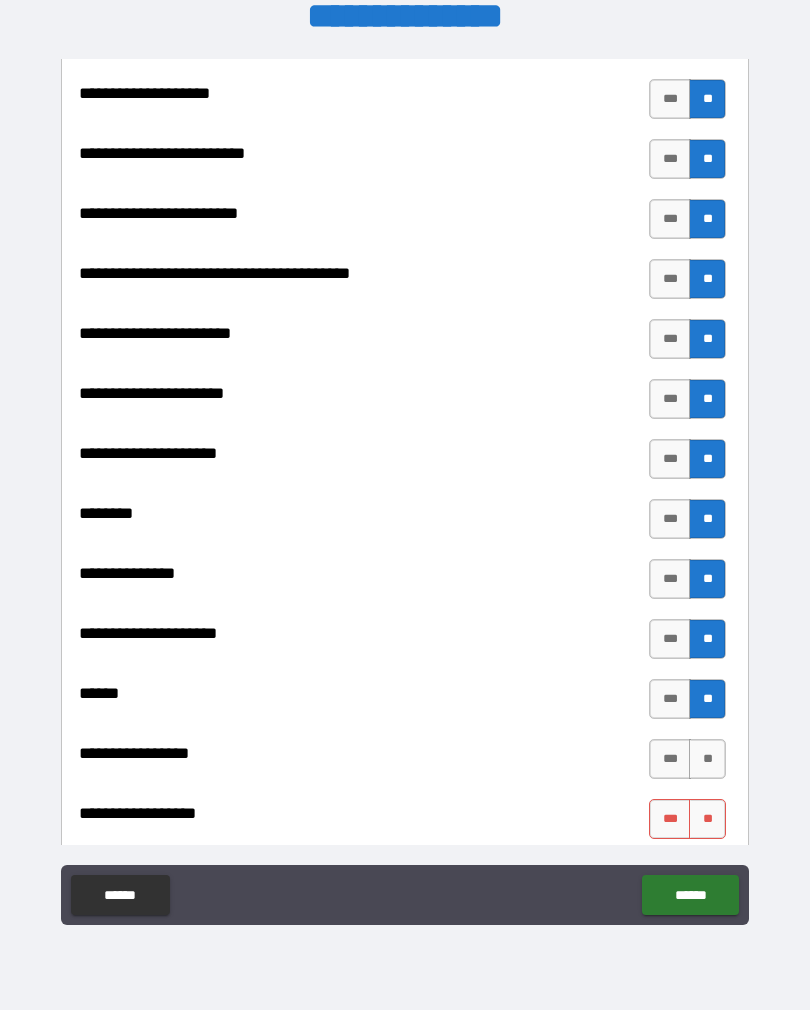 click on "**" at bounding box center [707, 759] 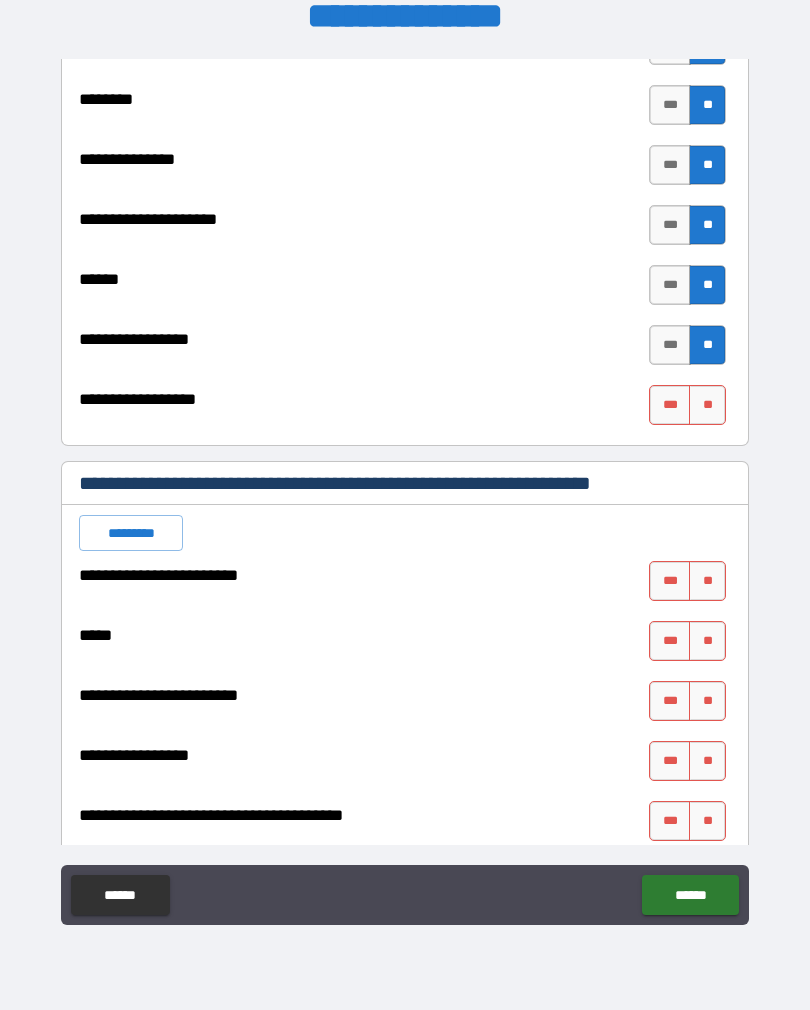 scroll, scrollTop: 2986, scrollLeft: 0, axis: vertical 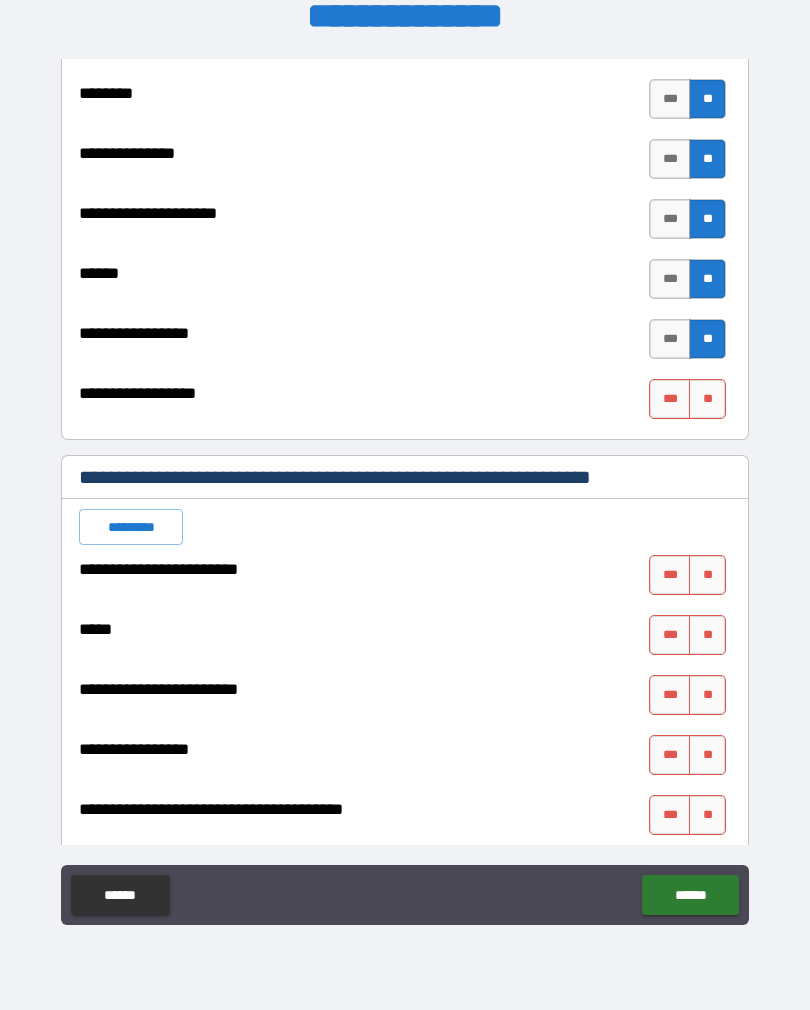 click on "**" at bounding box center [707, 399] 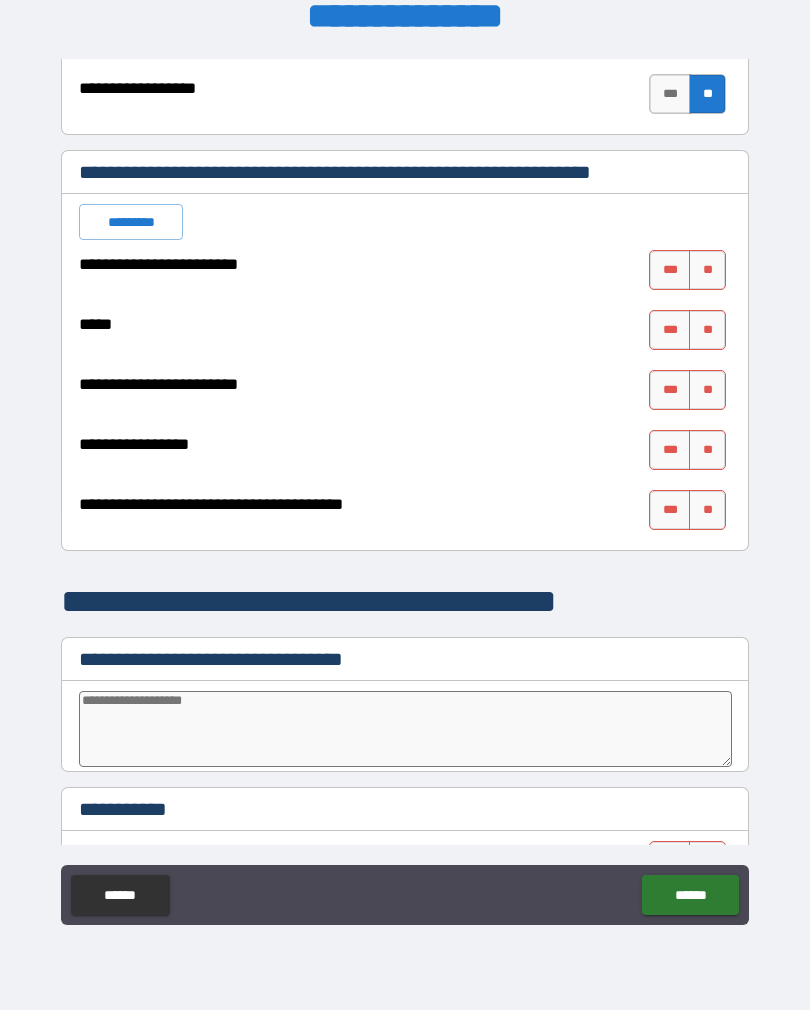 scroll, scrollTop: 3294, scrollLeft: 0, axis: vertical 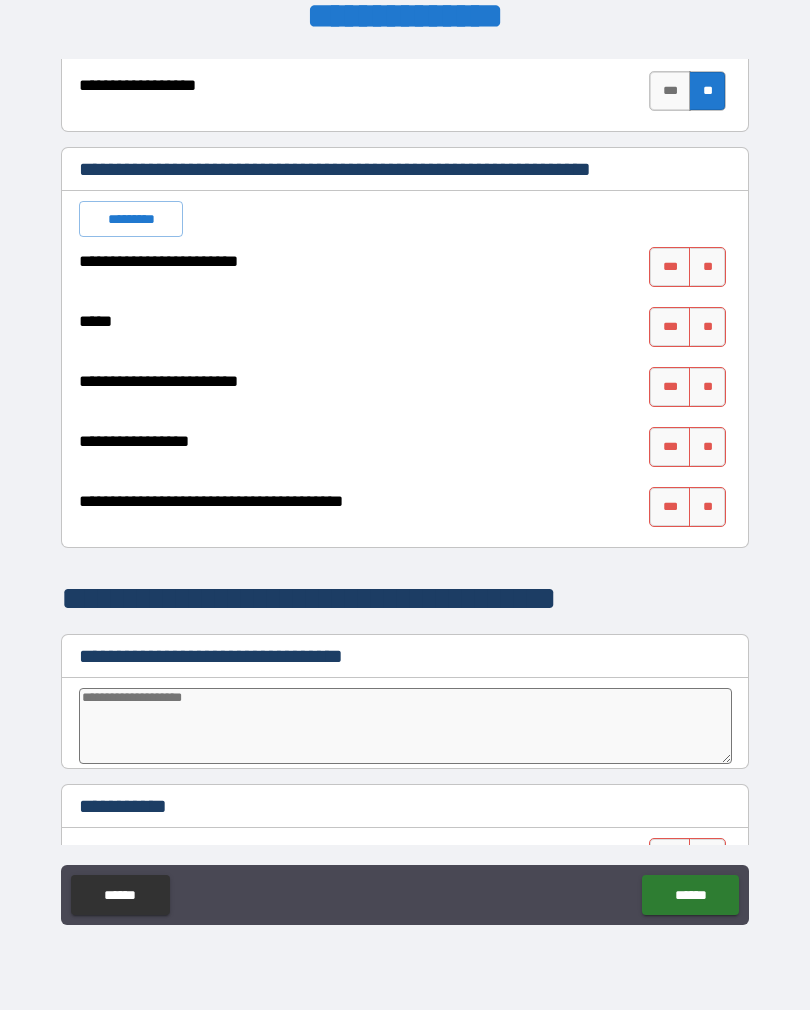 click on "**" at bounding box center [707, 267] 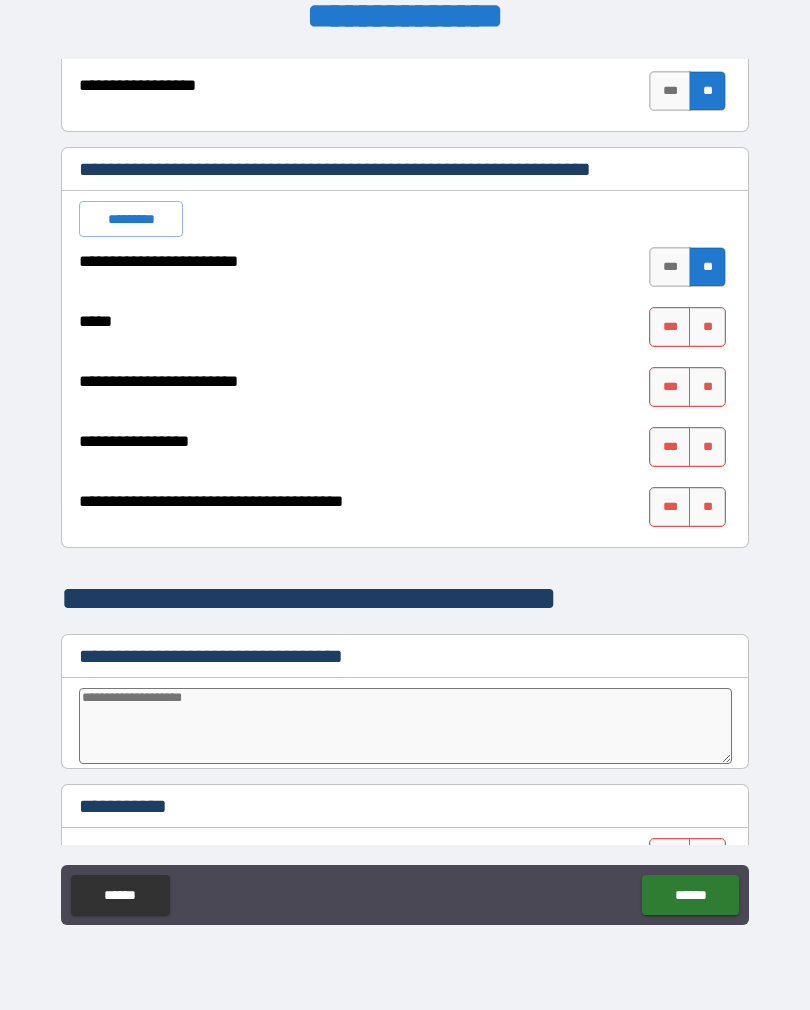 click on "**" at bounding box center (707, 327) 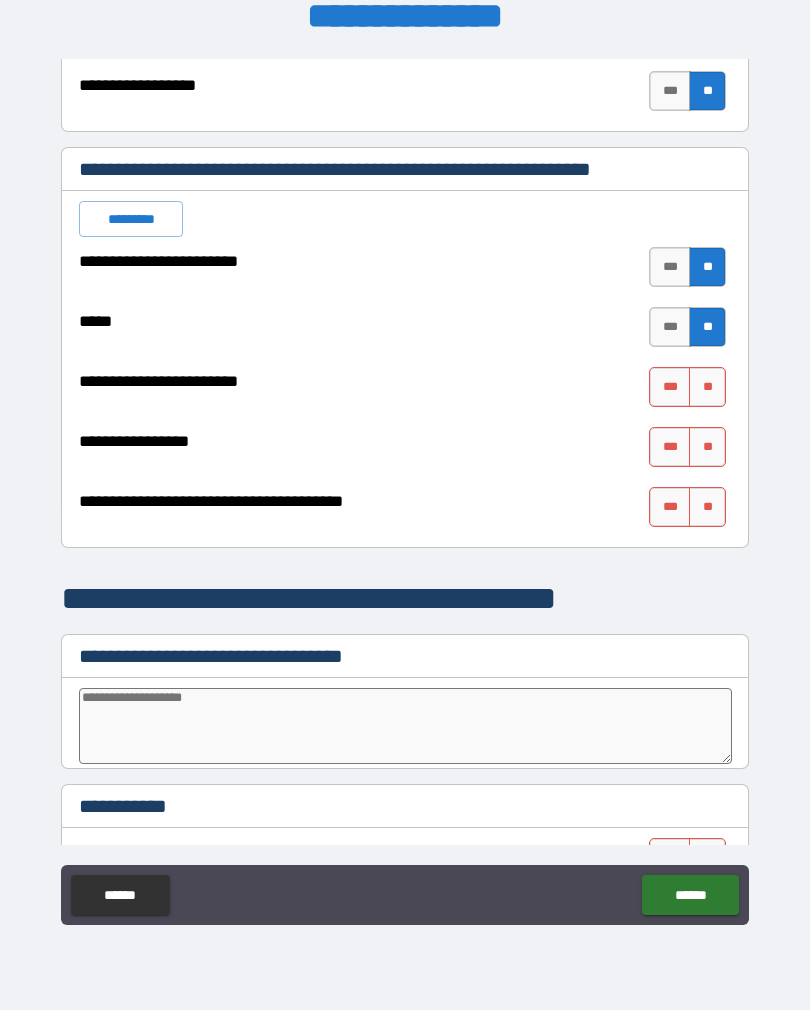 click on "**" at bounding box center [707, 387] 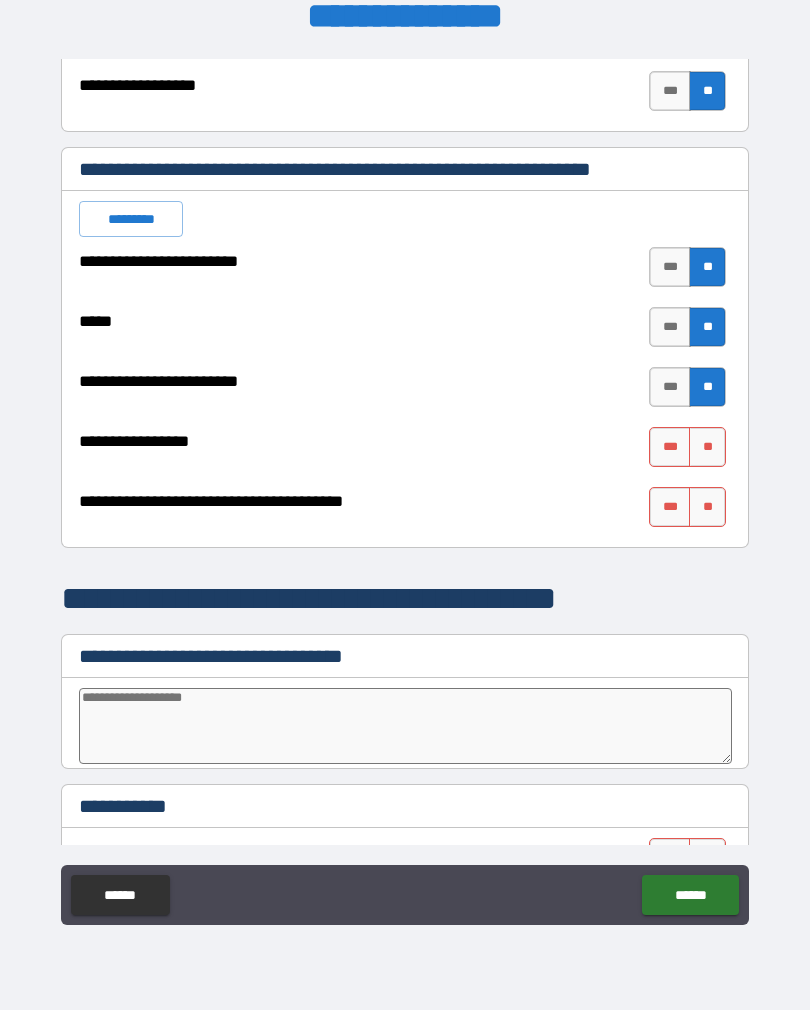 click on "**" at bounding box center (707, 447) 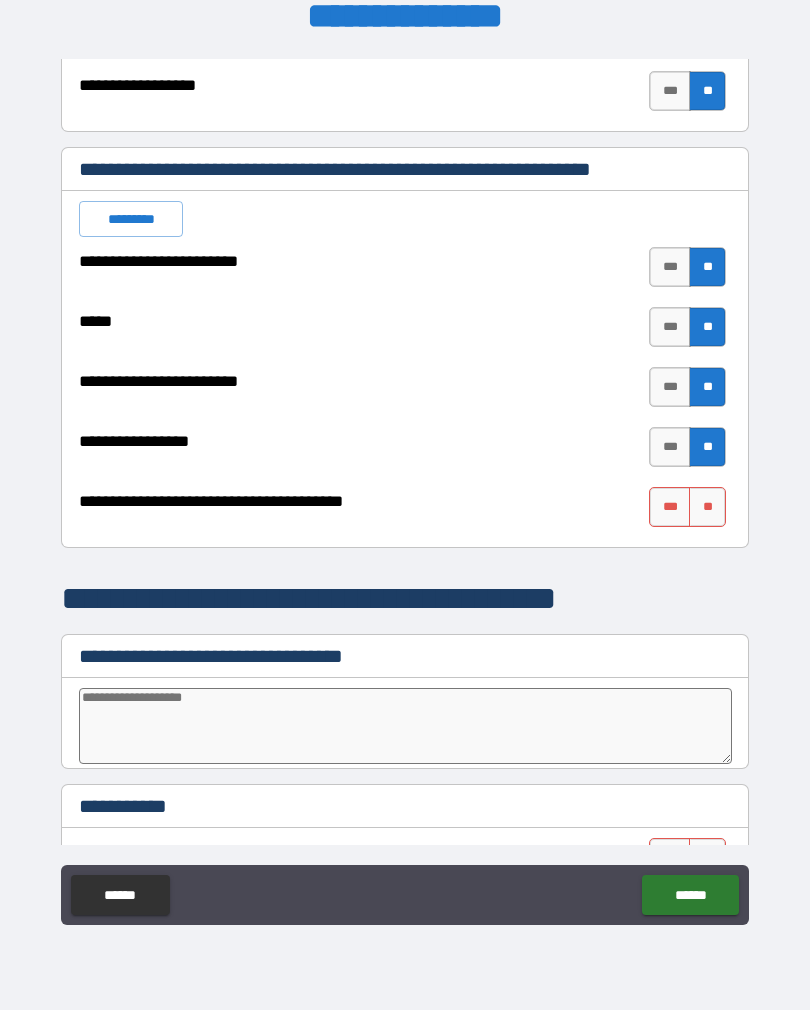 click on "**" at bounding box center [707, 507] 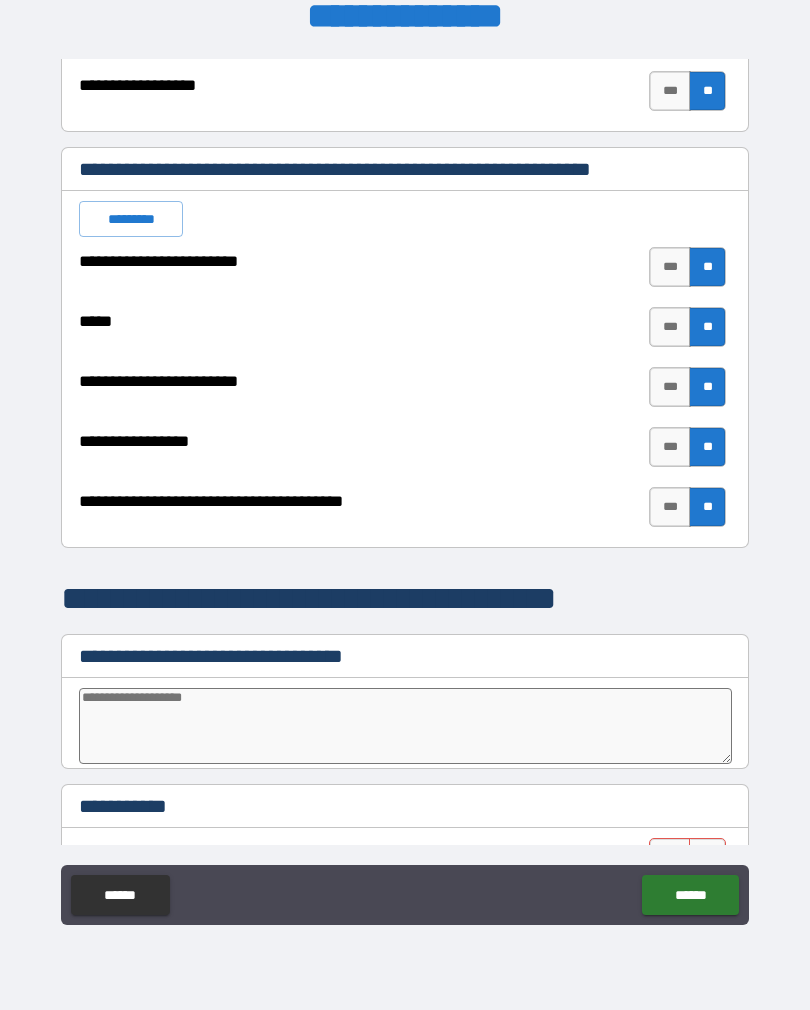 type on "*" 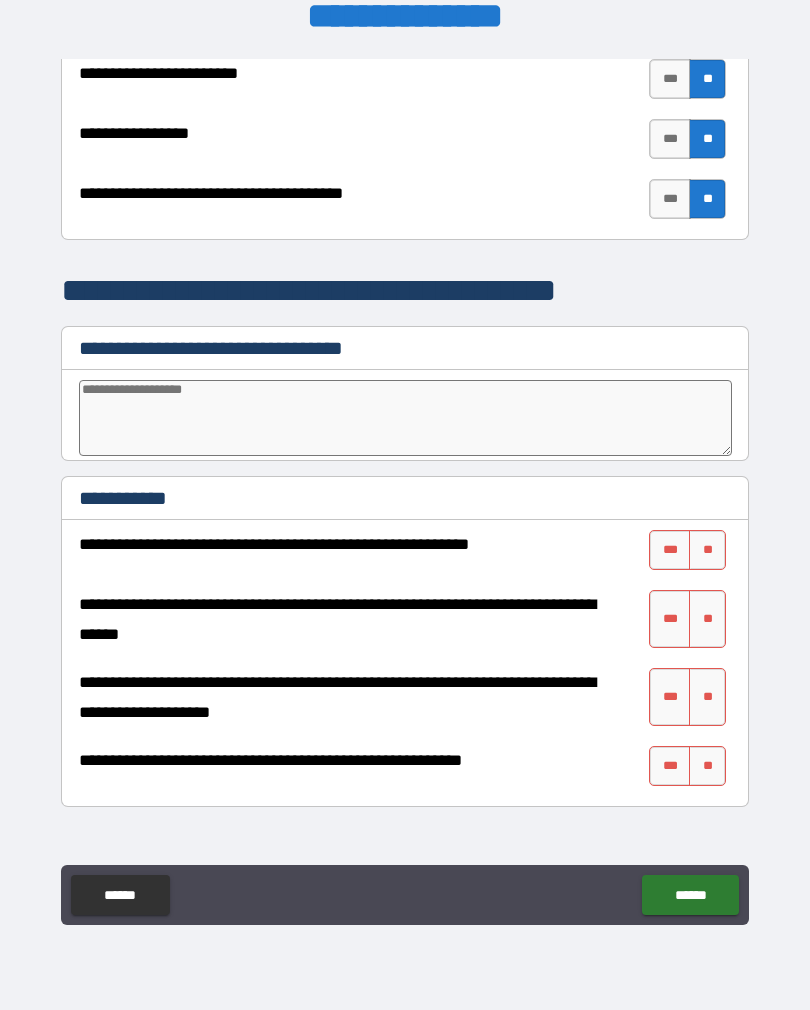 scroll, scrollTop: 3603, scrollLeft: 0, axis: vertical 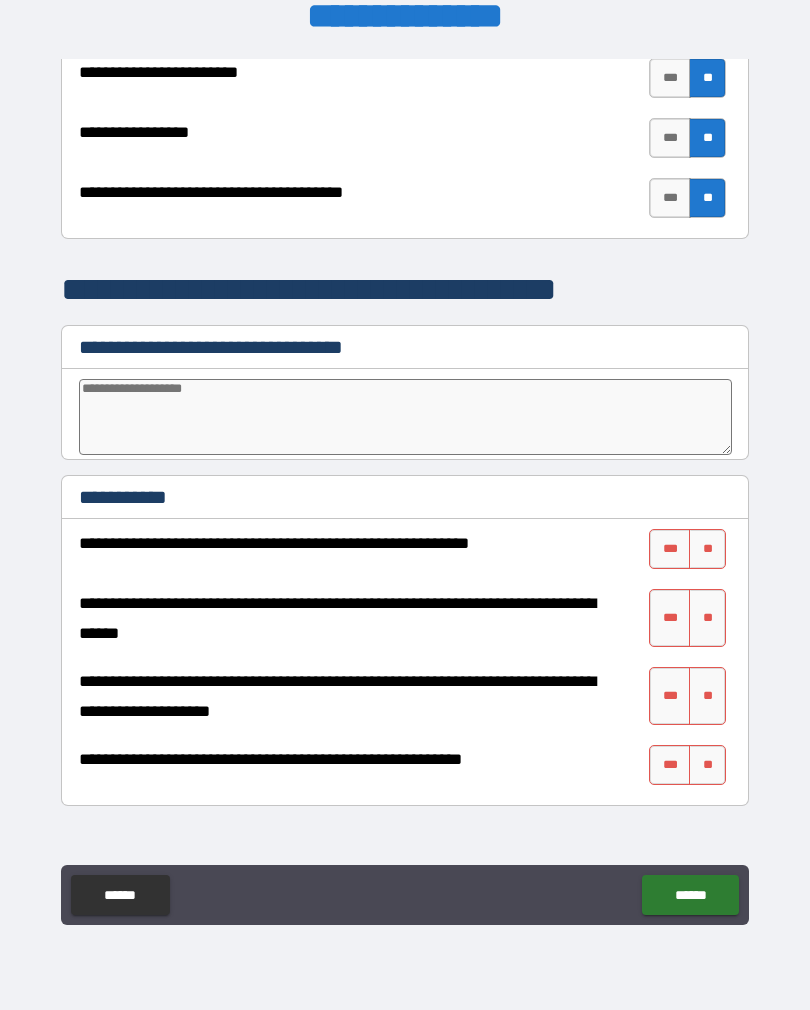 click at bounding box center (405, 417) 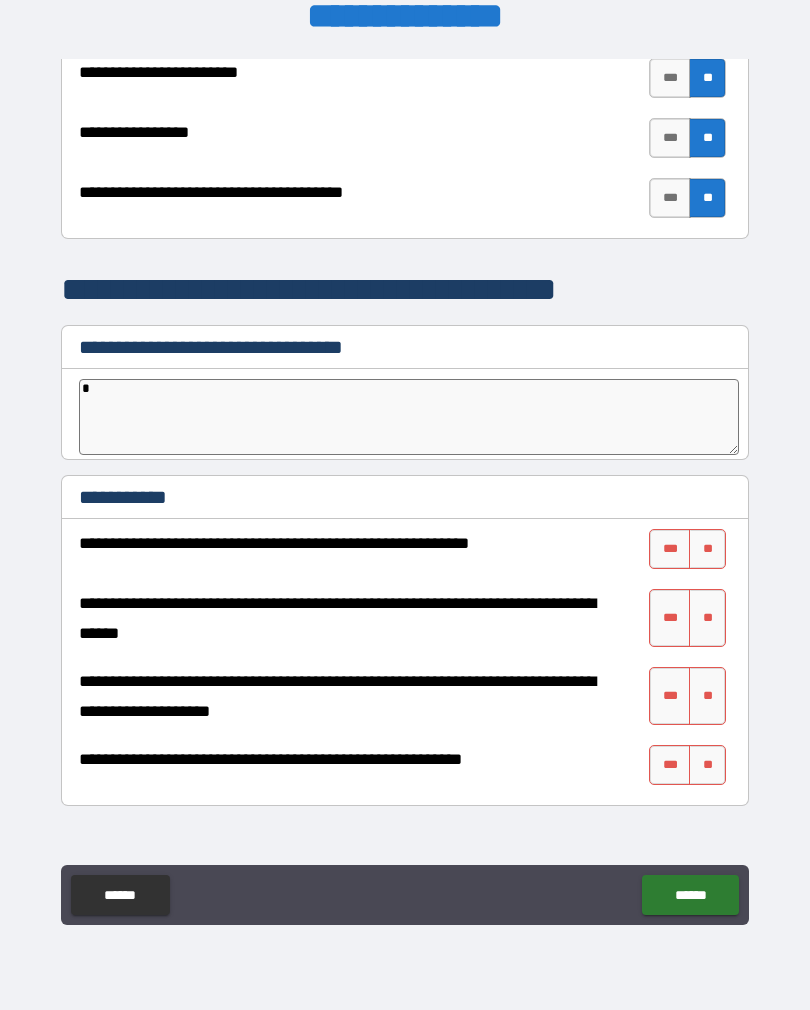 type on "*" 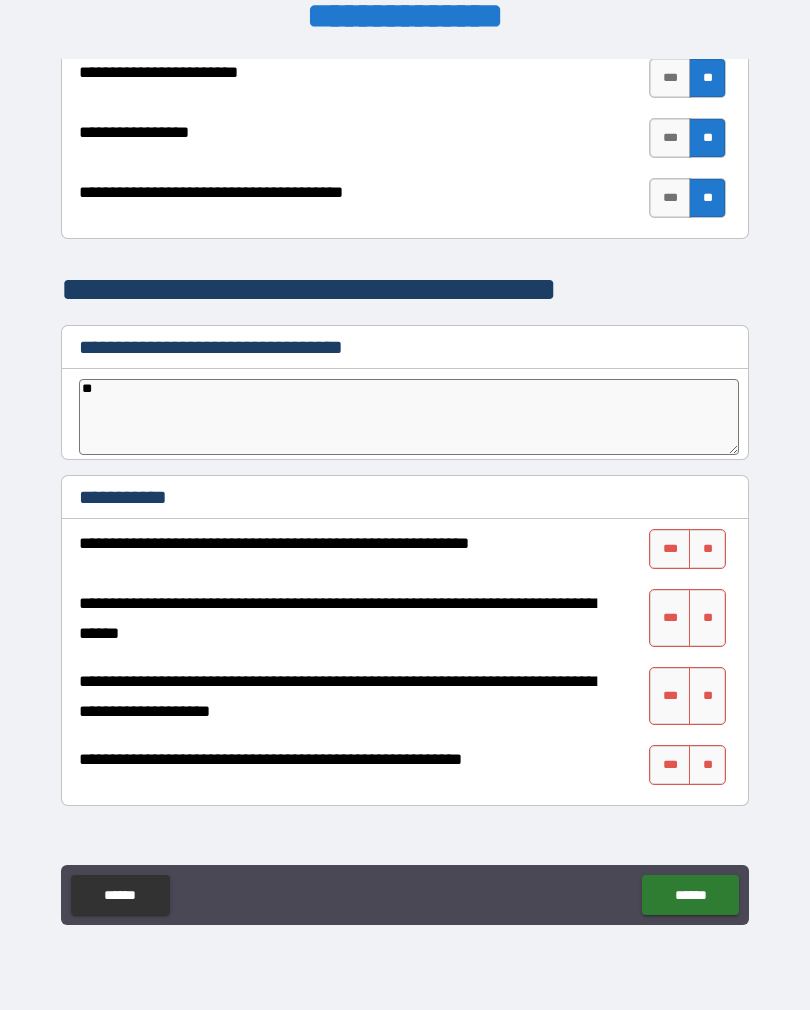 type on "*" 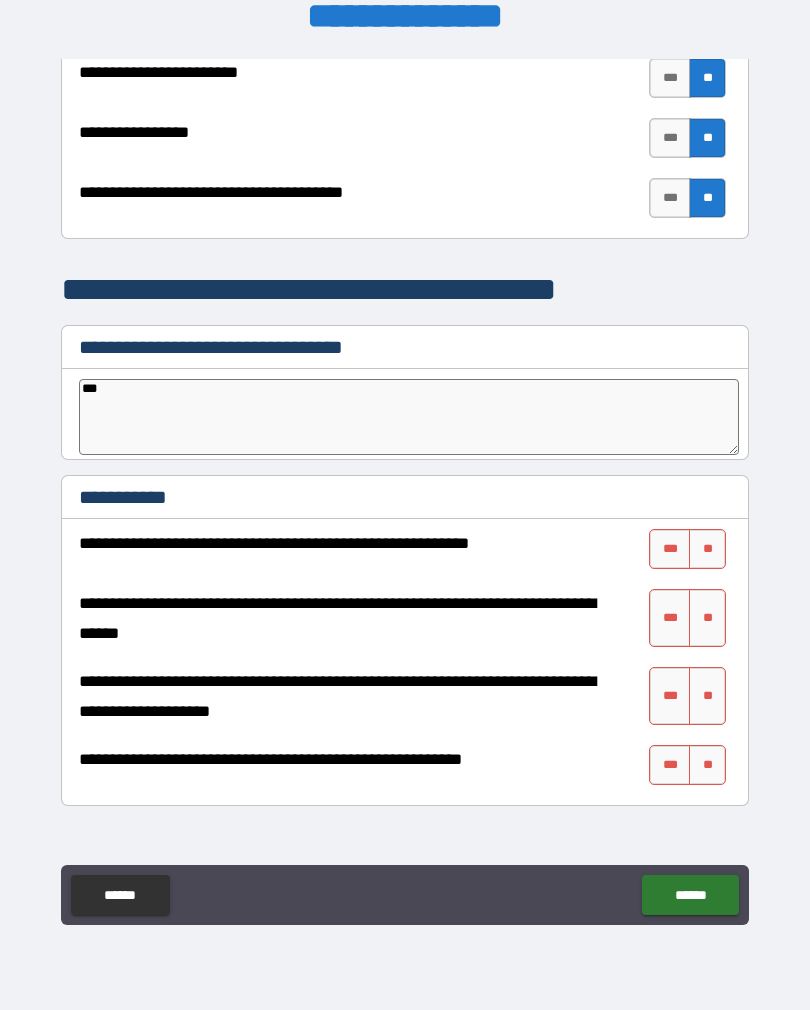 type on "*" 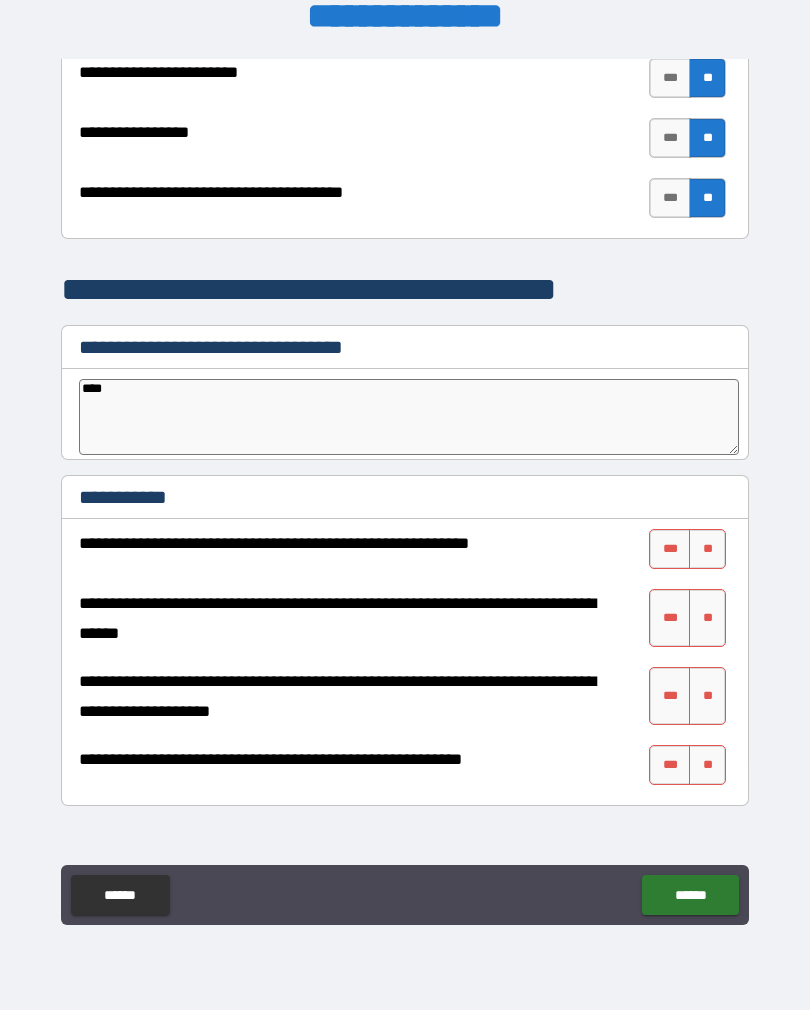 type on "*" 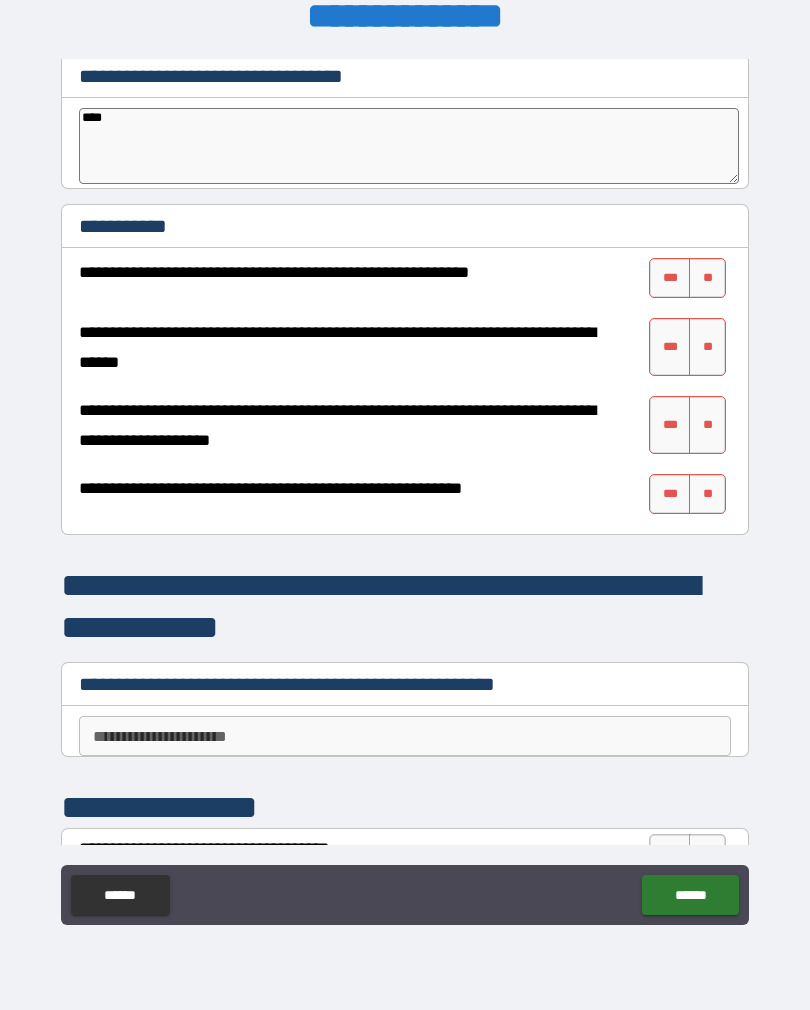 scroll, scrollTop: 3876, scrollLeft: 0, axis: vertical 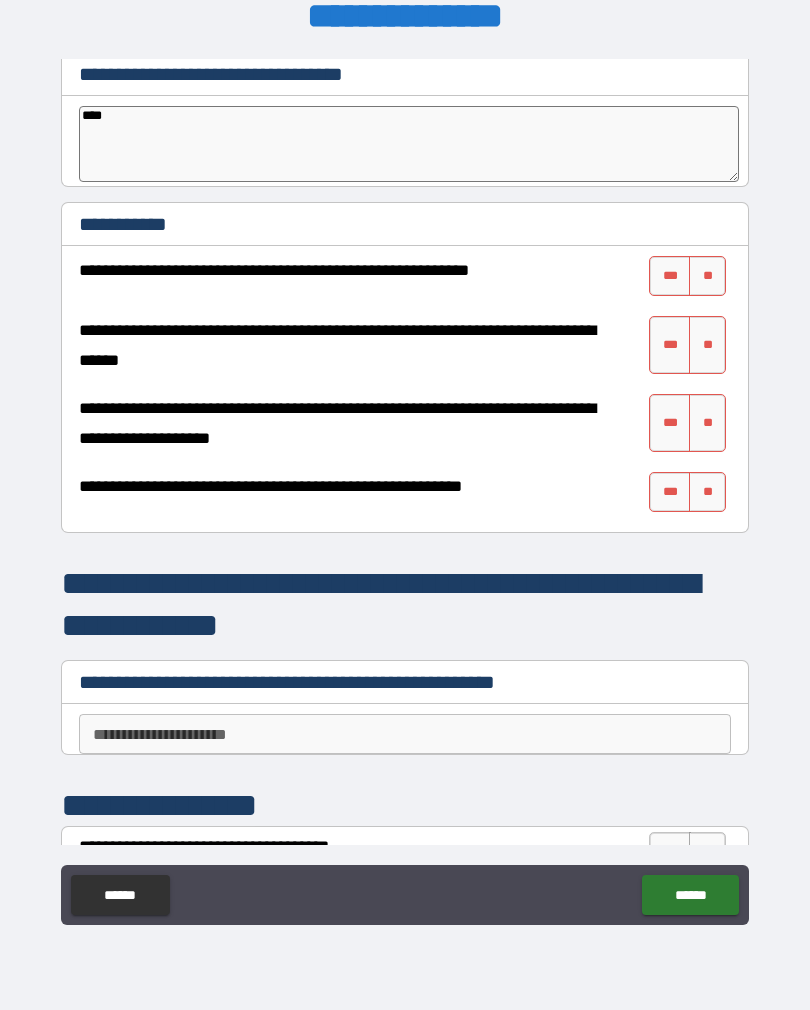 type on "****" 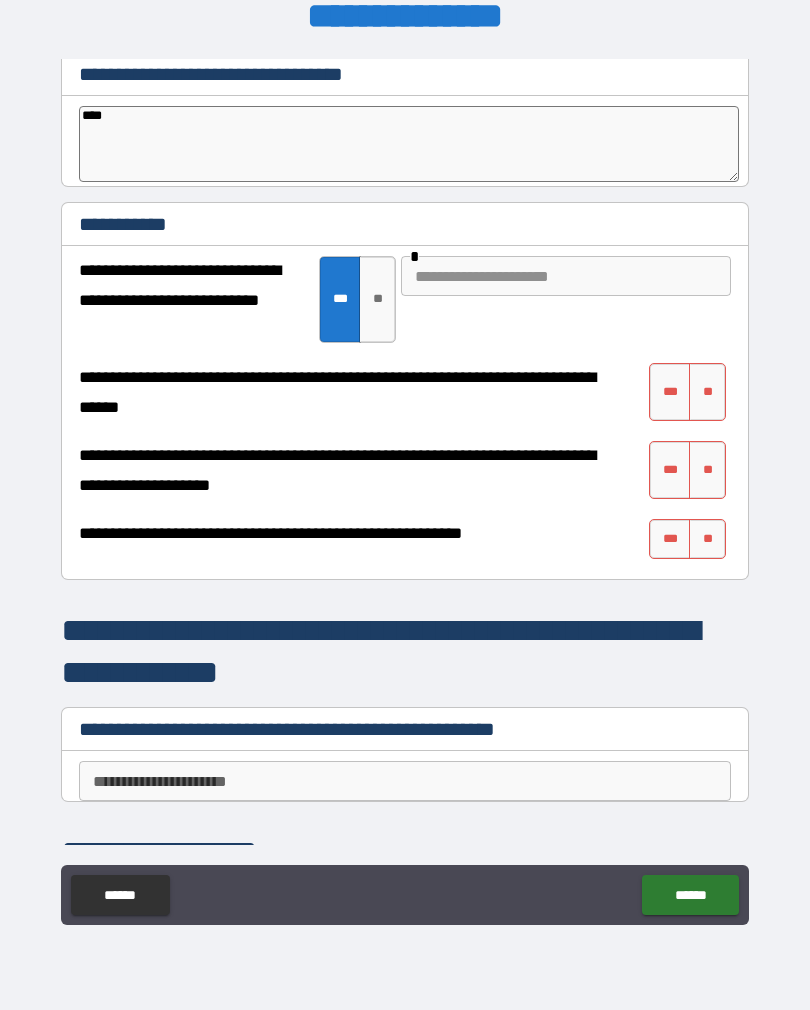 click at bounding box center (566, 276) 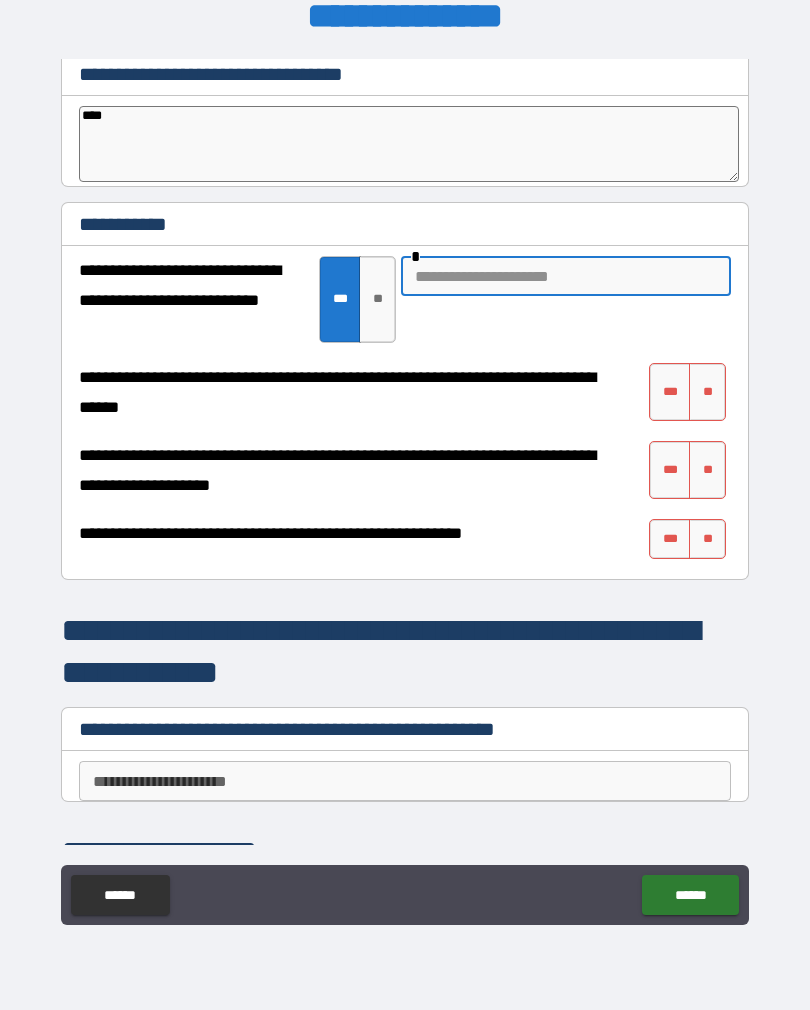 click on "***" at bounding box center (670, 392) 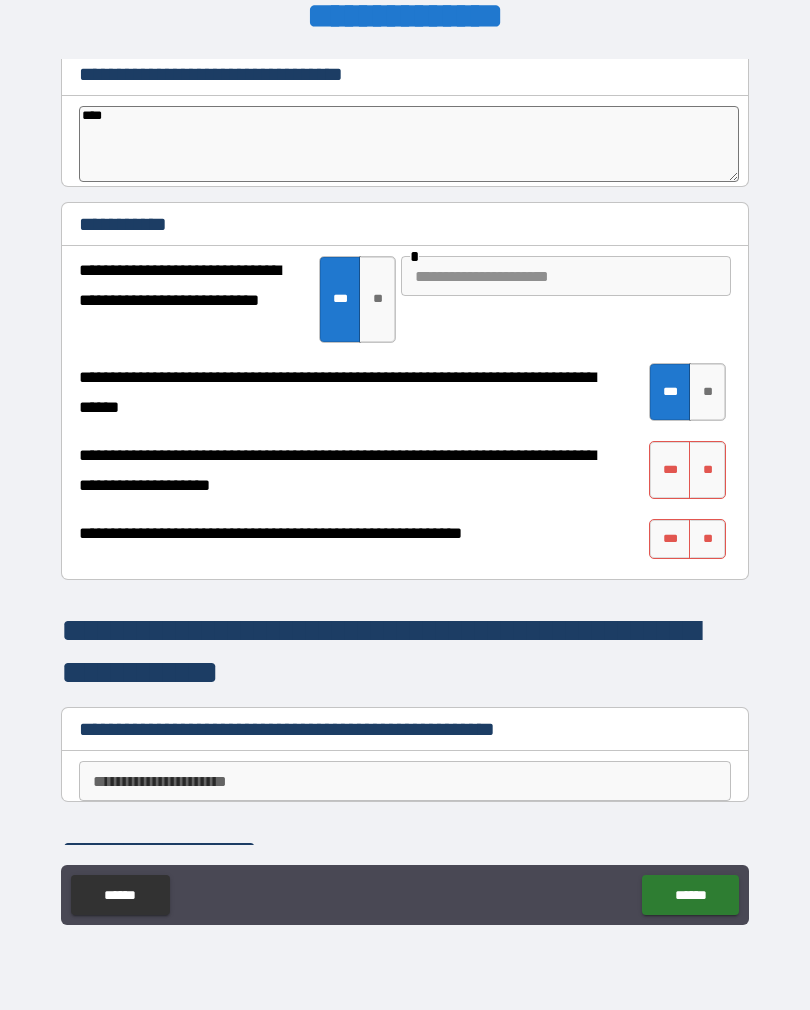 click on "**" at bounding box center (707, 470) 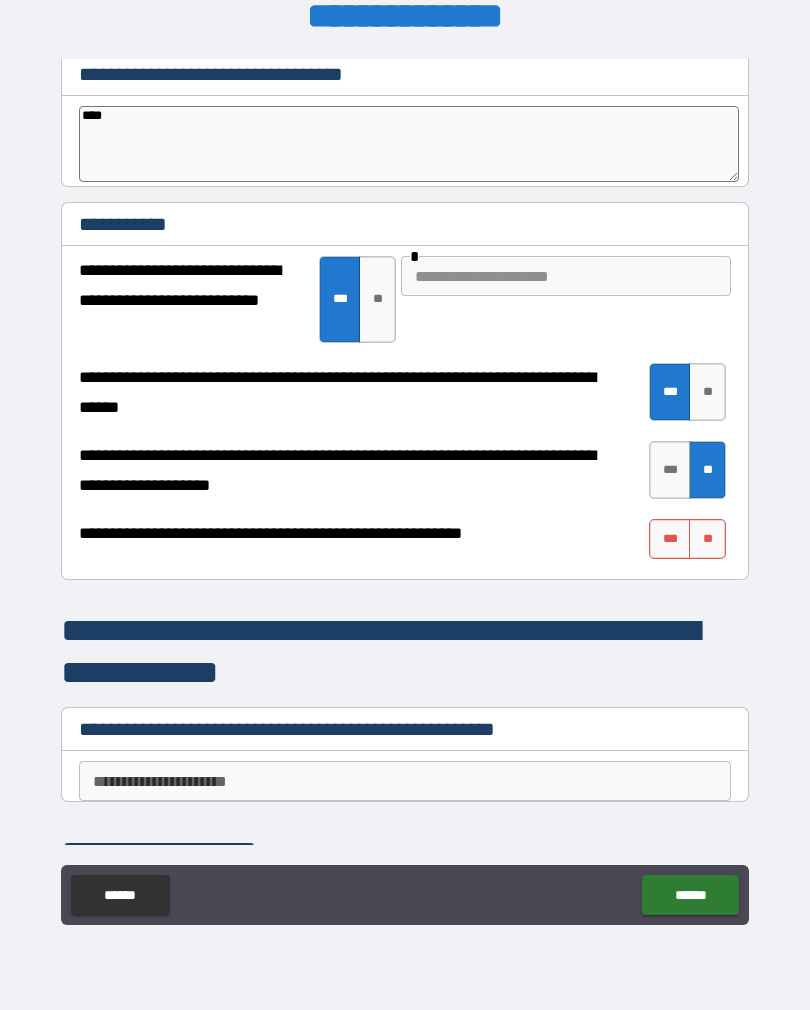 click on "**" at bounding box center (707, 539) 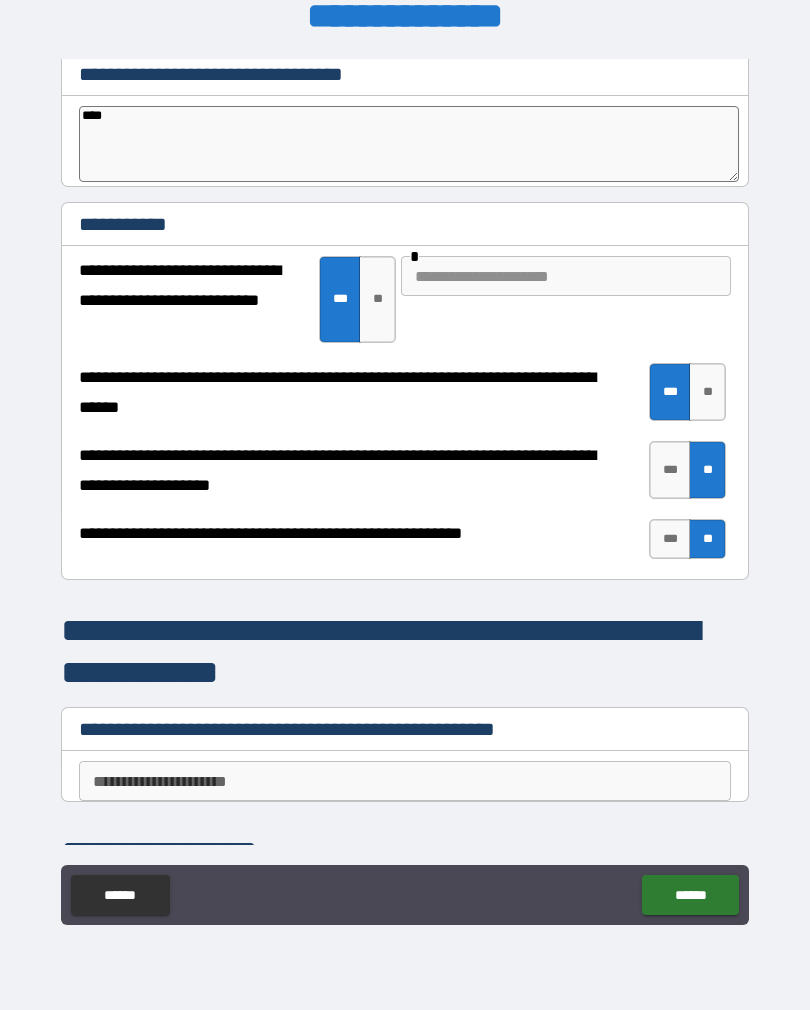 type 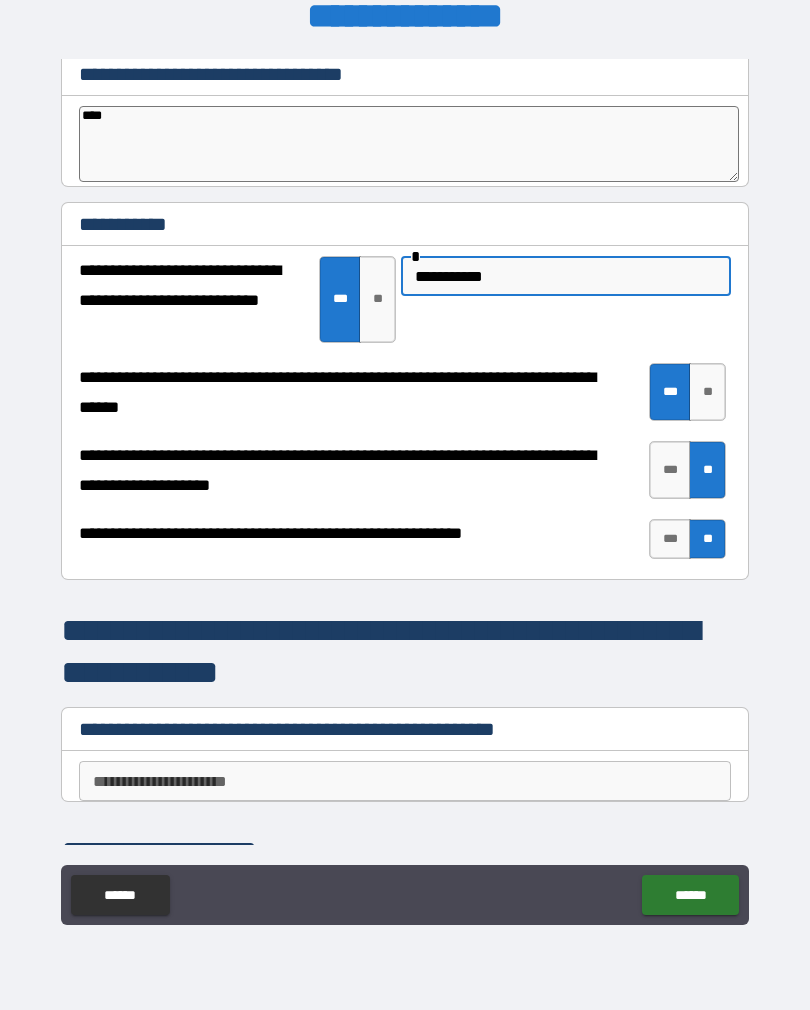 click on "**********" at bounding box center (566, 276) 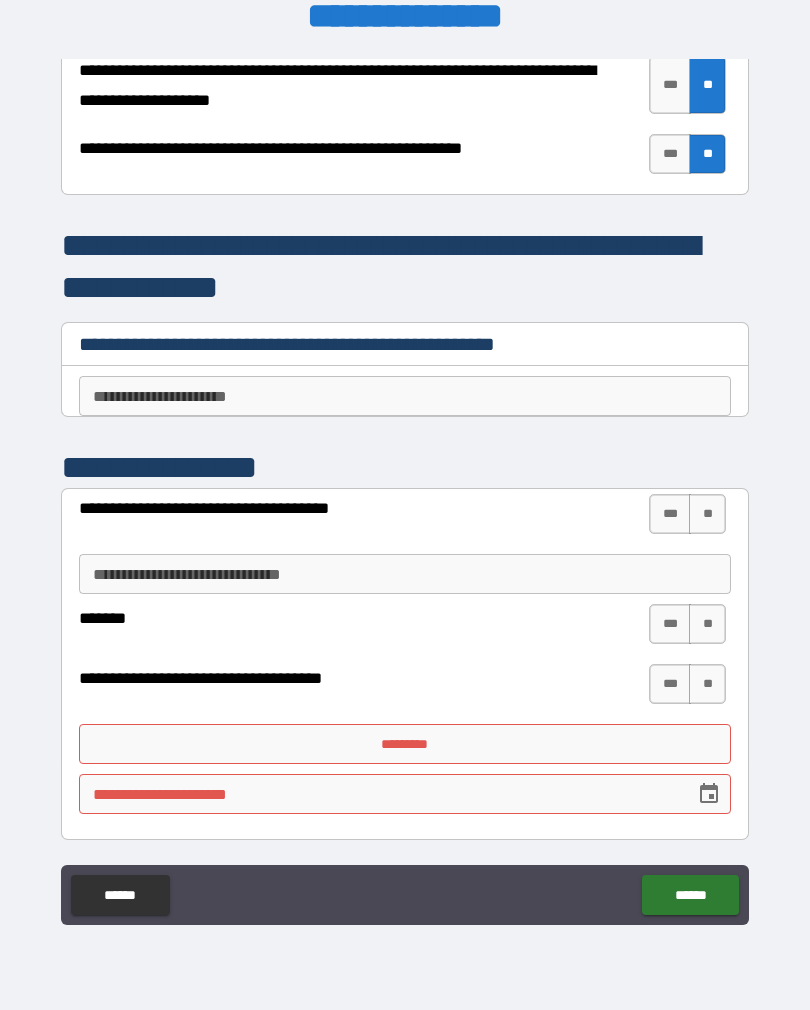 scroll, scrollTop: 4261, scrollLeft: 0, axis: vertical 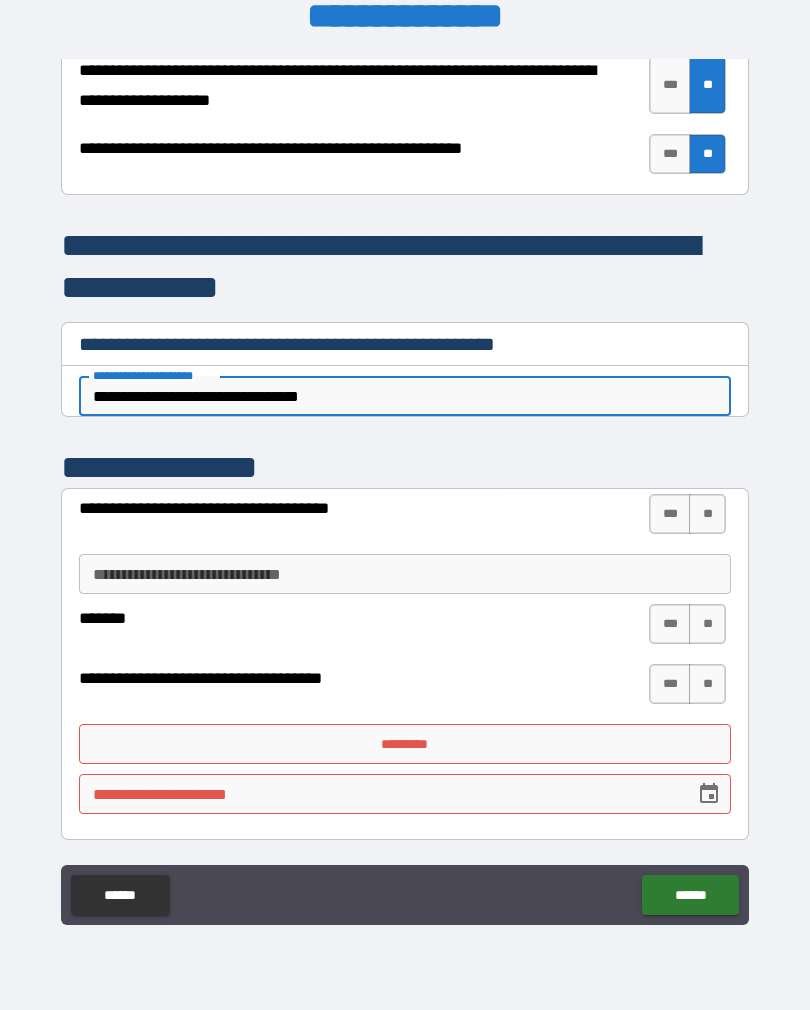 click on "**" at bounding box center (707, 514) 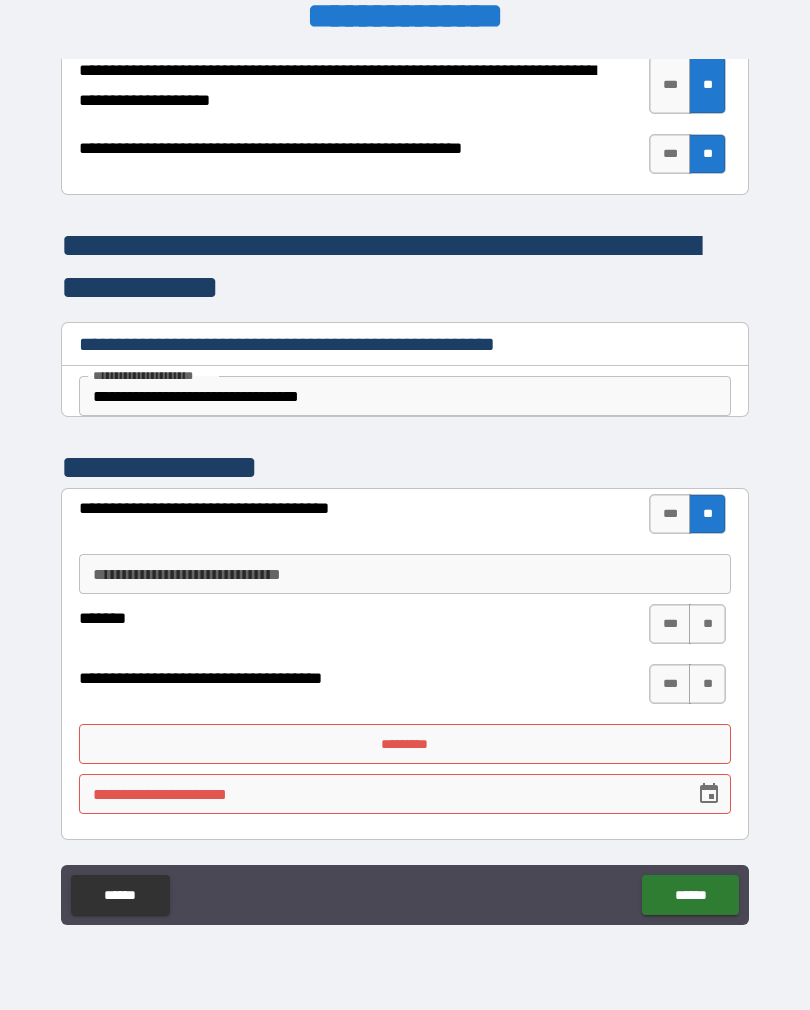 click on "**" at bounding box center [707, 624] 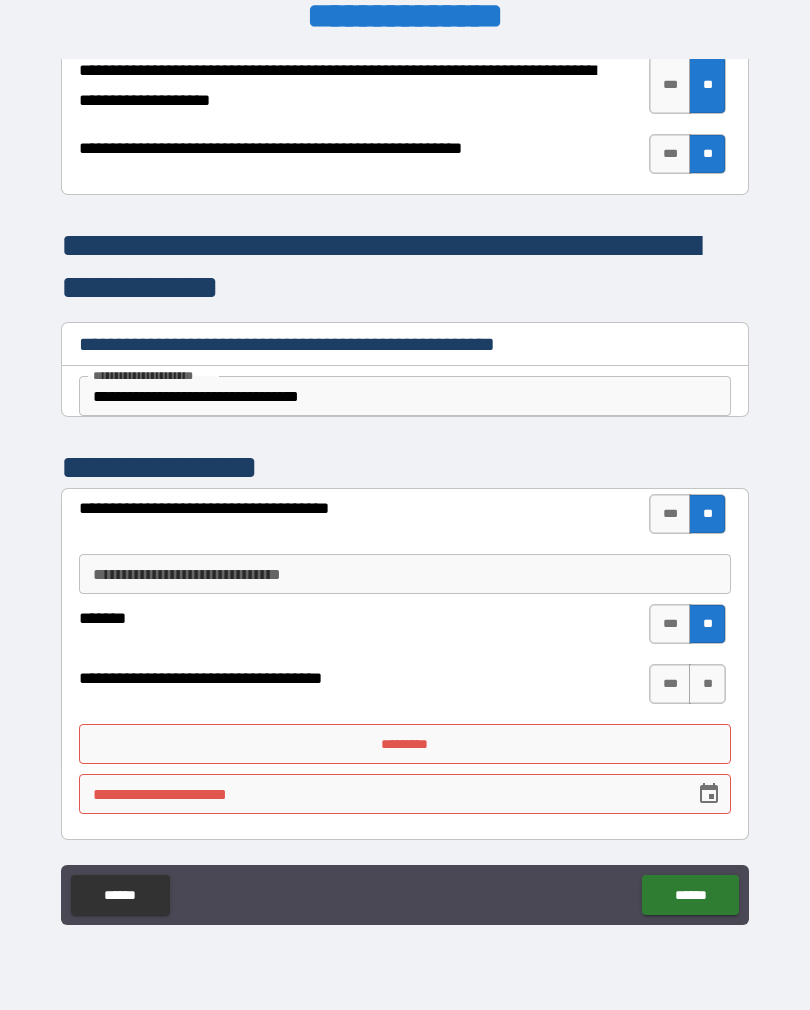 click on "**" at bounding box center (707, 684) 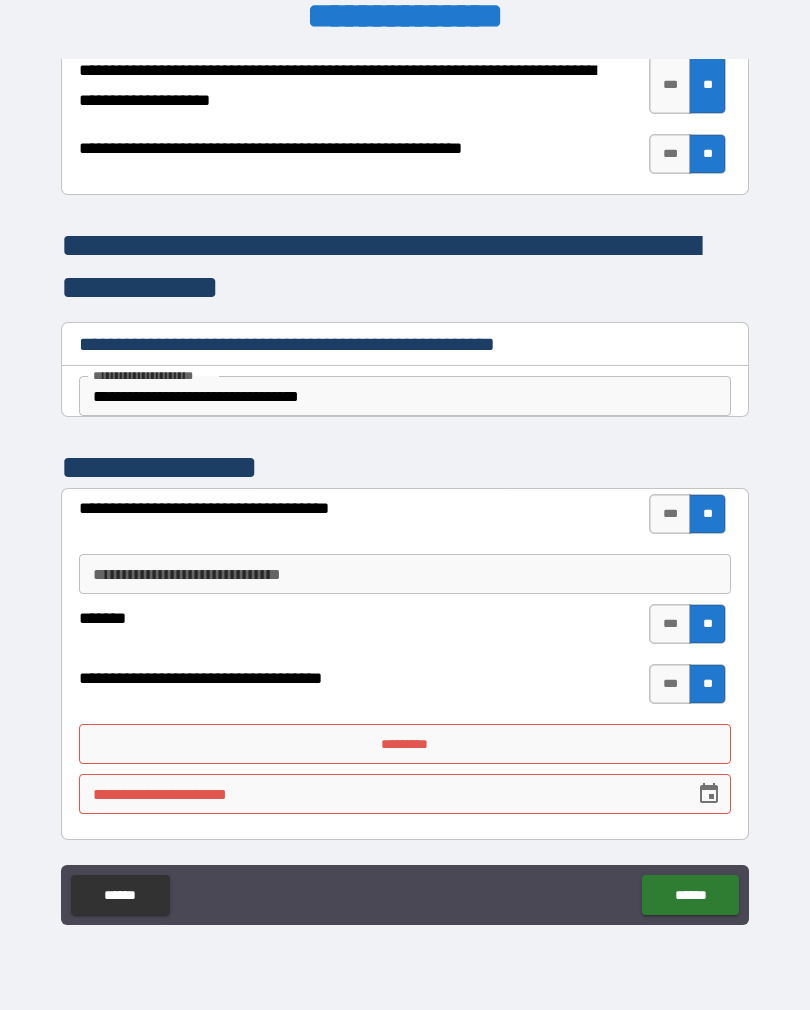click on "**" at bounding box center (707, 684) 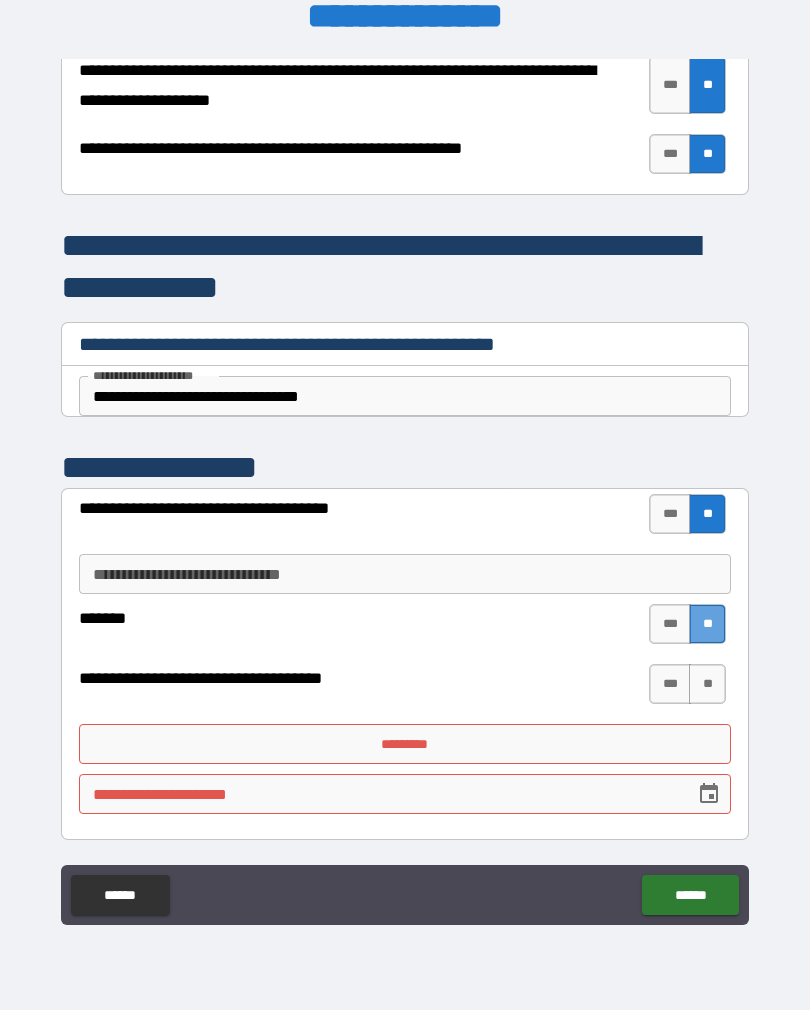 click on "**" at bounding box center [707, 624] 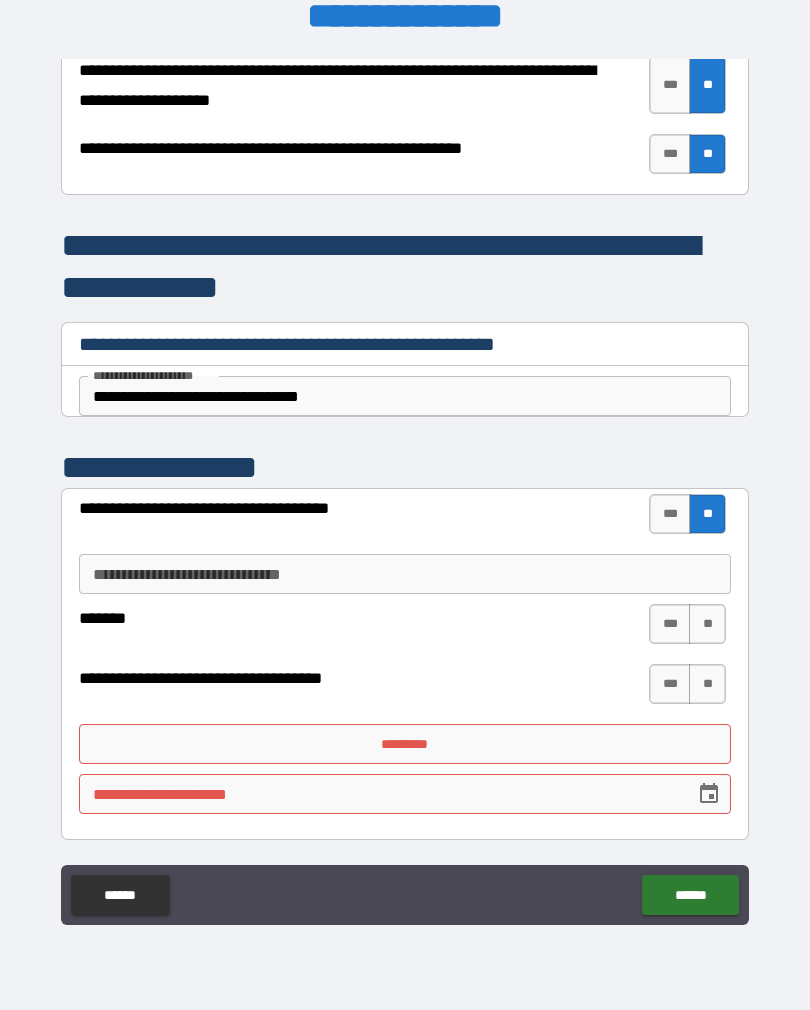 click on "**" at bounding box center (707, 514) 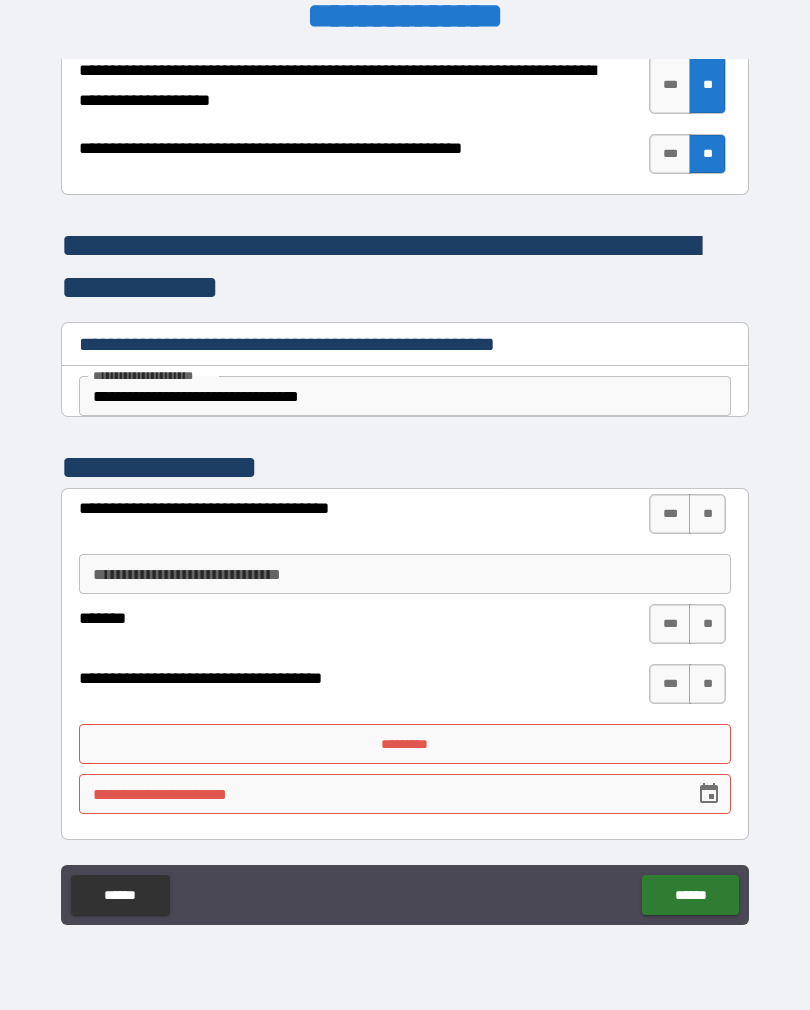 click on "******" at bounding box center (690, 895) 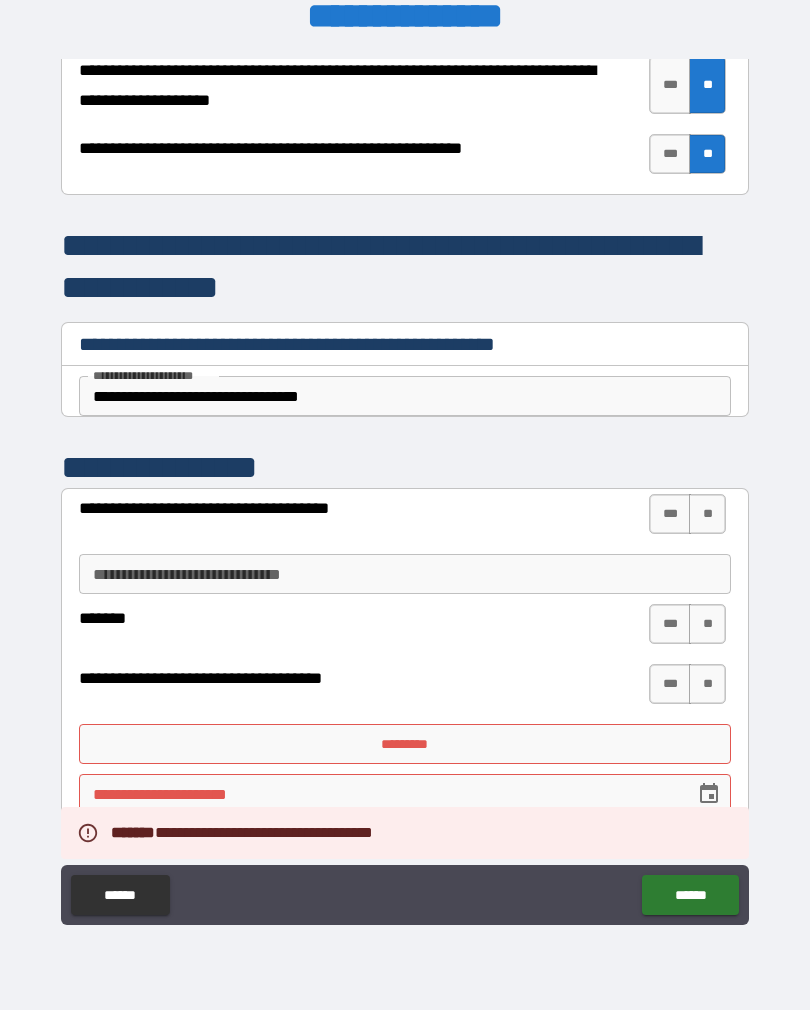 click on "*********" at bounding box center [405, 744] 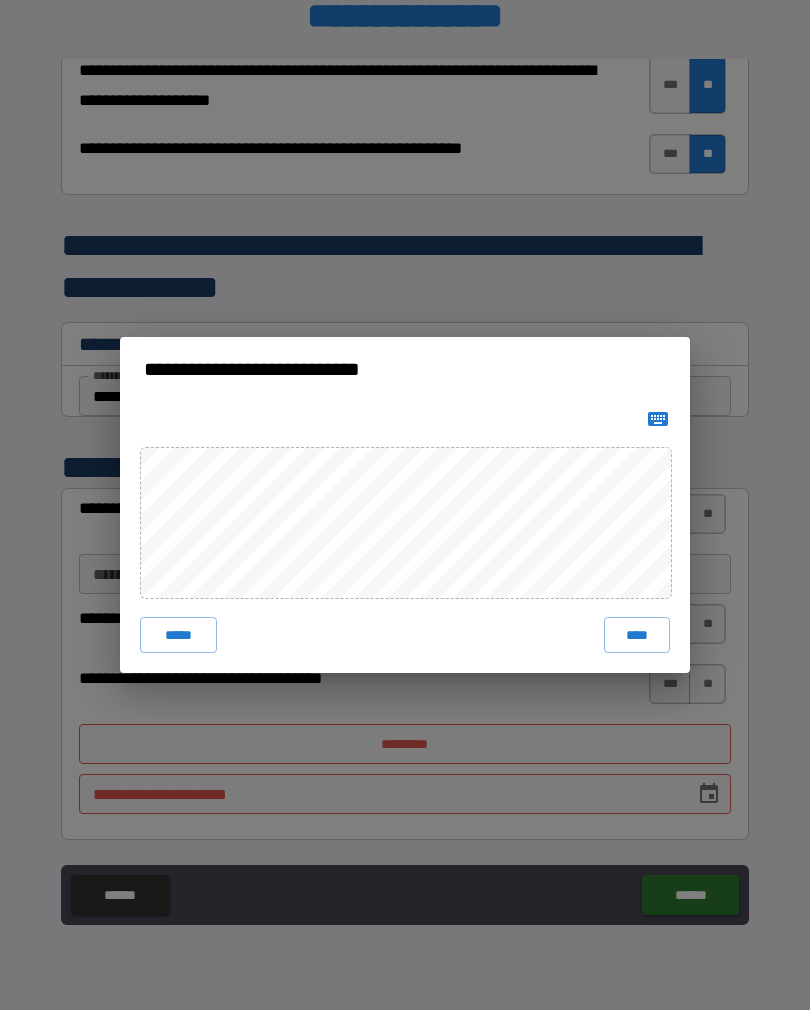 click on "****" at bounding box center [637, 635] 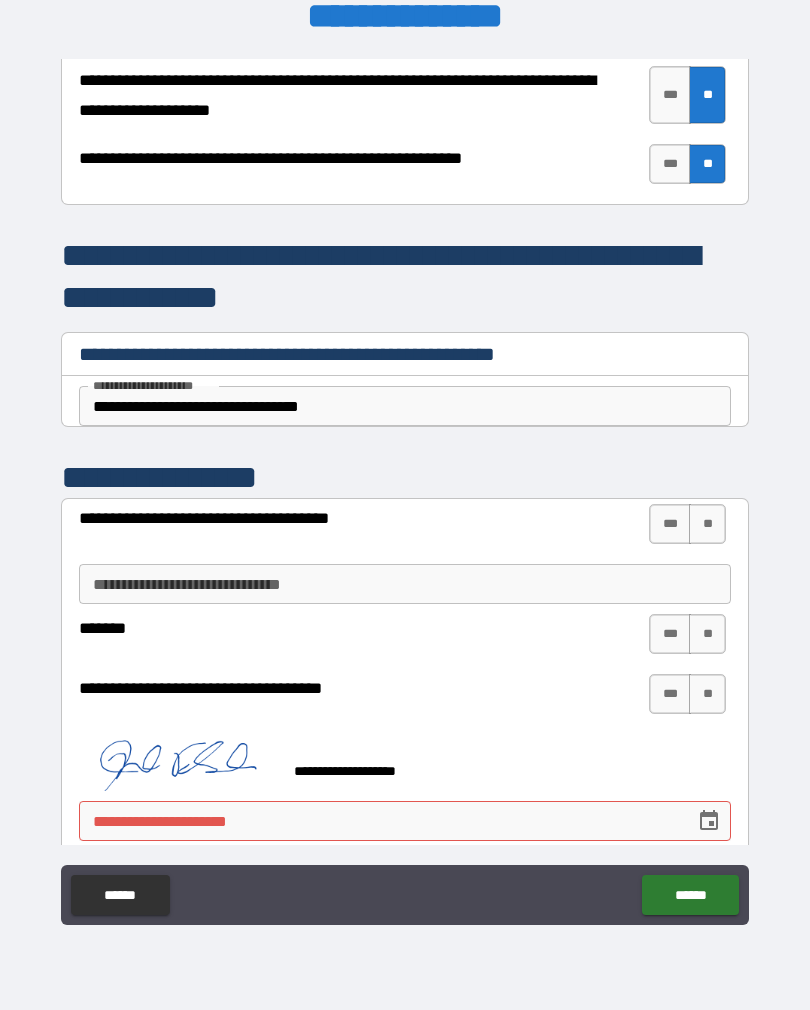 click on "**********" at bounding box center (380, 821) 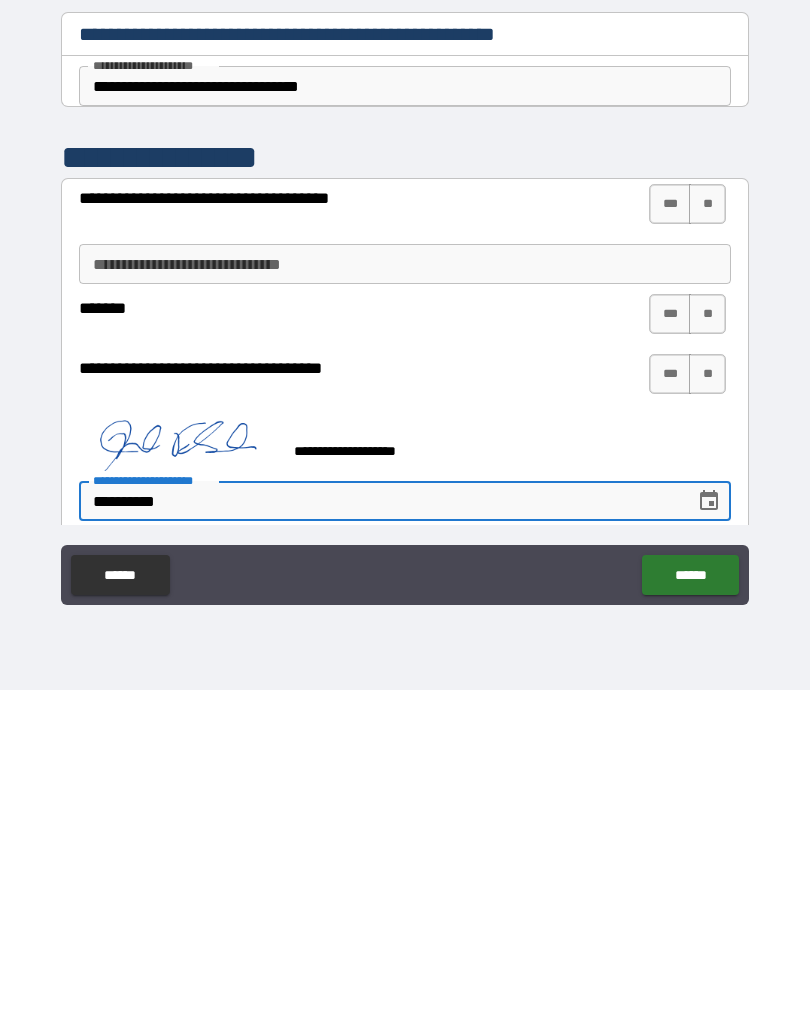 click on "******" at bounding box center [690, 895] 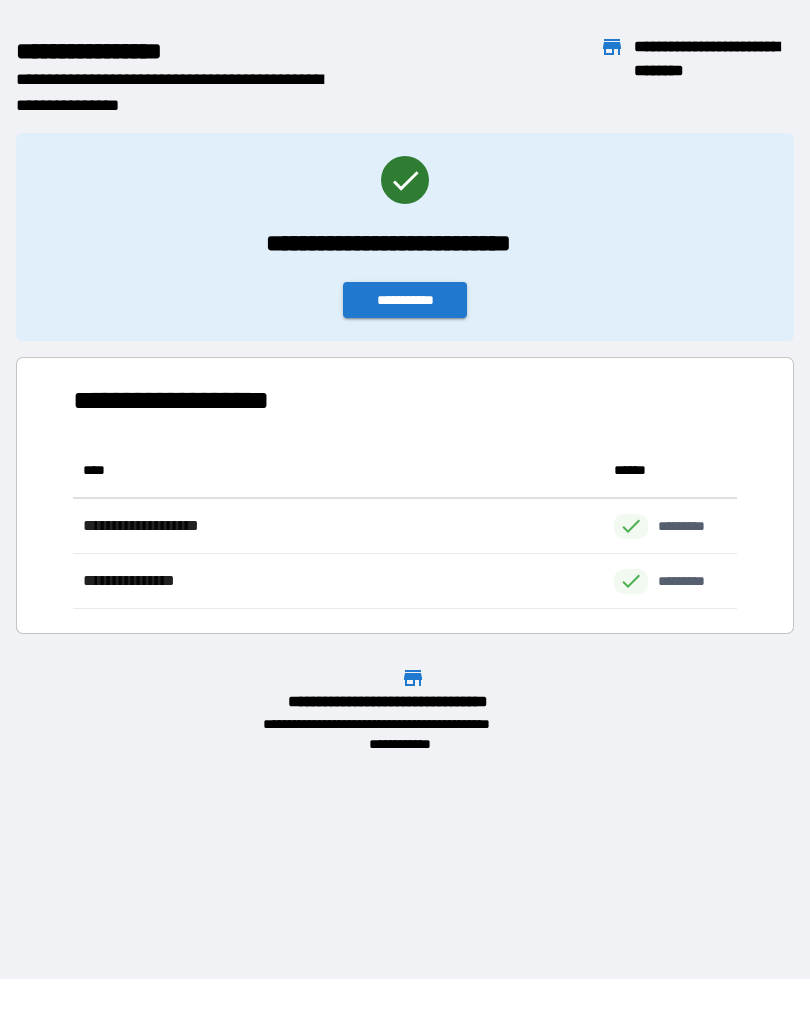 scroll, scrollTop: 1, scrollLeft: 1, axis: both 